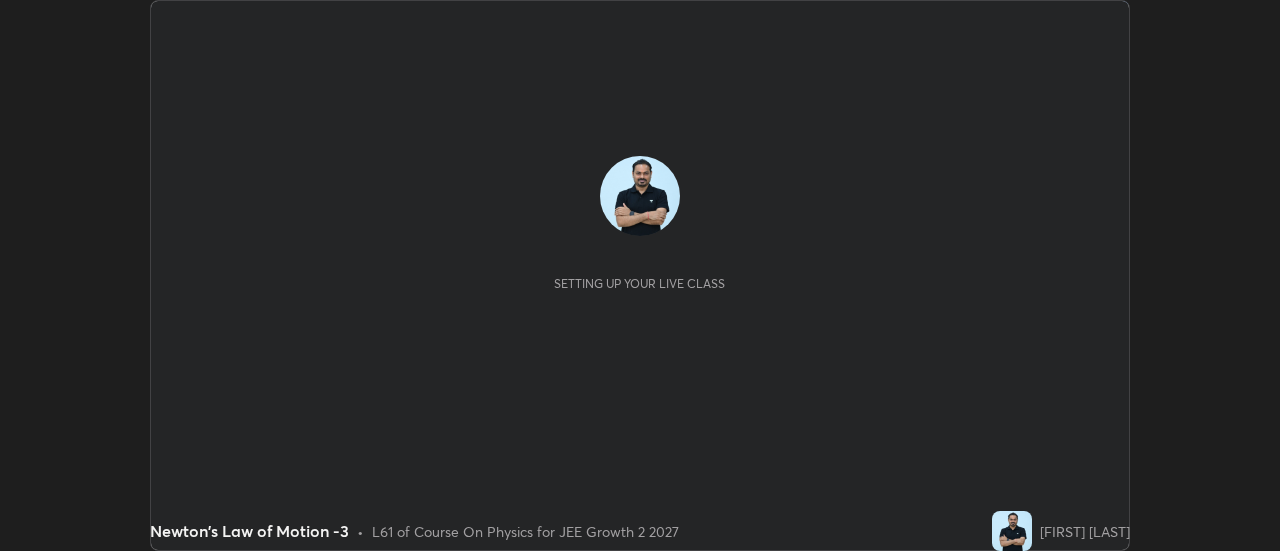 scroll, scrollTop: 0, scrollLeft: 0, axis: both 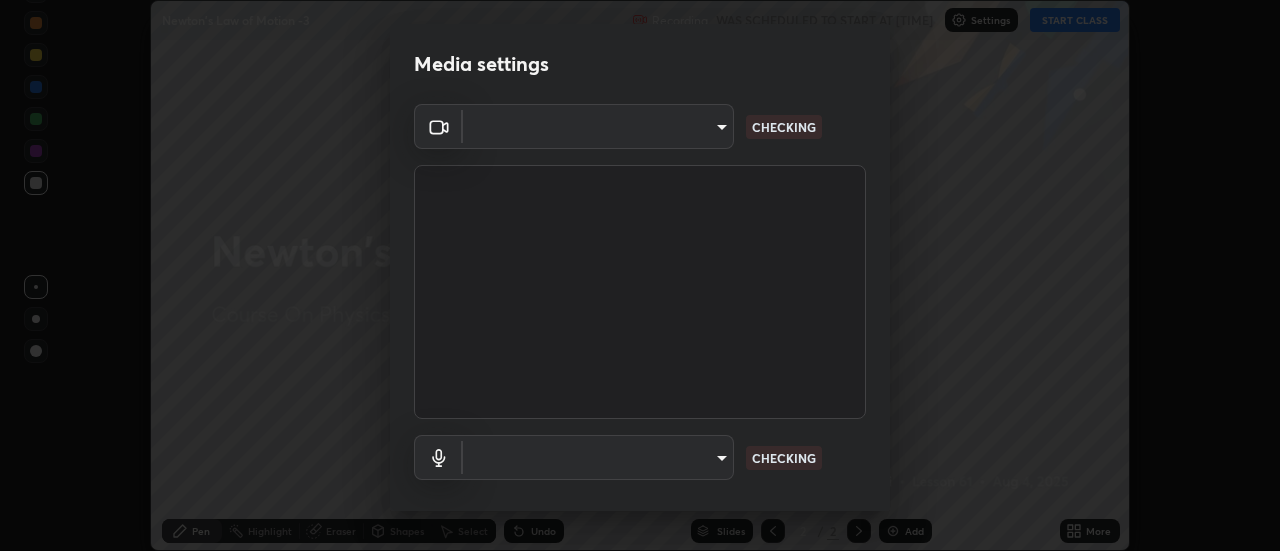 type on "1016c9670ba09e0da1ff6862f255b2c5b4dd1f04ff0e8715a66947f7e461f3c4" 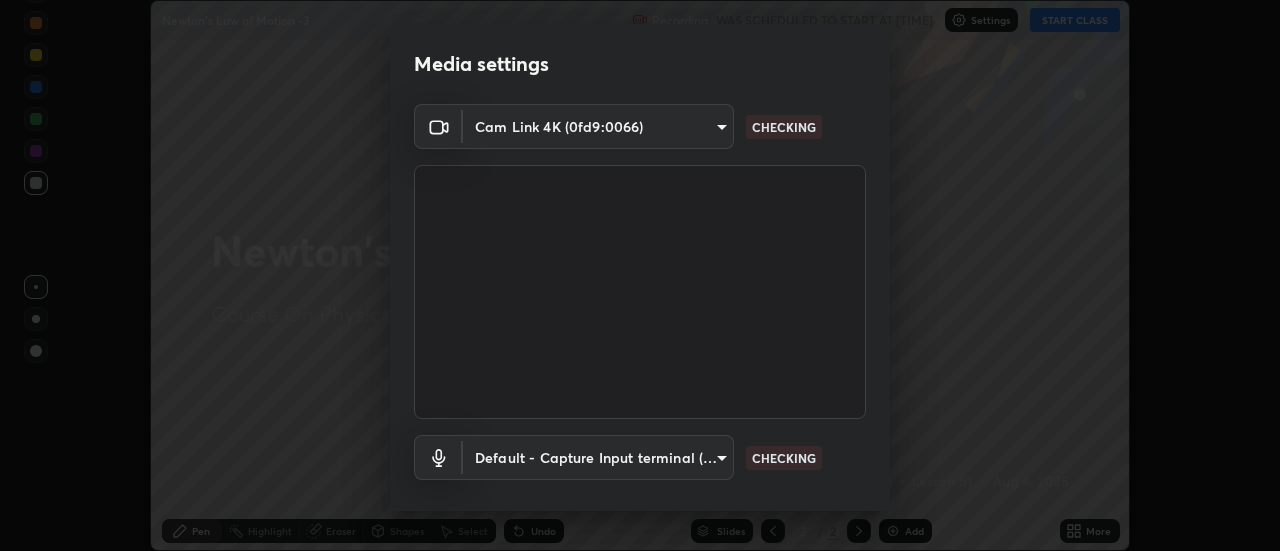 scroll, scrollTop: 105, scrollLeft: 0, axis: vertical 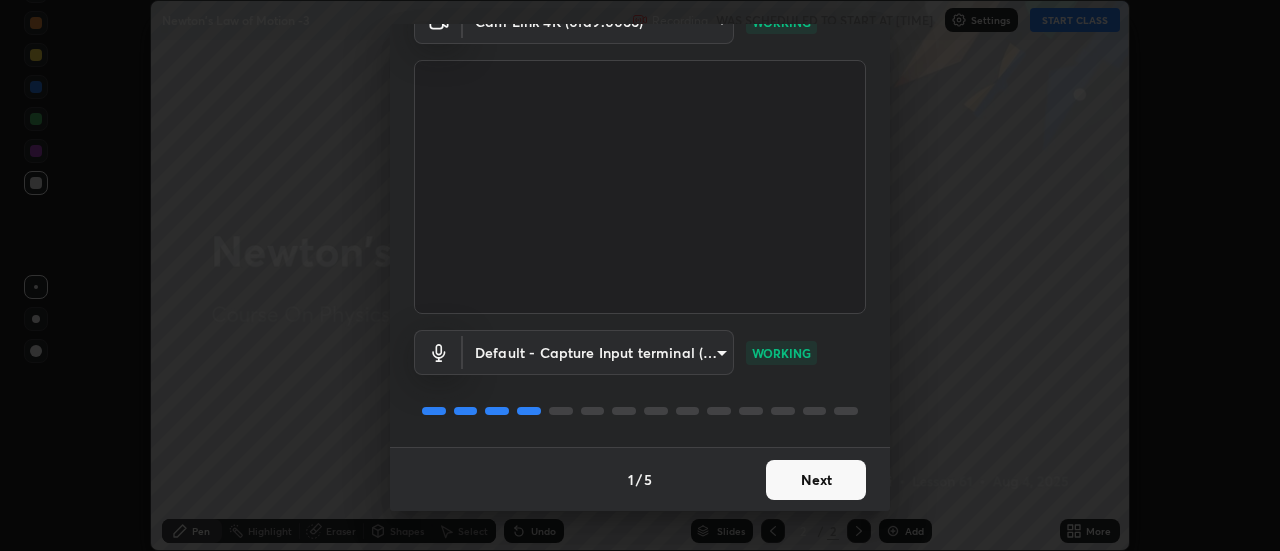 click on "Next" at bounding box center [816, 480] 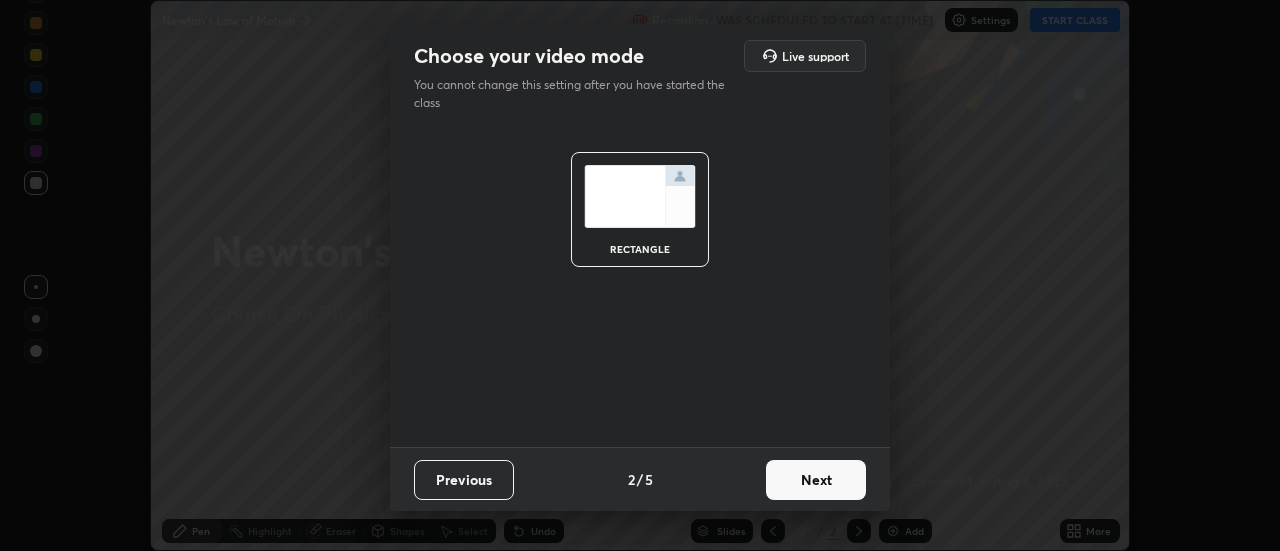scroll, scrollTop: 0, scrollLeft: 0, axis: both 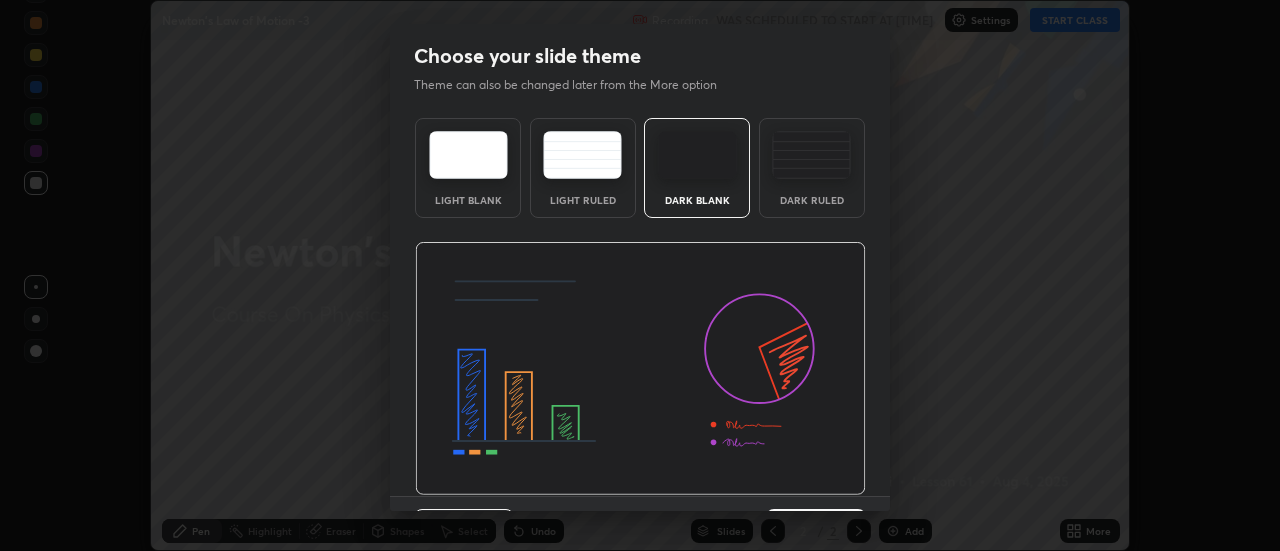 click at bounding box center (640, 369) 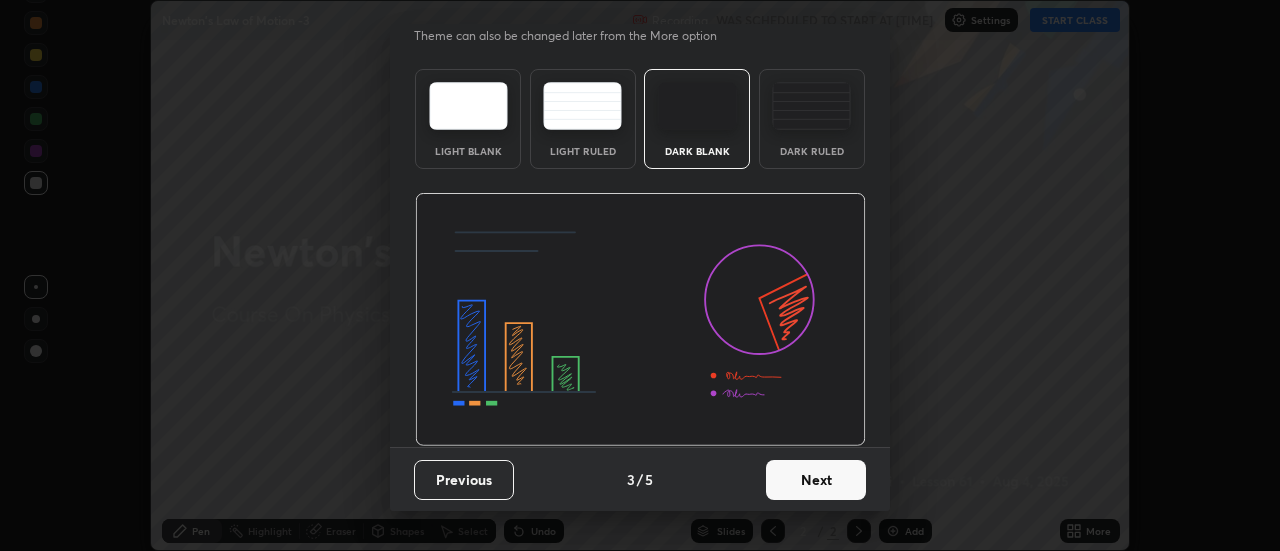 click on "Next" at bounding box center (816, 480) 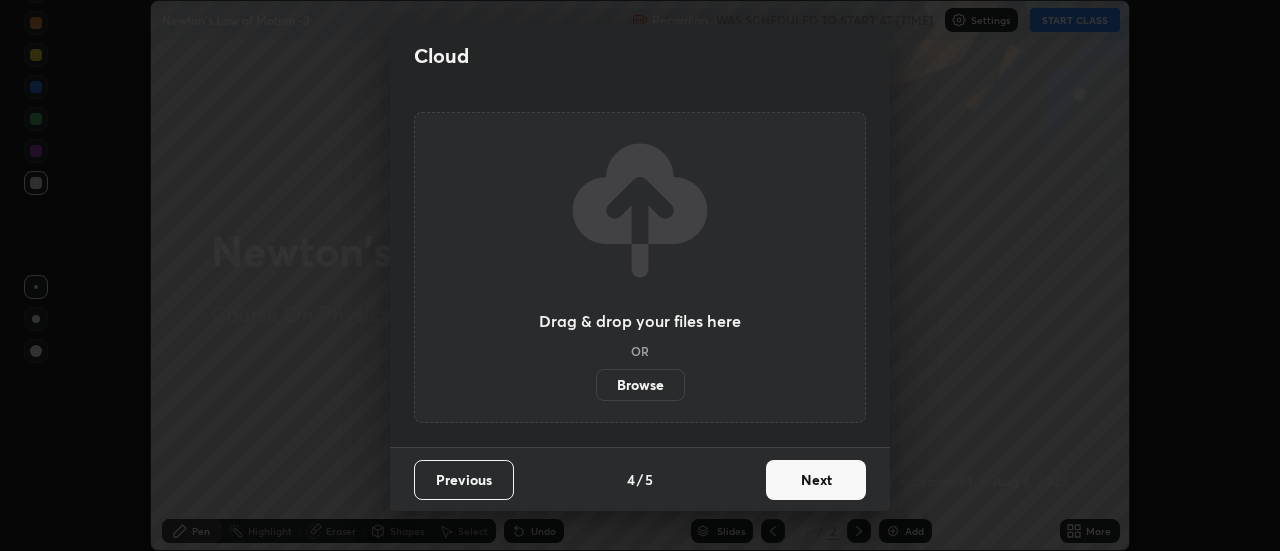 scroll, scrollTop: 0, scrollLeft: 0, axis: both 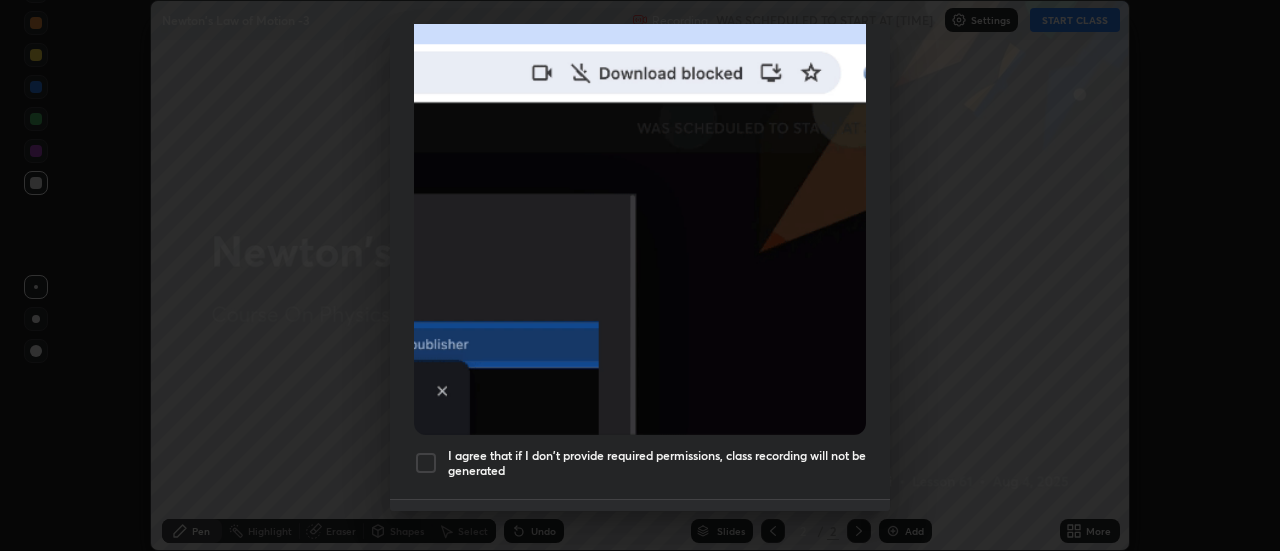 click at bounding box center [426, 463] 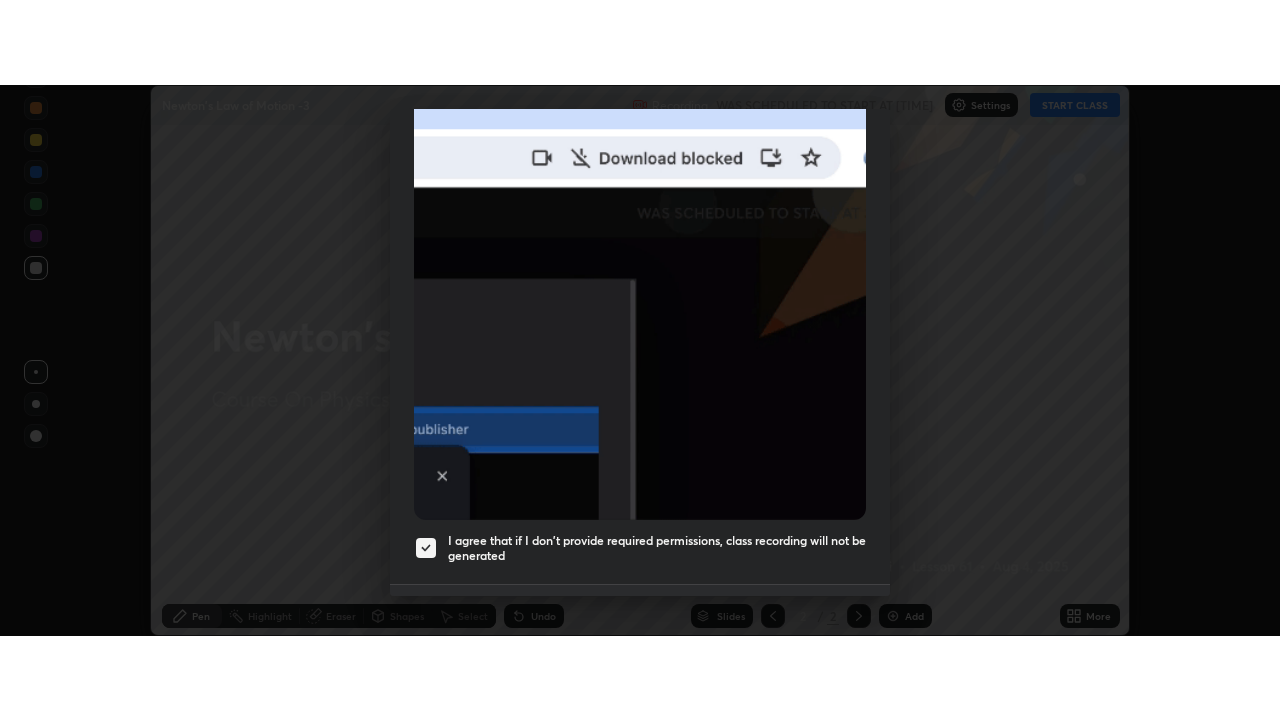 scroll, scrollTop: 513, scrollLeft: 0, axis: vertical 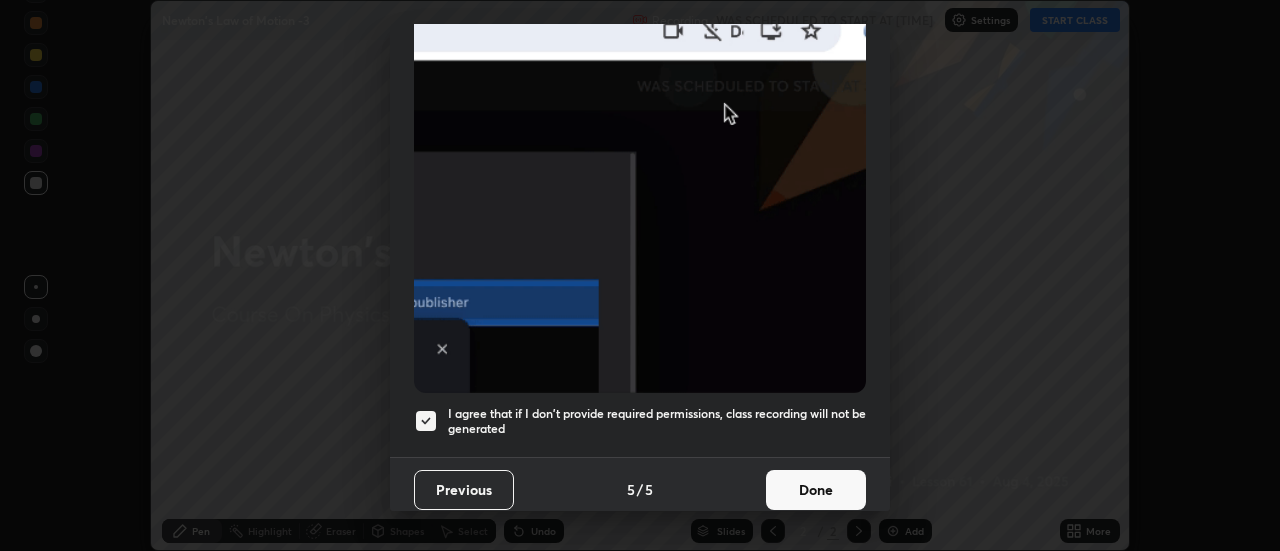 click on "Done" at bounding box center (816, 490) 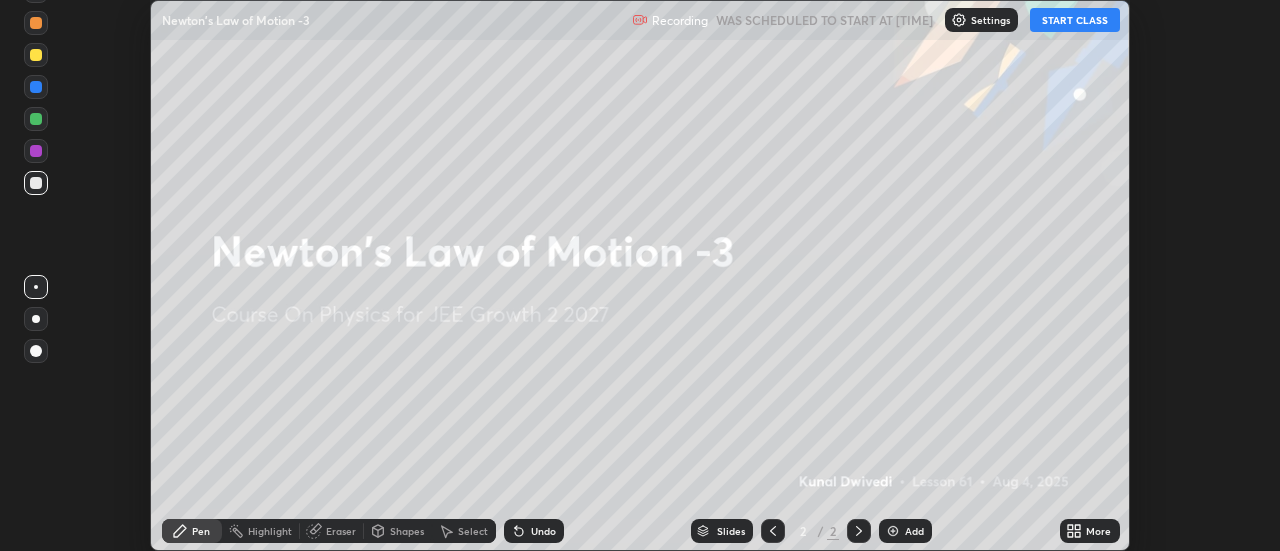 click 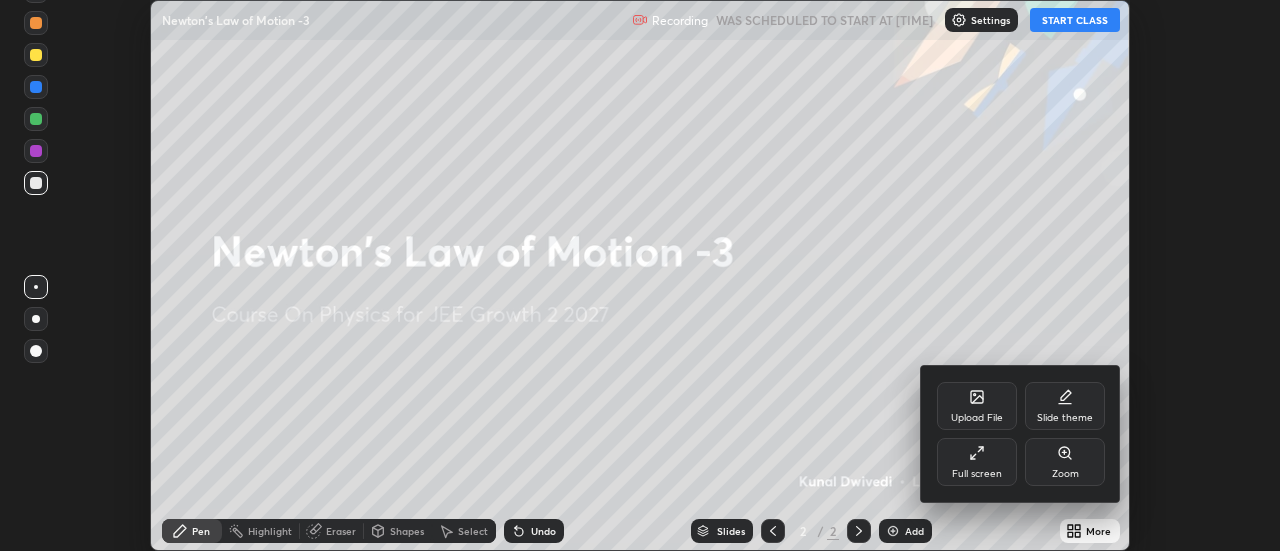 click on "Full screen" at bounding box center [977, 462] 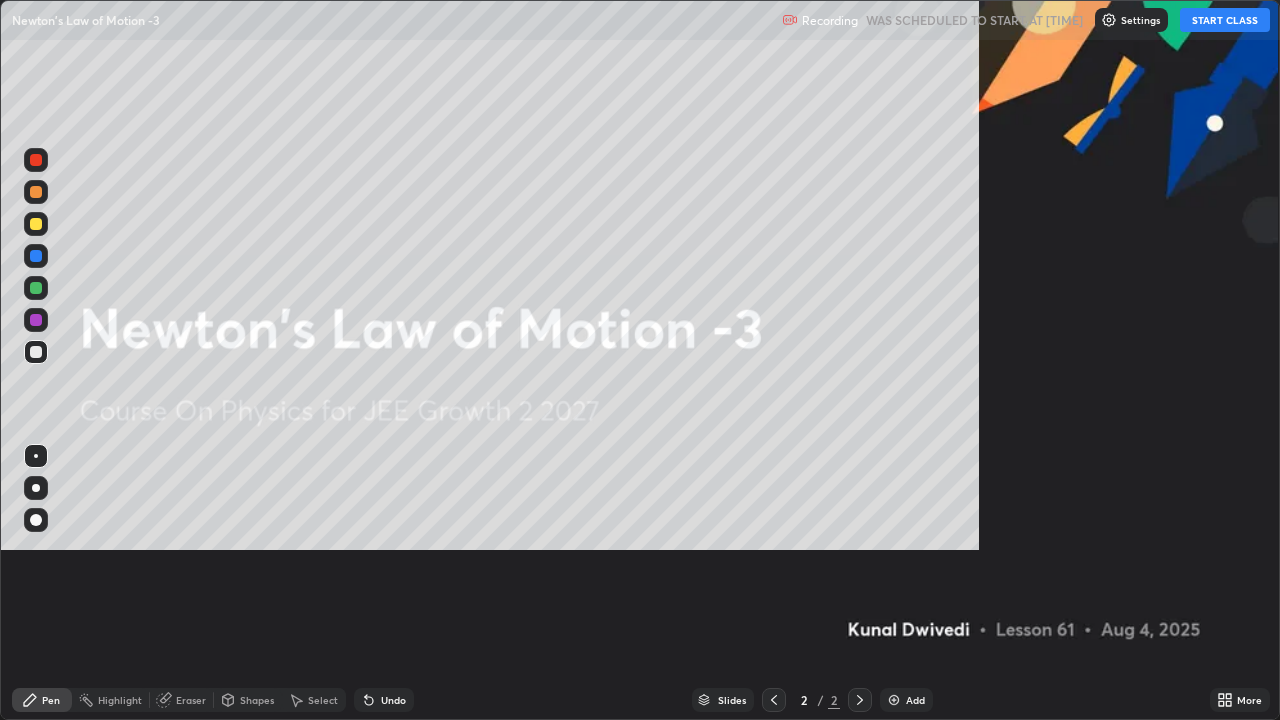 scroll, scrollTop: 99280, scrollLeft: 98720, axis: both 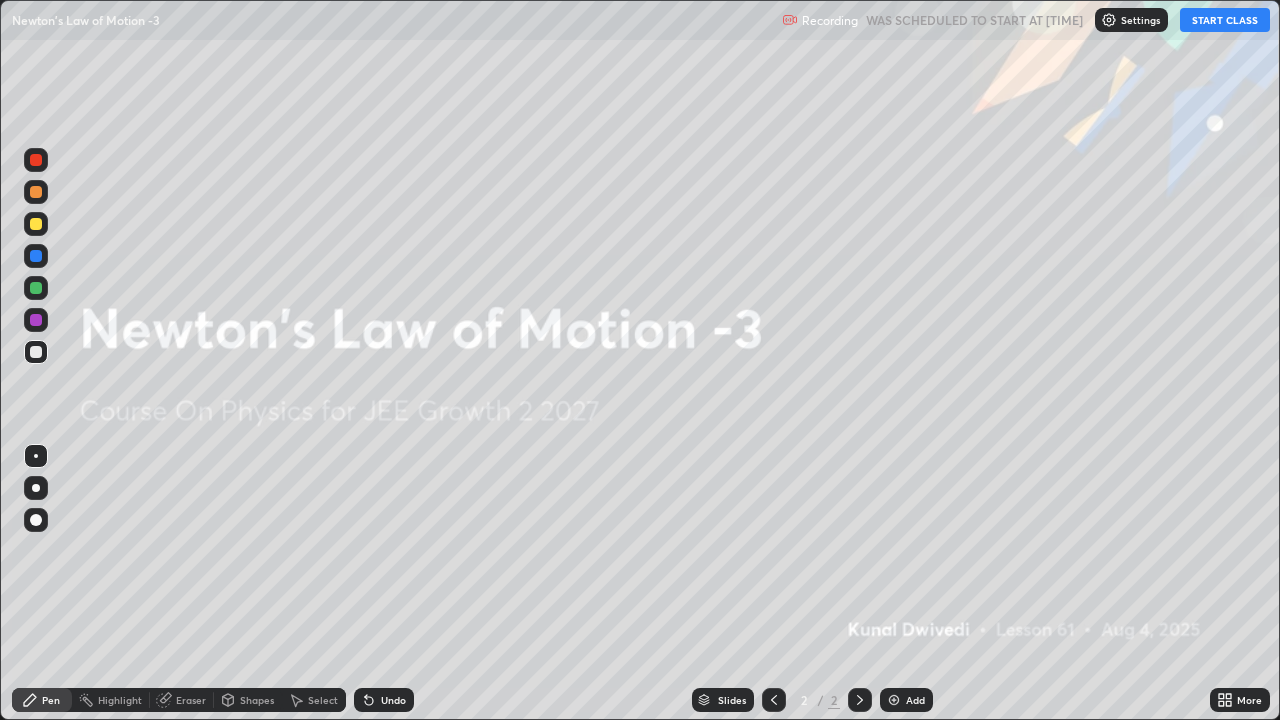 click on "START CLASS" at bounding box center (1225, 20) 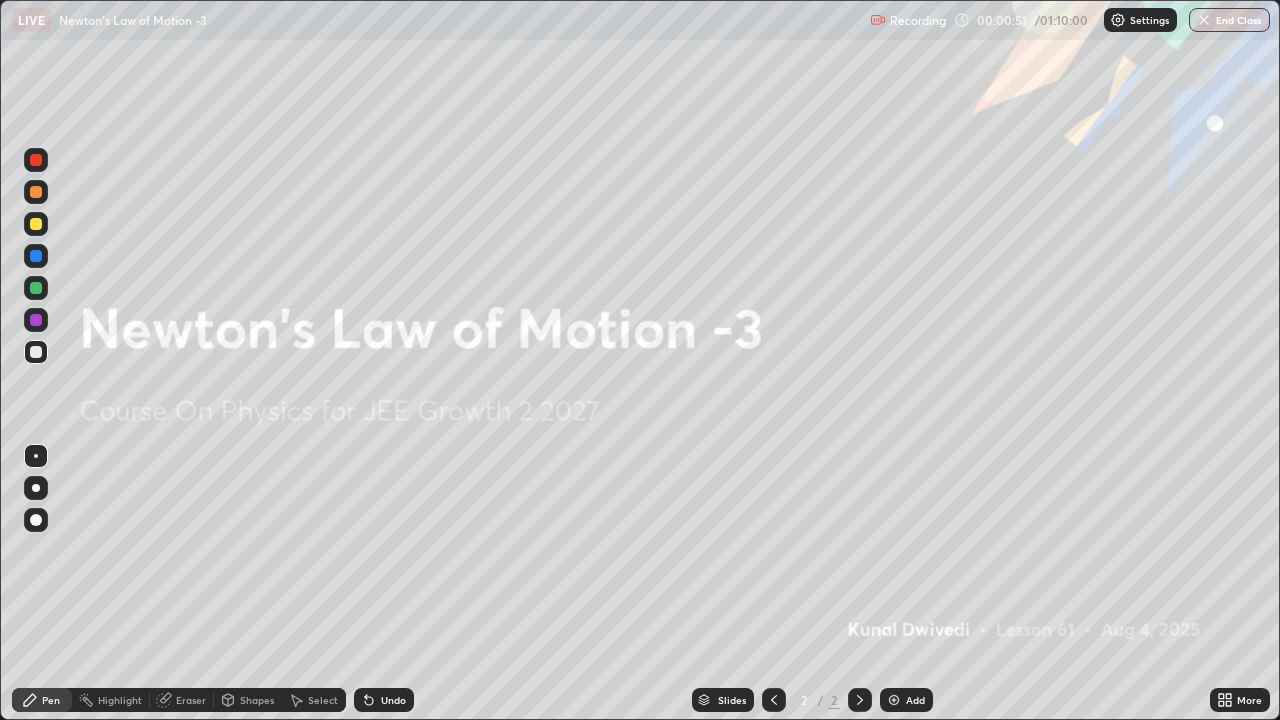 click at bounding box center [894, 700] 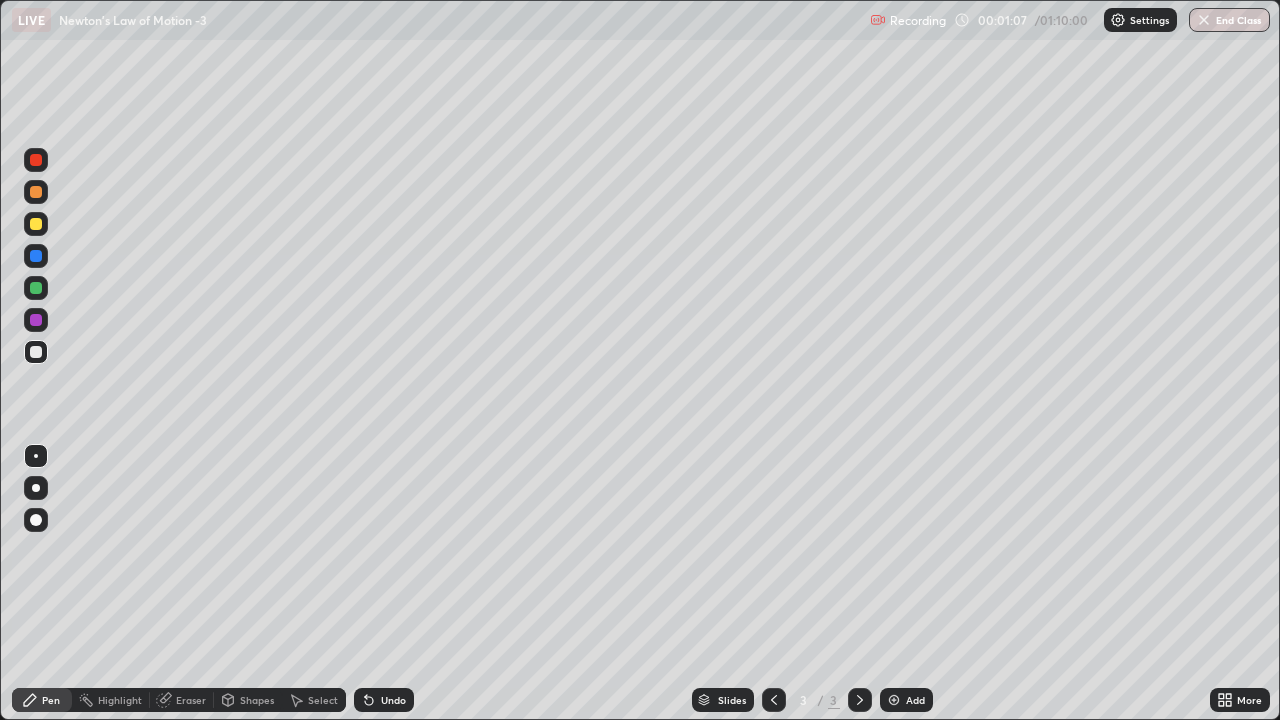 click at bounding box center [36, 256] 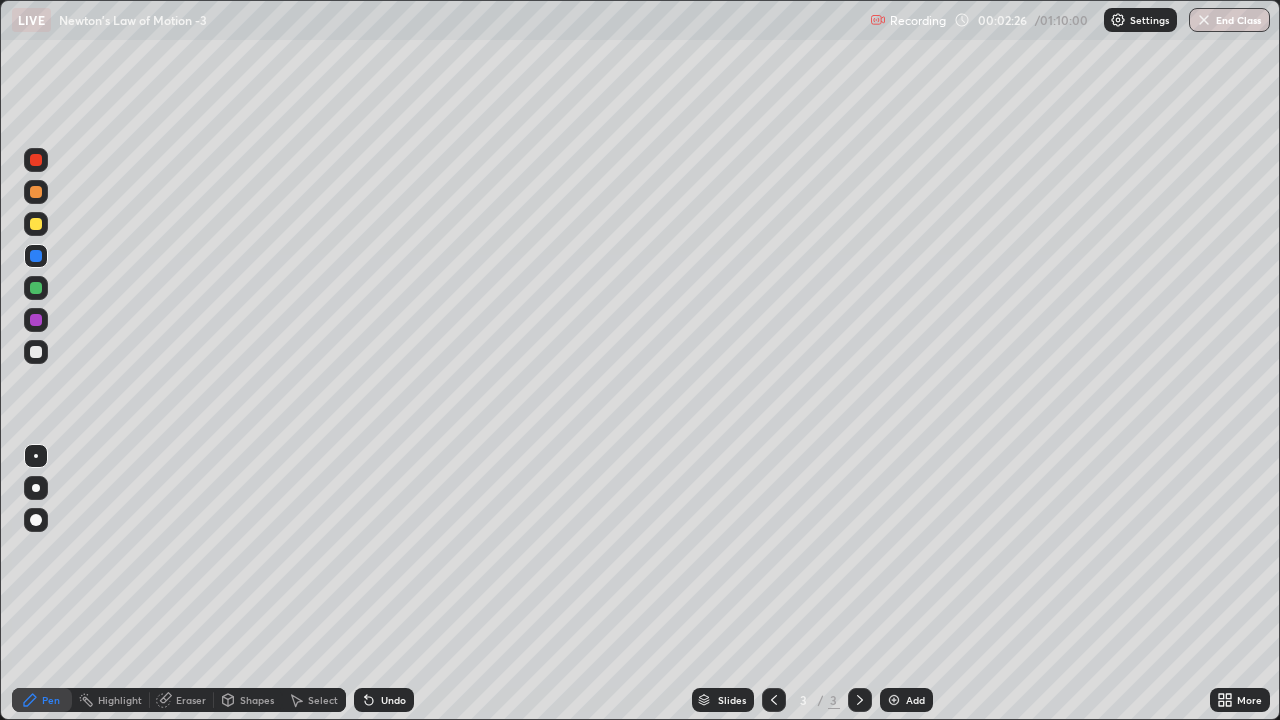 click at bounding box center (894, 700) 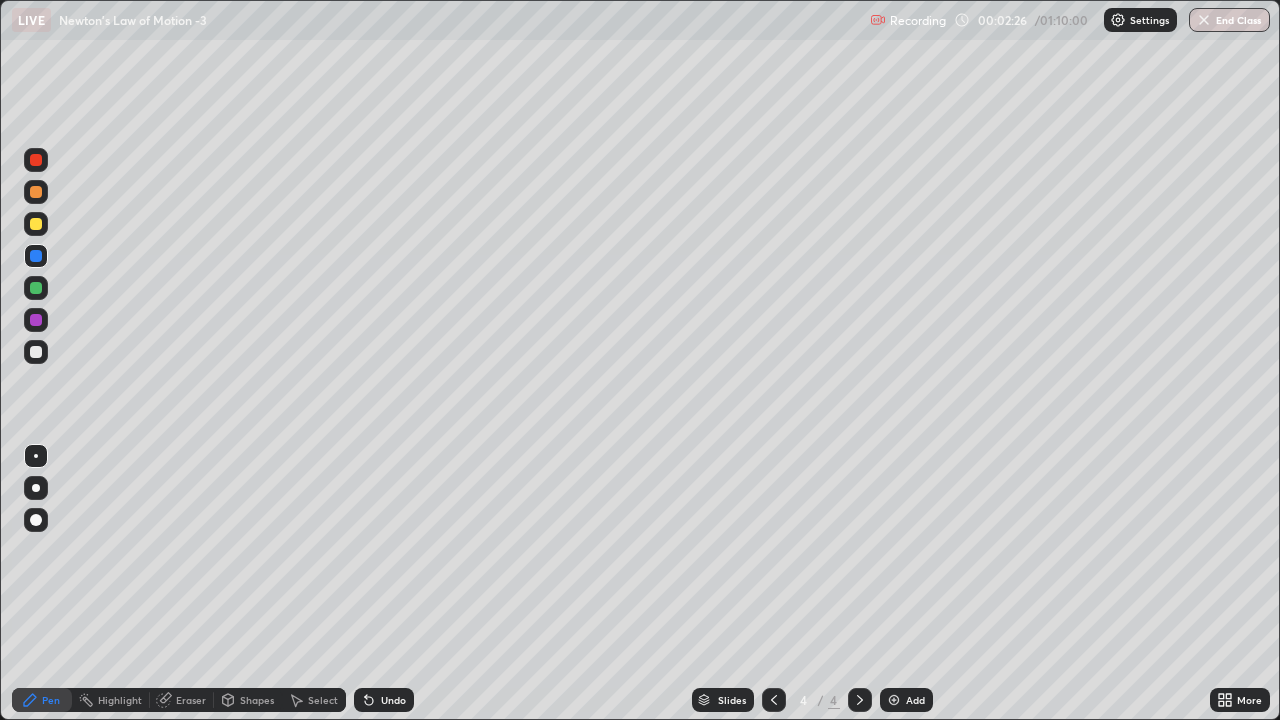 click on "More" at bounding box center (1249, 700) 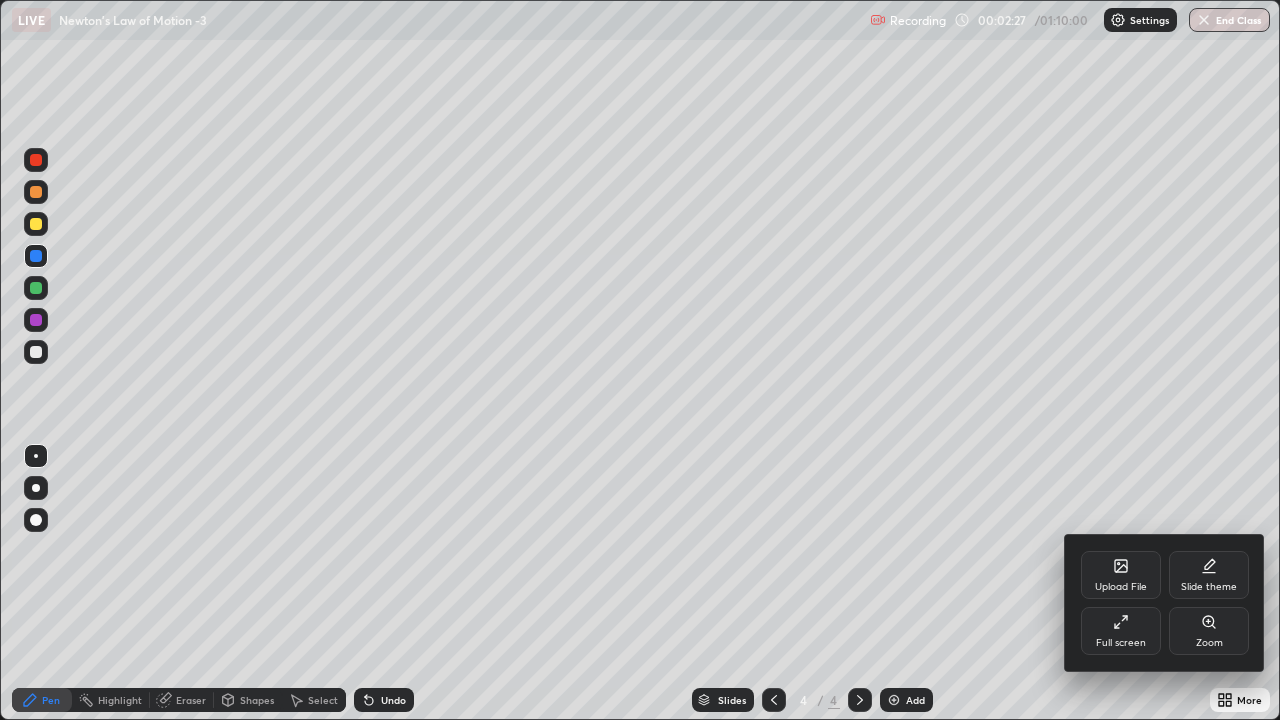 click on "Upload File" at bounding box center [1121, 575] 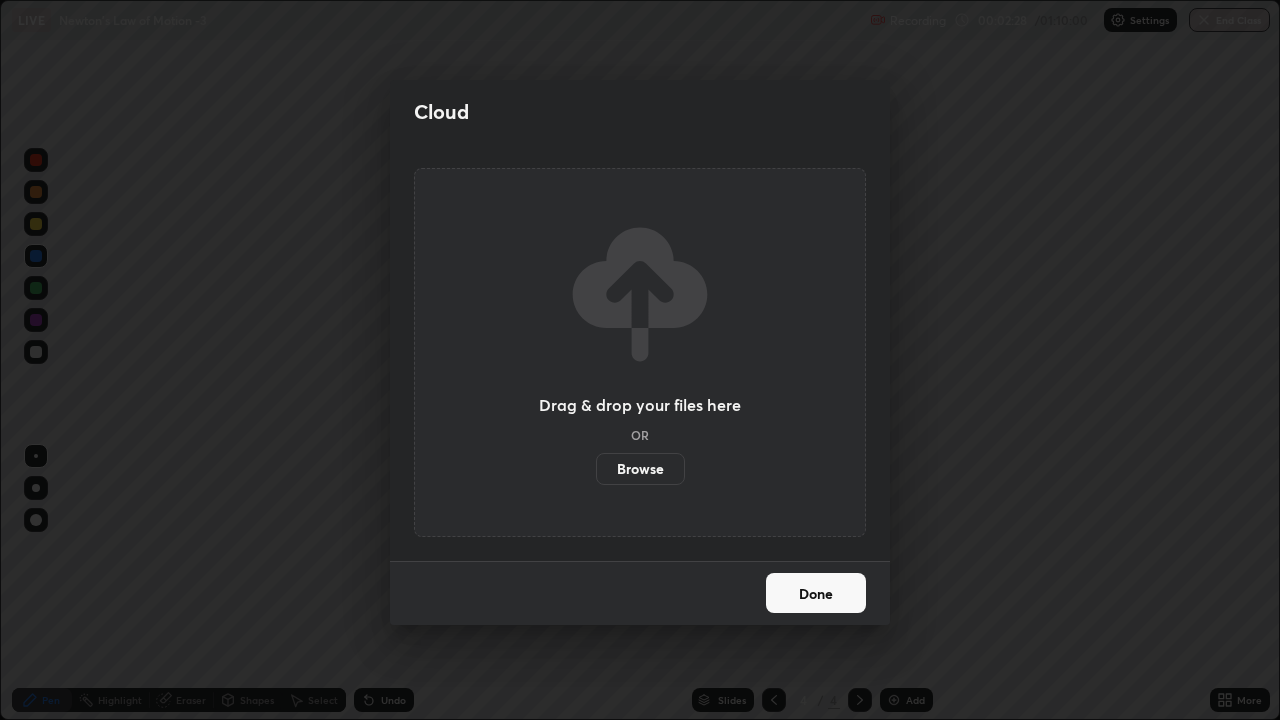 click on "Browse" at bounding box center [640, 469] 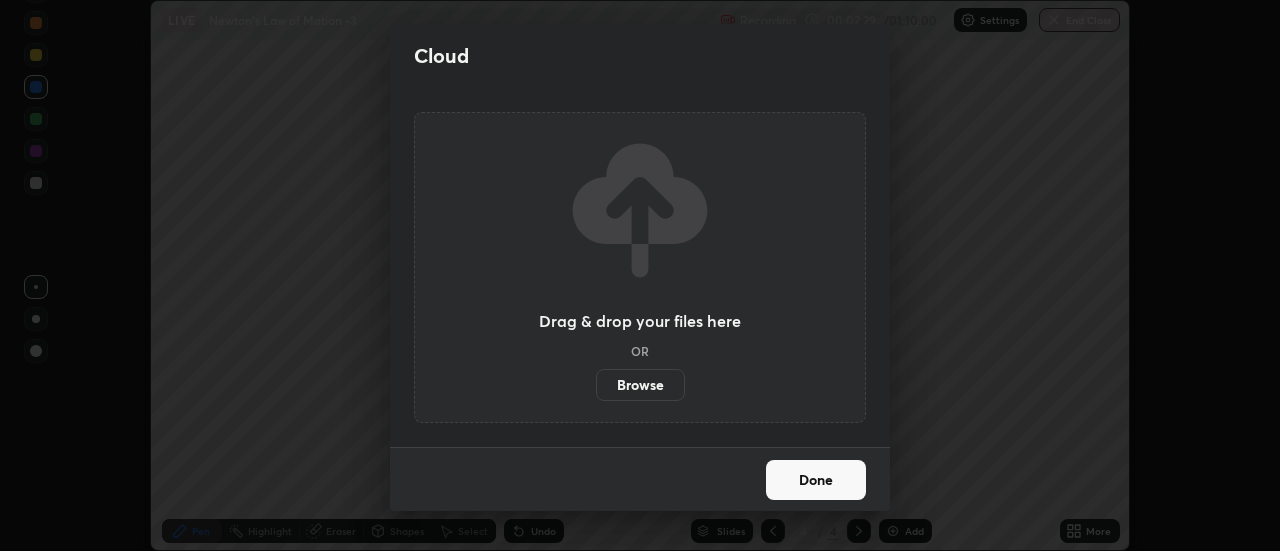 scroll, scrollTop: 551, scrollLeft: 1280, axis: both 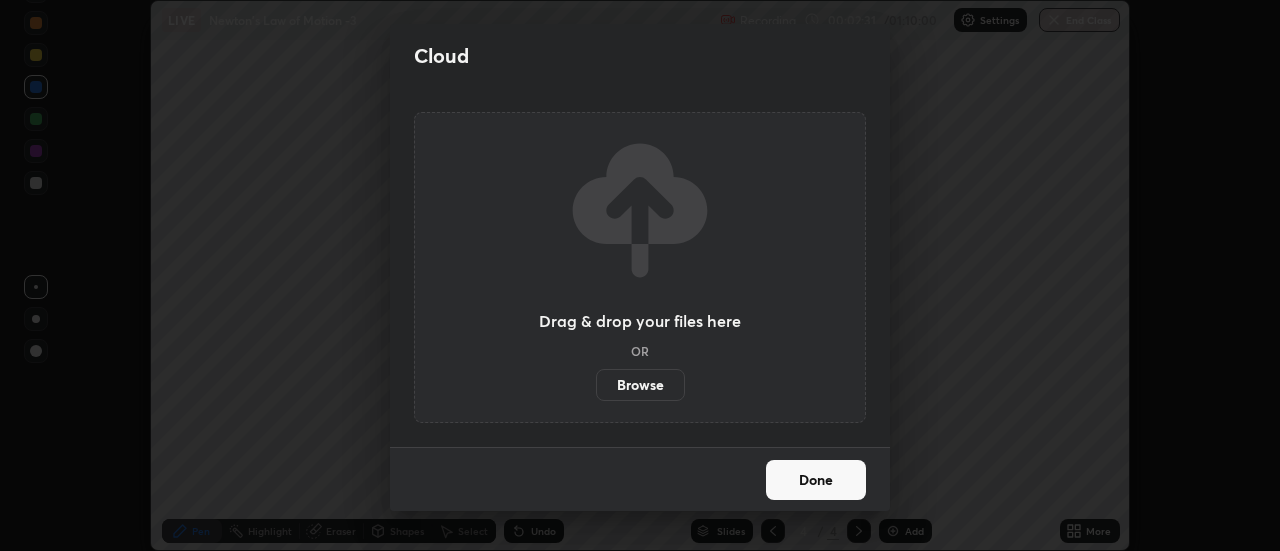 click on "Cloud Drag & drop your files here OR Browse Done" at bounding box center (640, 275) 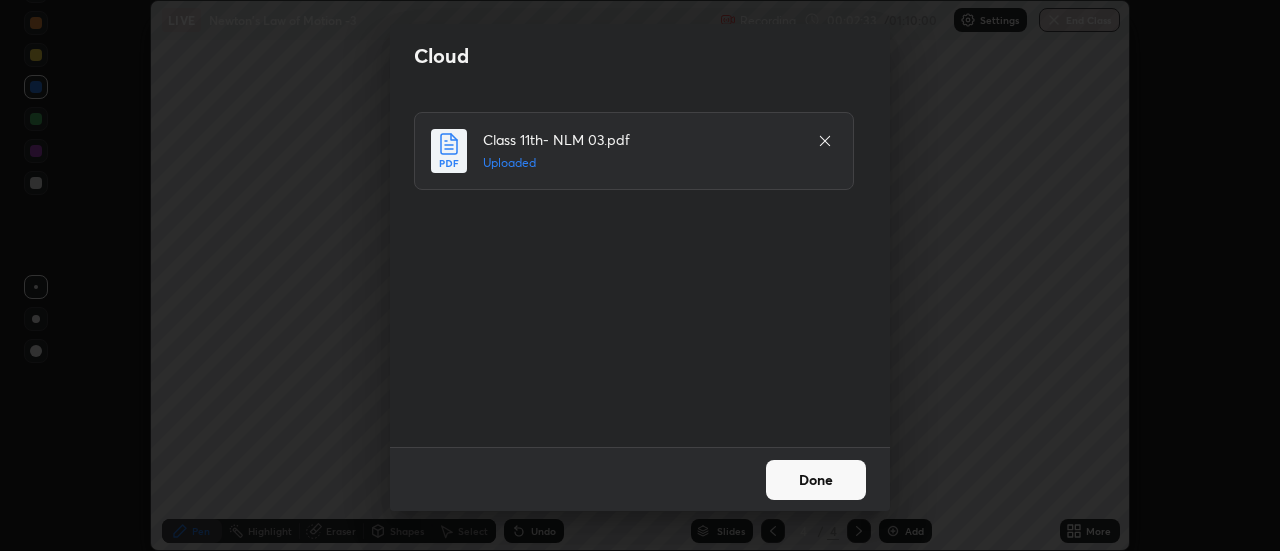 click on "Done" at bounding box center [816, 480] 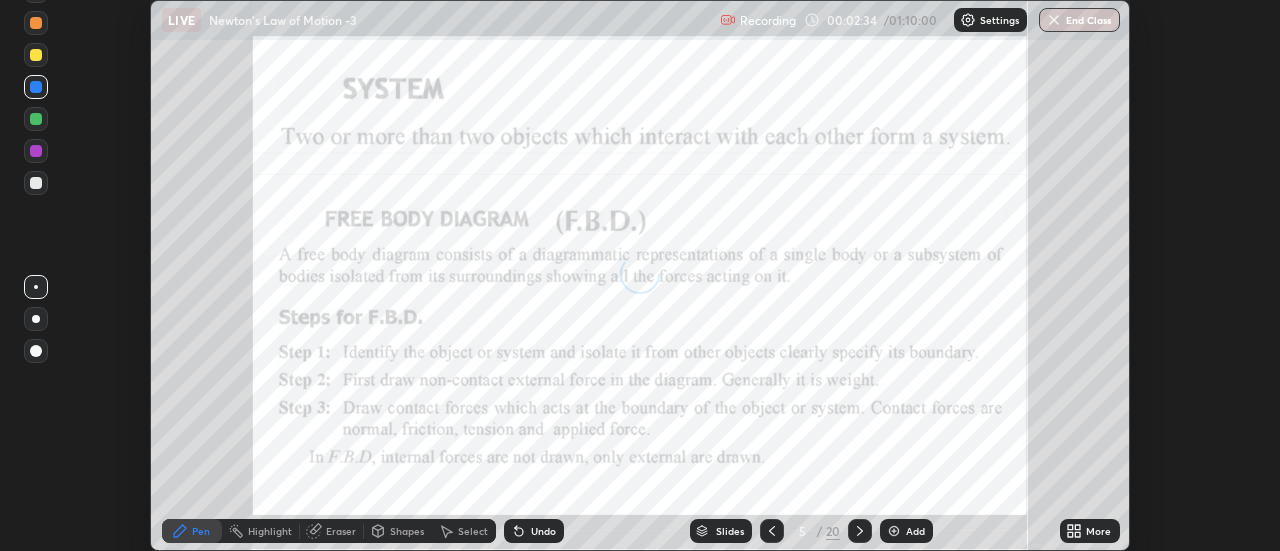 click on "More" at bounding box center [1098, 531] 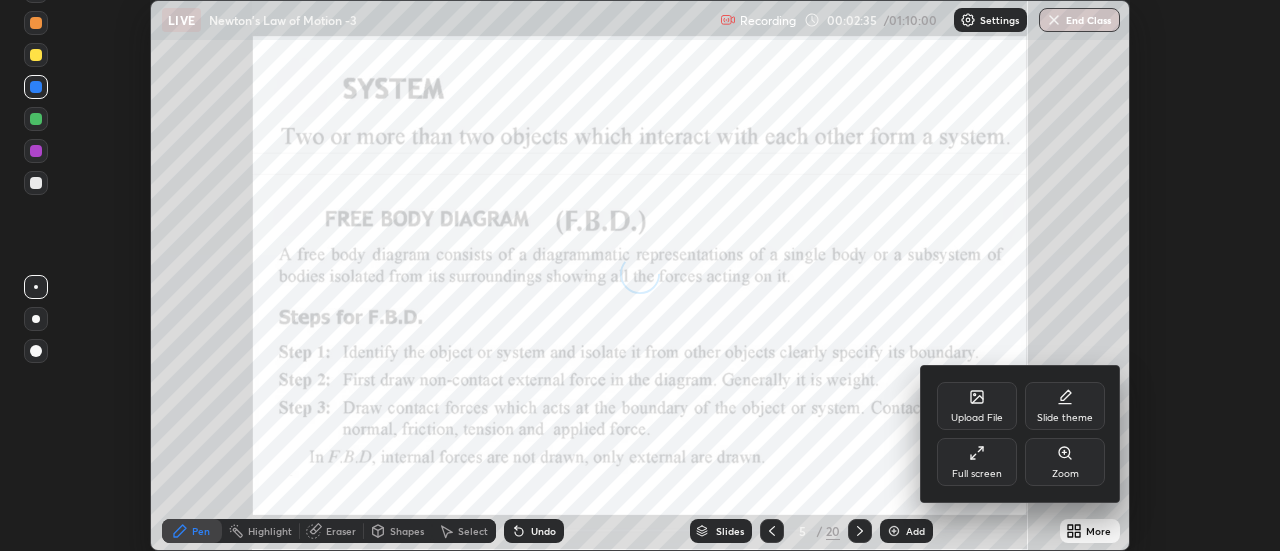 click on "Full screen" at bounding box center [977, 462] 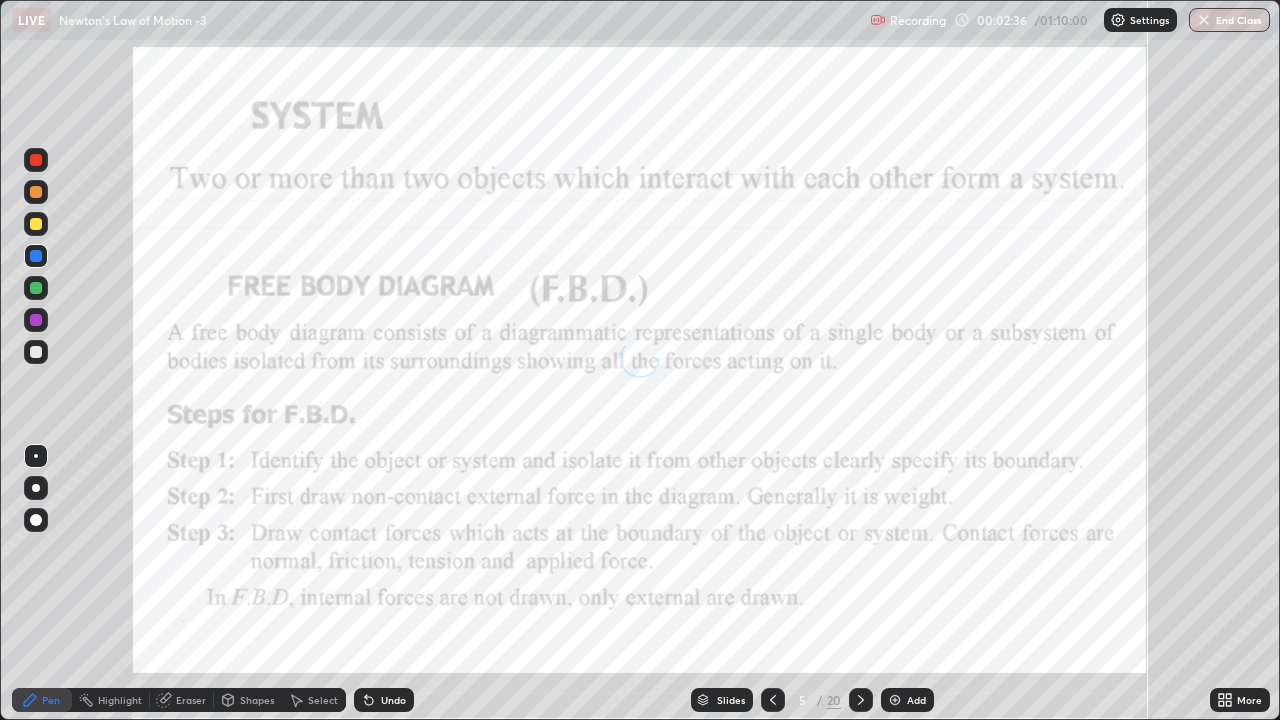 scroll, scrollTop: 99280, scrollLeft: 98720, axis: both 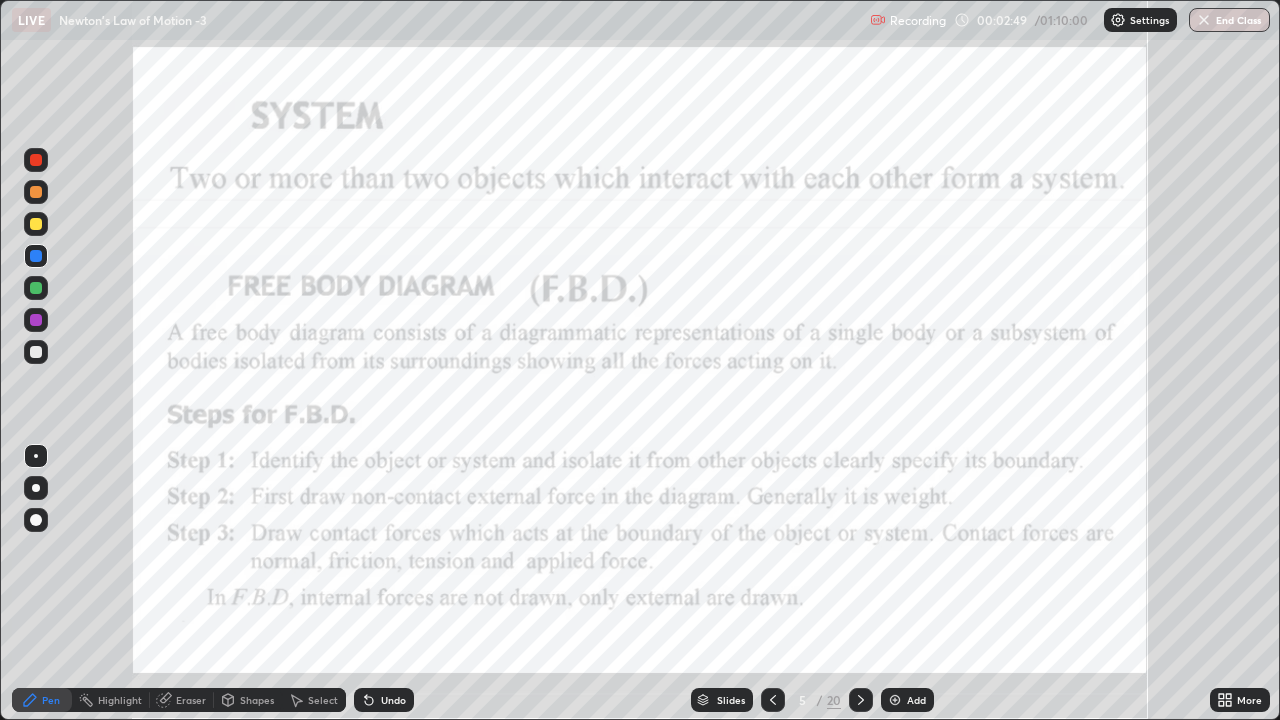 click at bounding box center [861, 700] 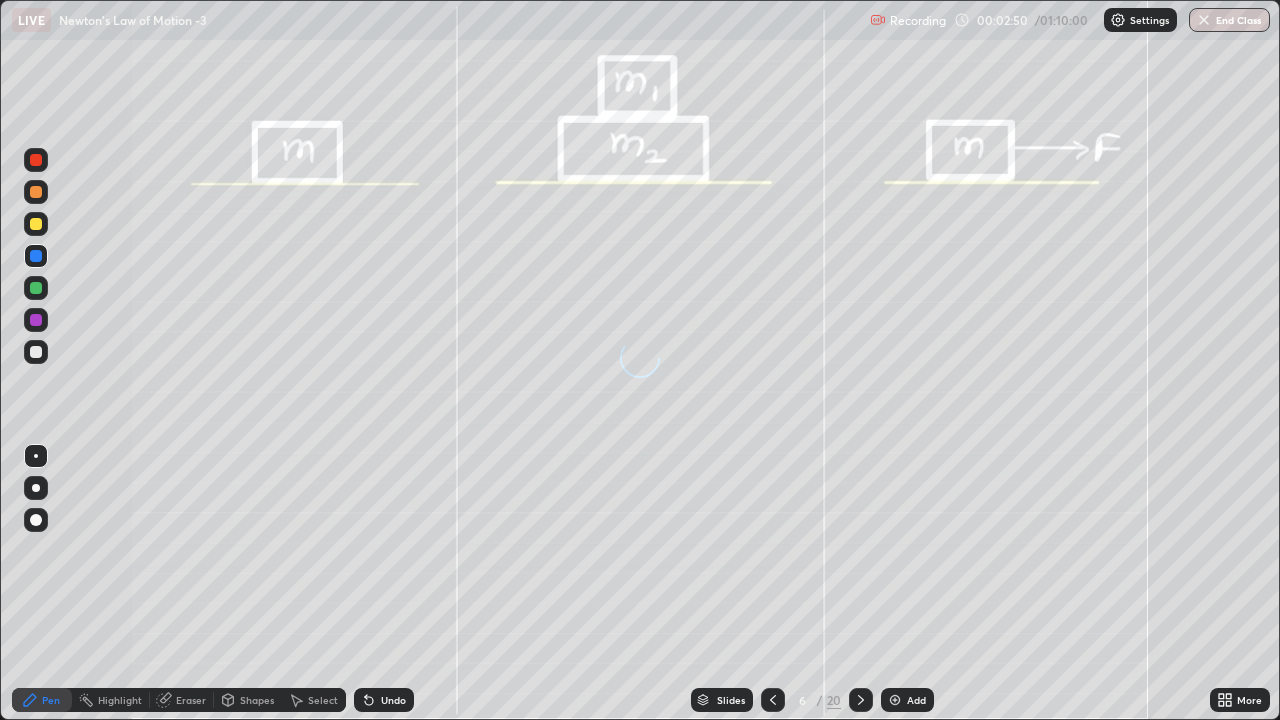 click 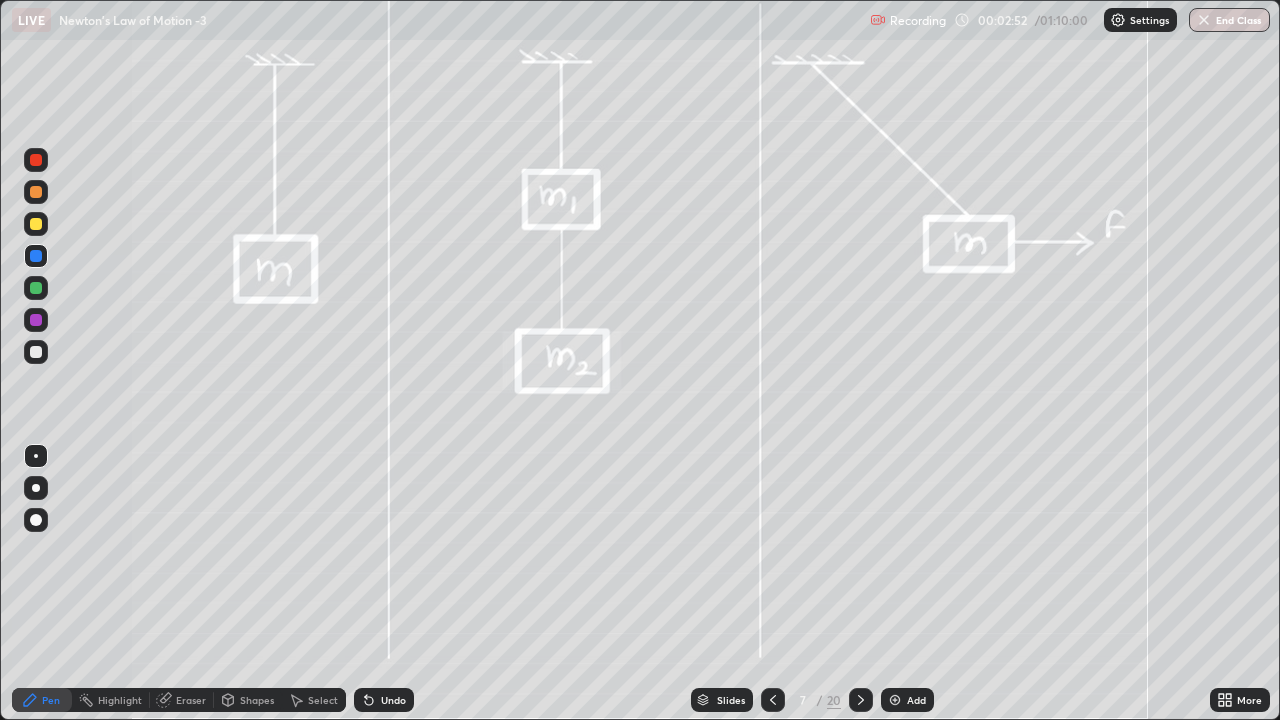 click 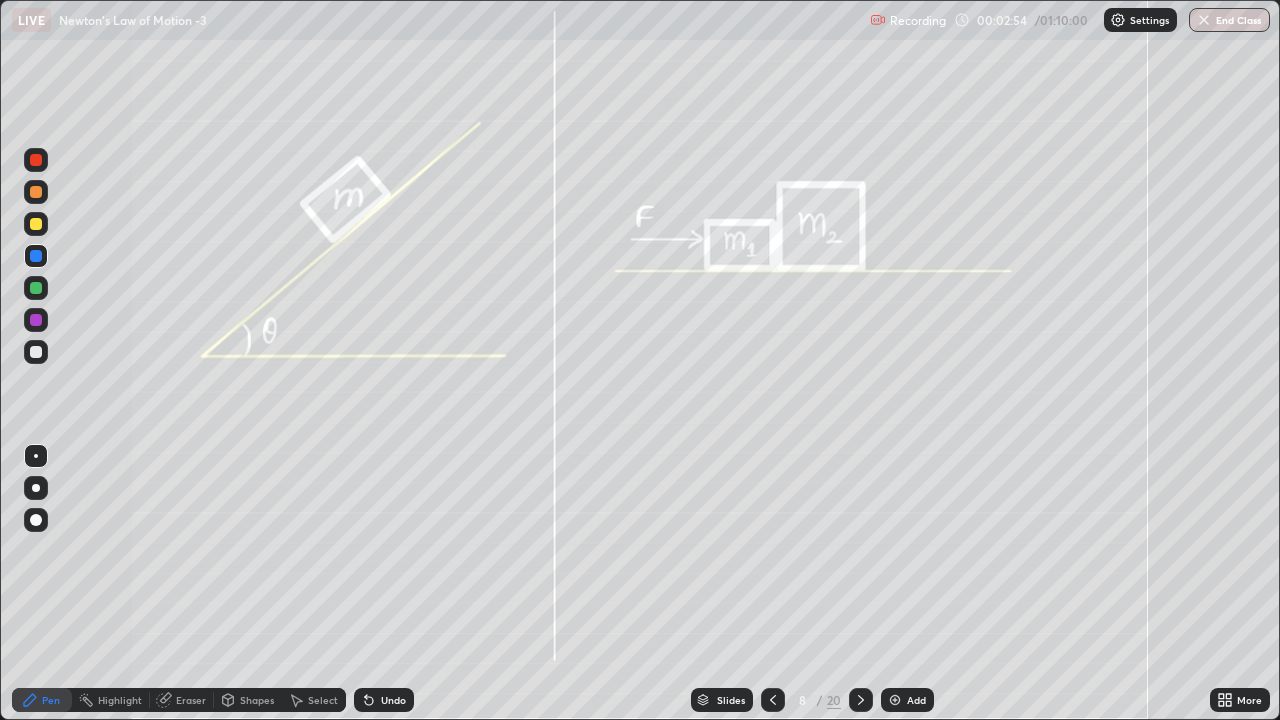 click 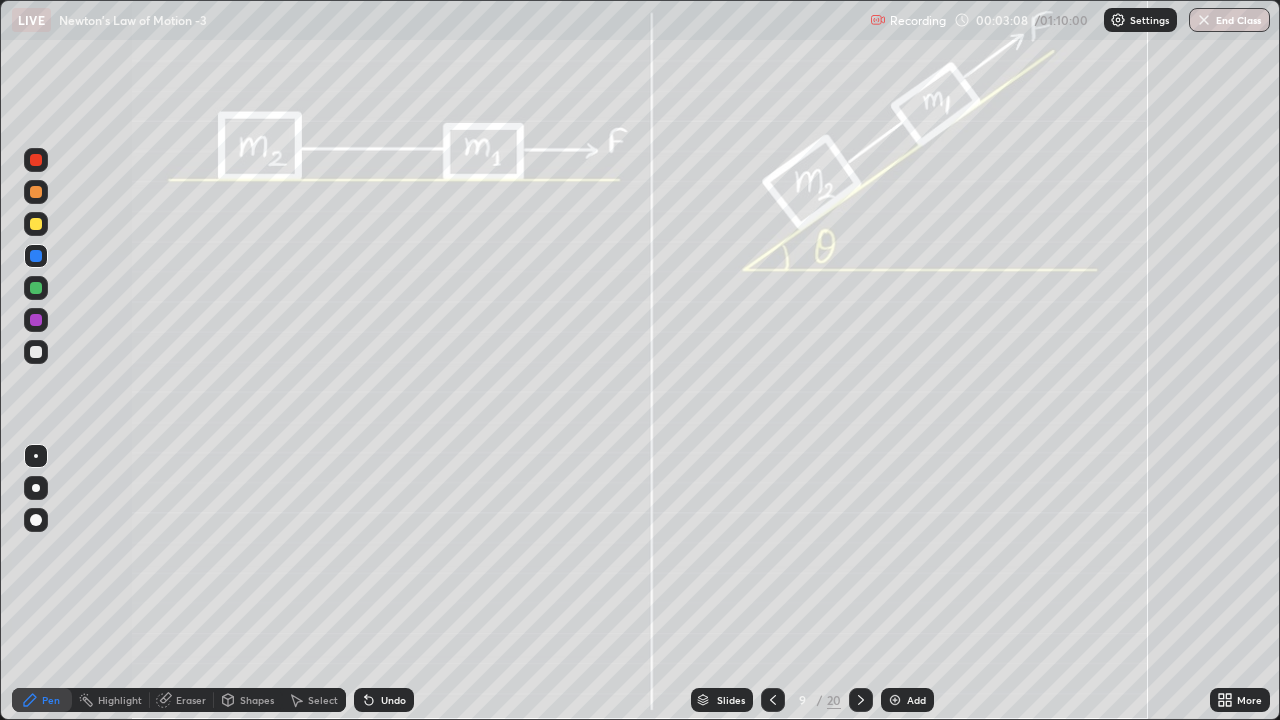 click at bounding box center [36, 488] 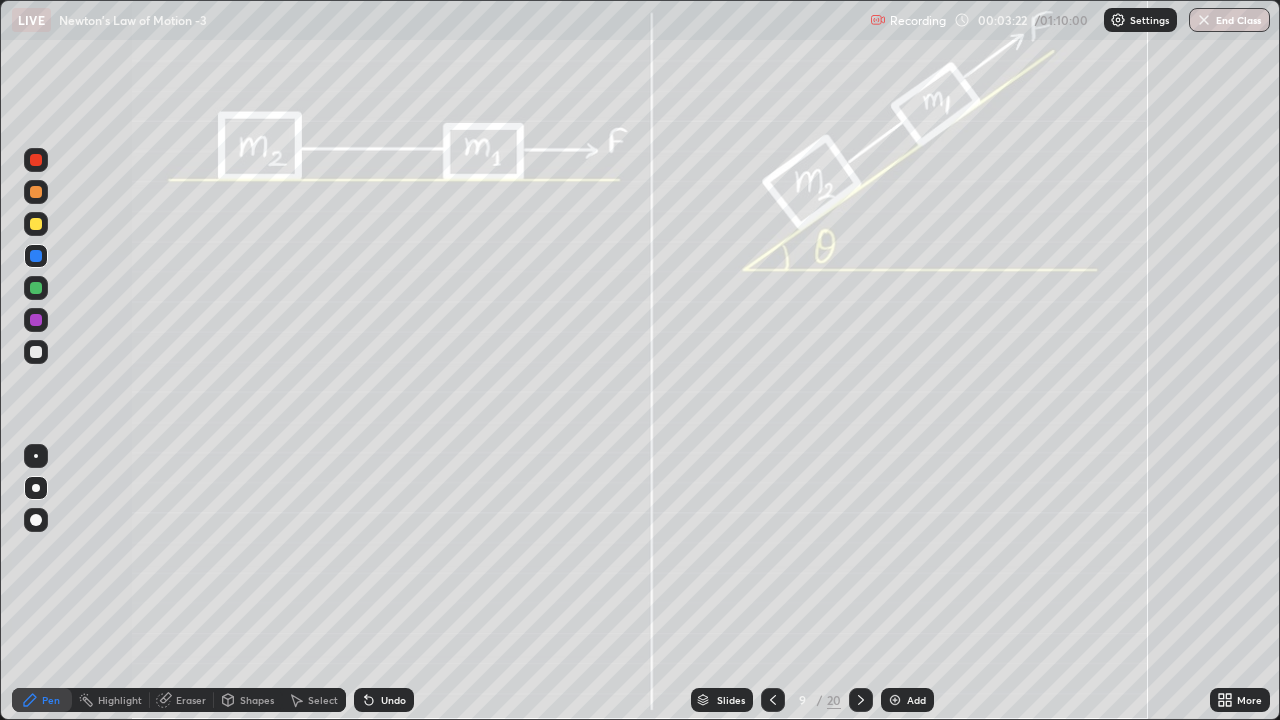 click 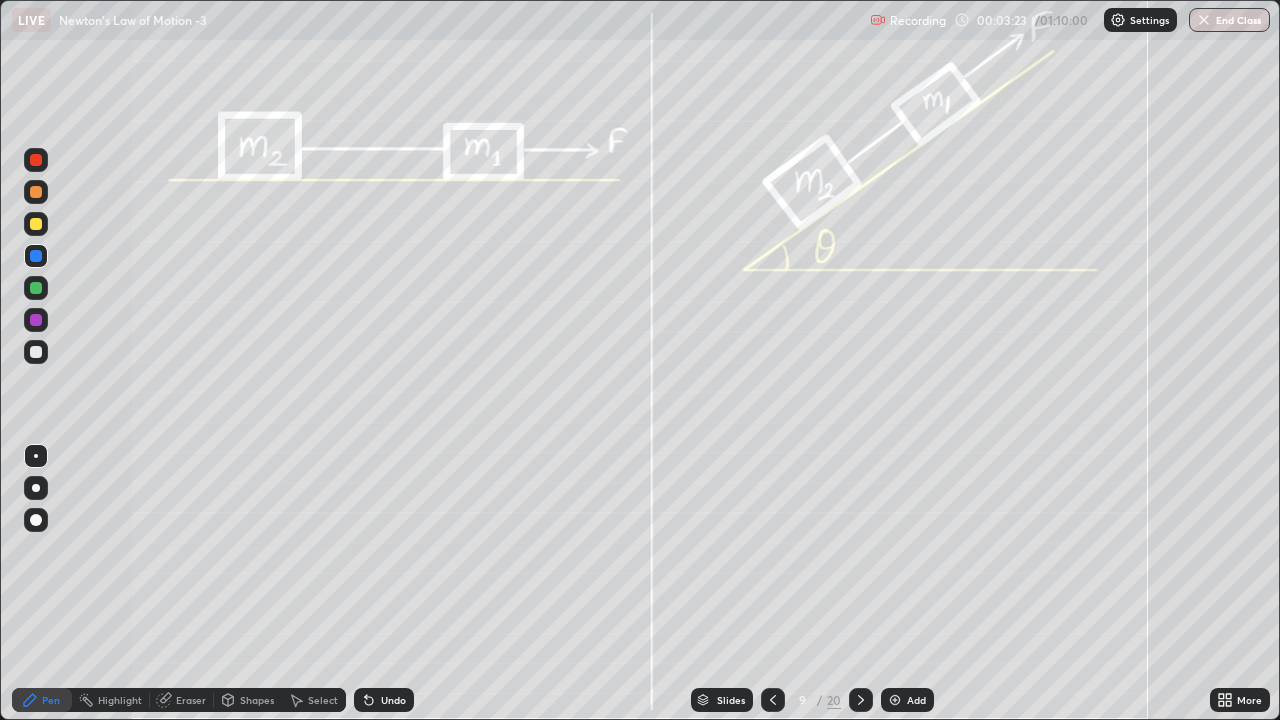 click at bounding box center (36, 352) 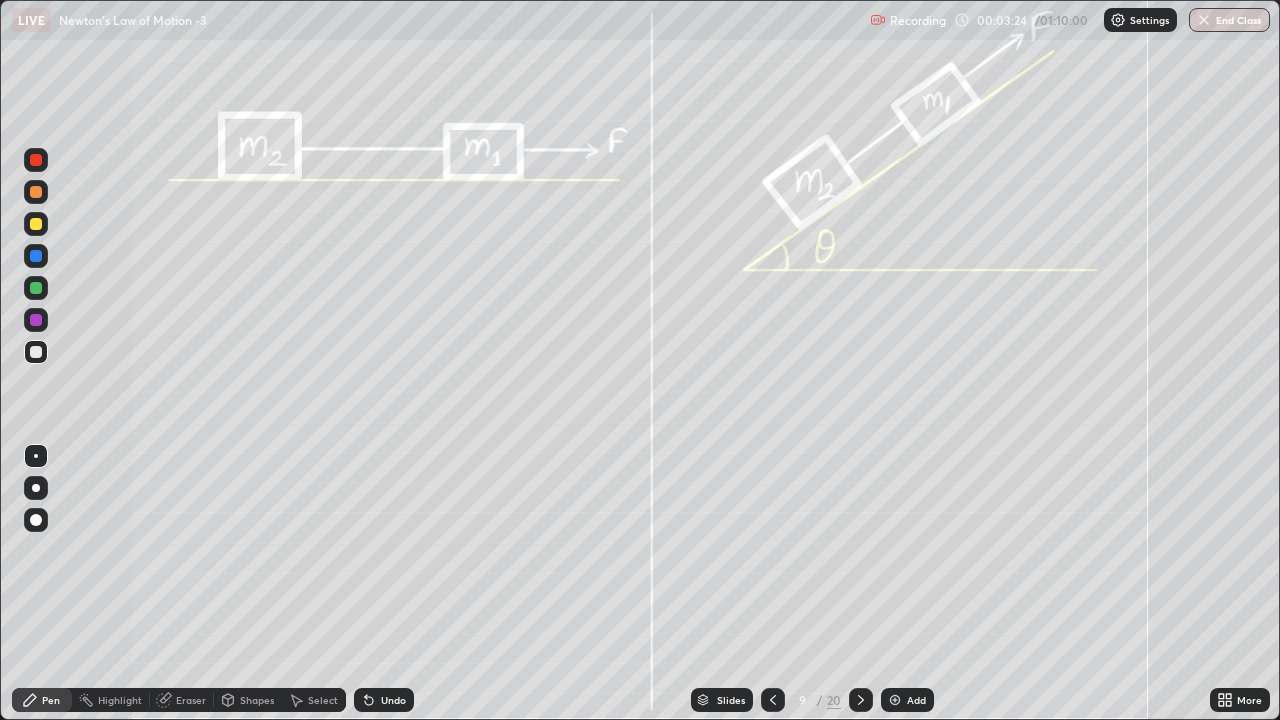 click at bounding box center [36, 488] 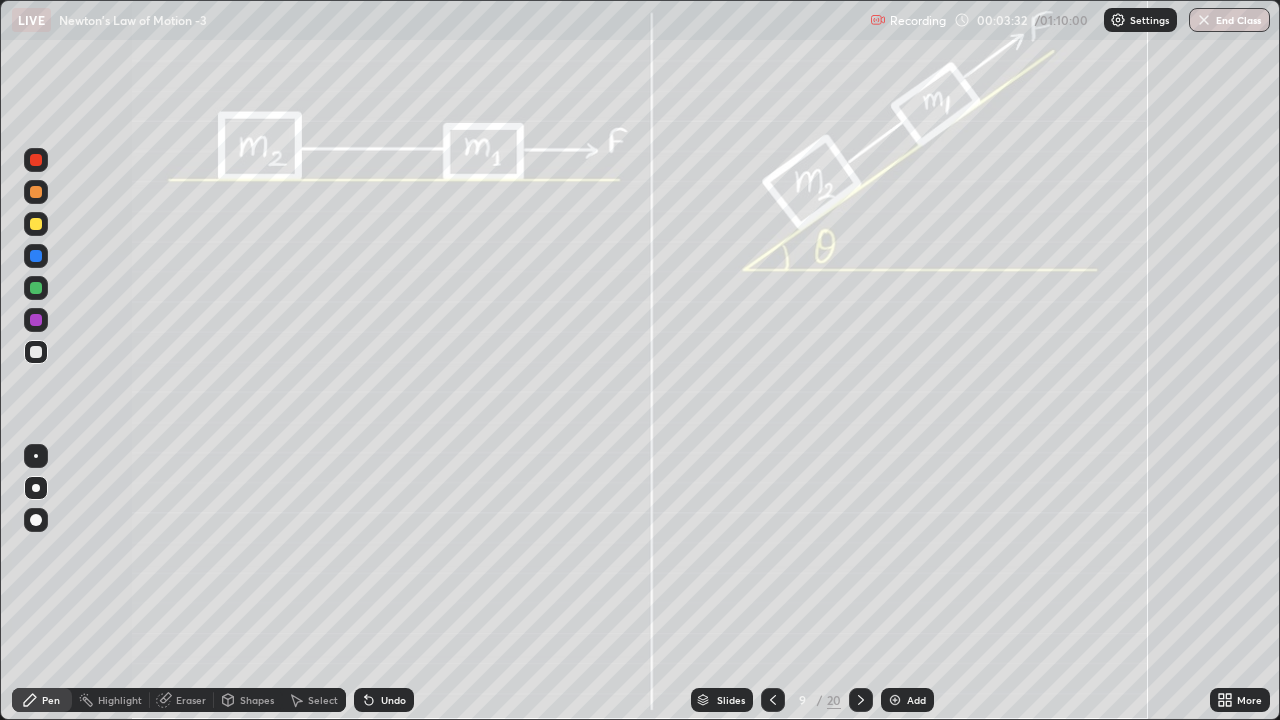 click at bounding box center [36, 456] 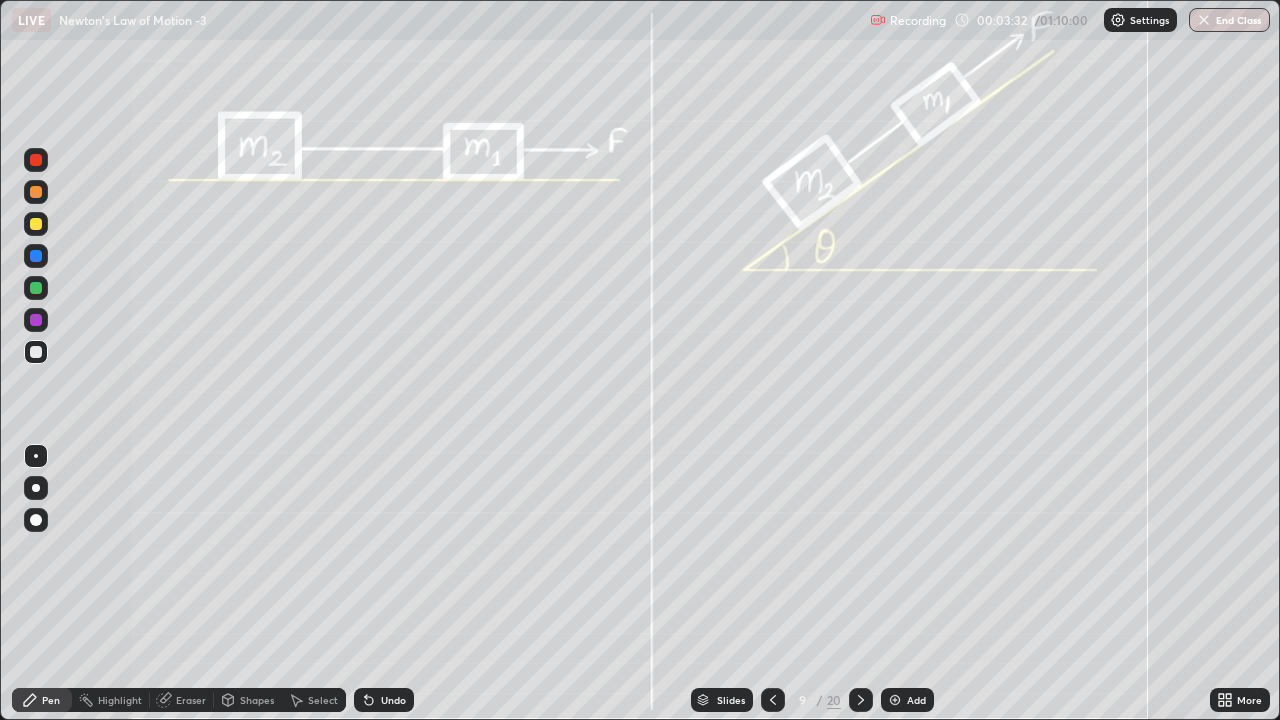 click at bounding box center (36, 256) 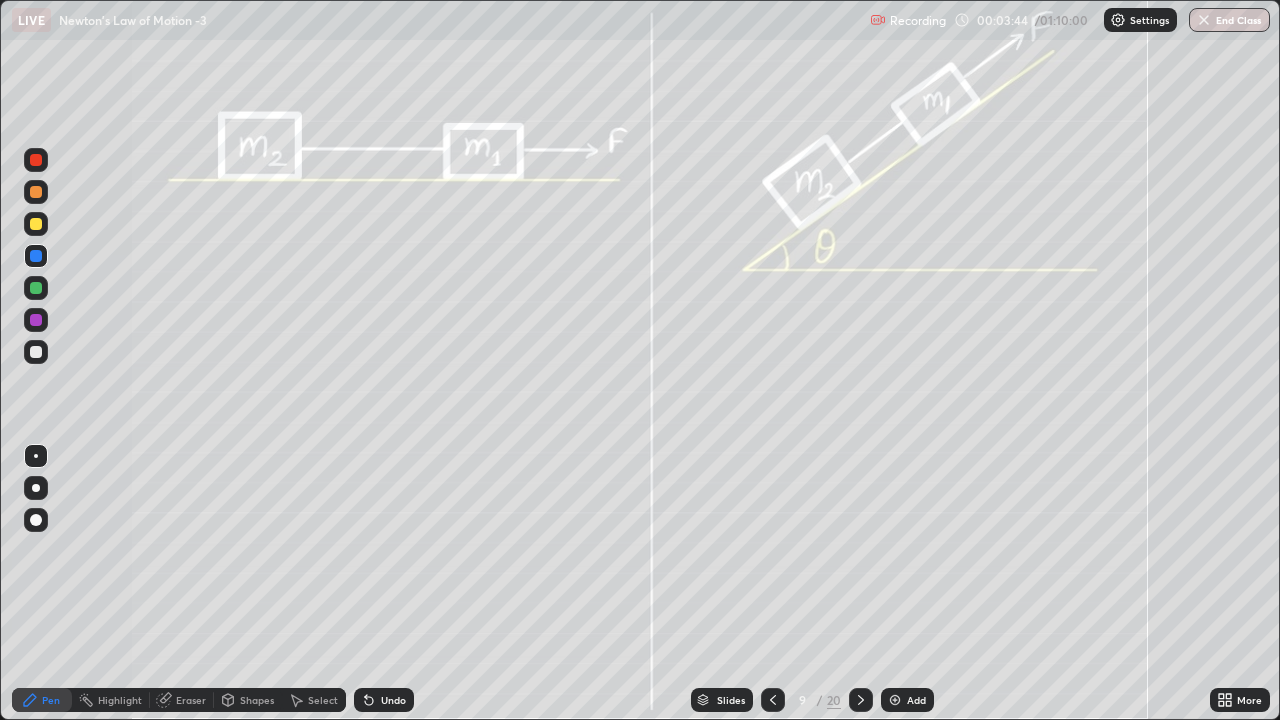 click at bounding box center (36, 352) 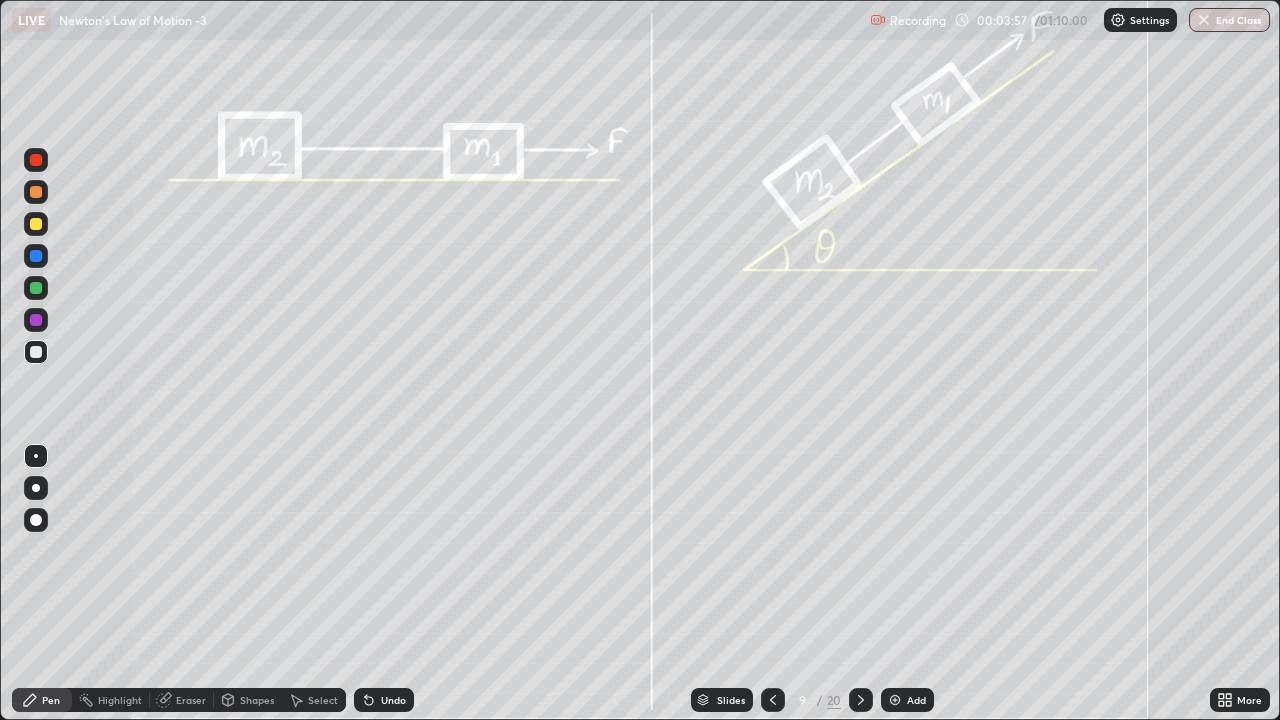 click at bounding box center [36, 288] 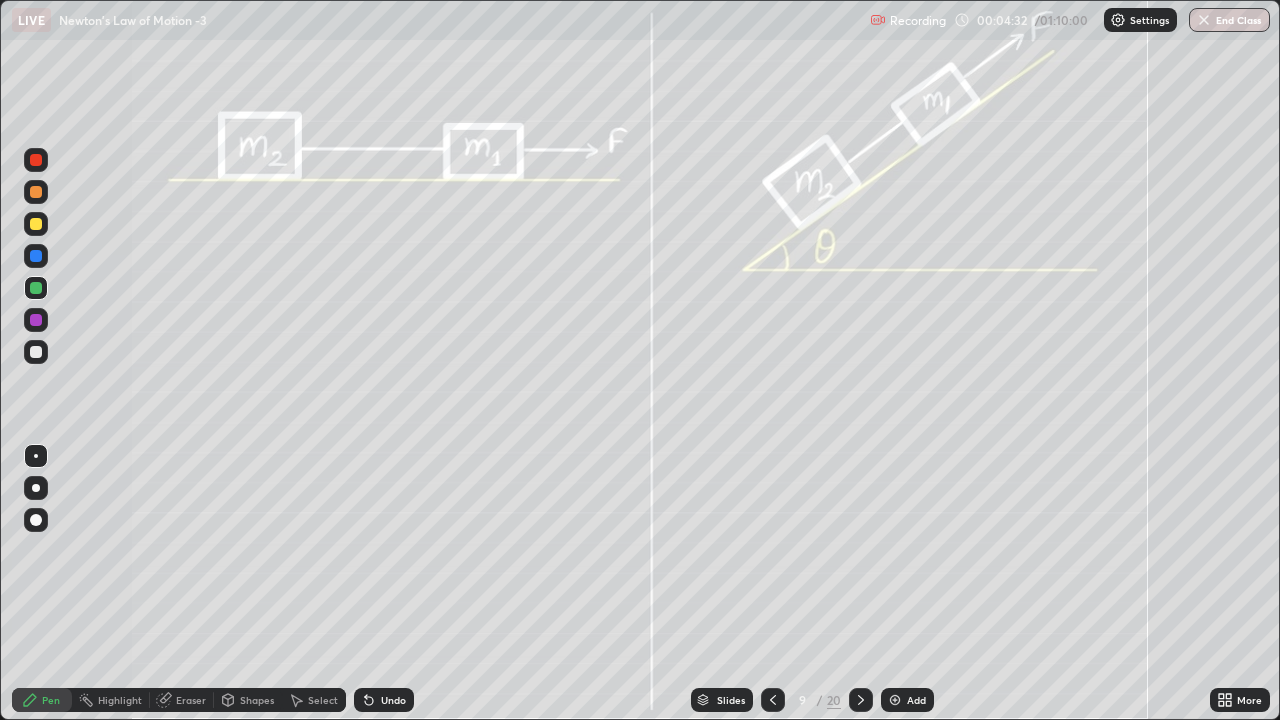 click at bounding box center (36, 320) 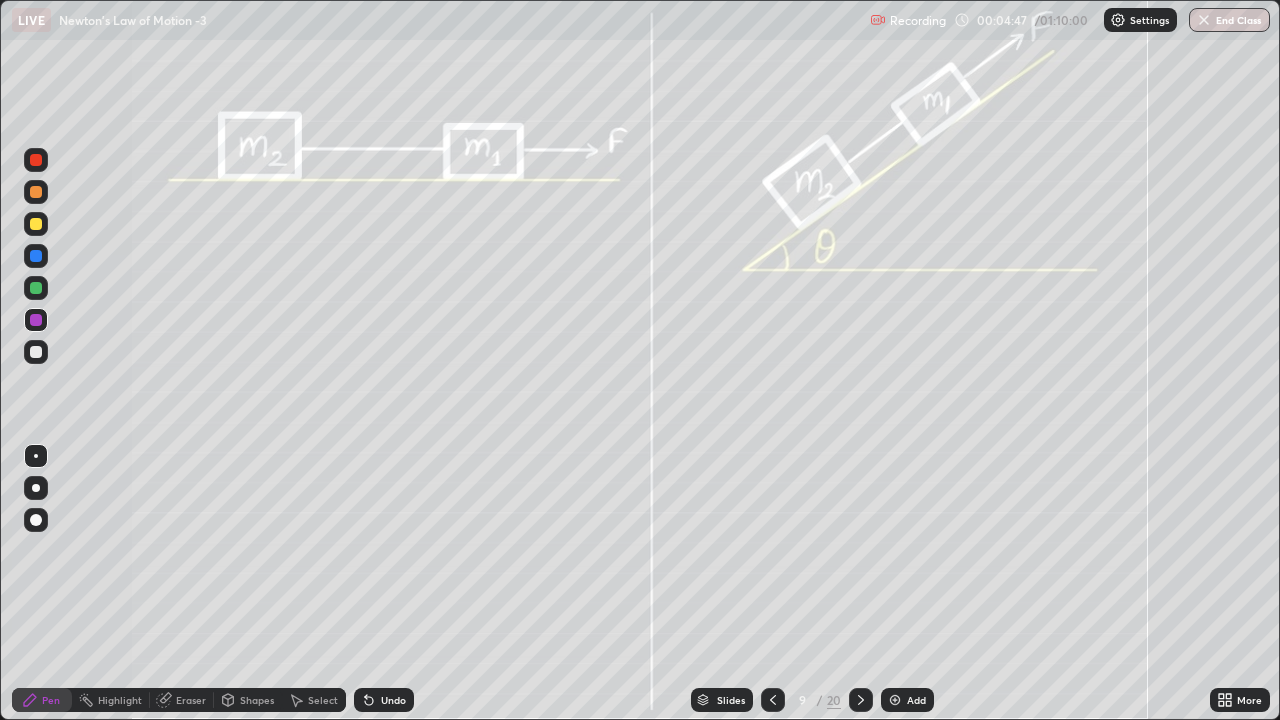 click at bounding box center (36, 488) 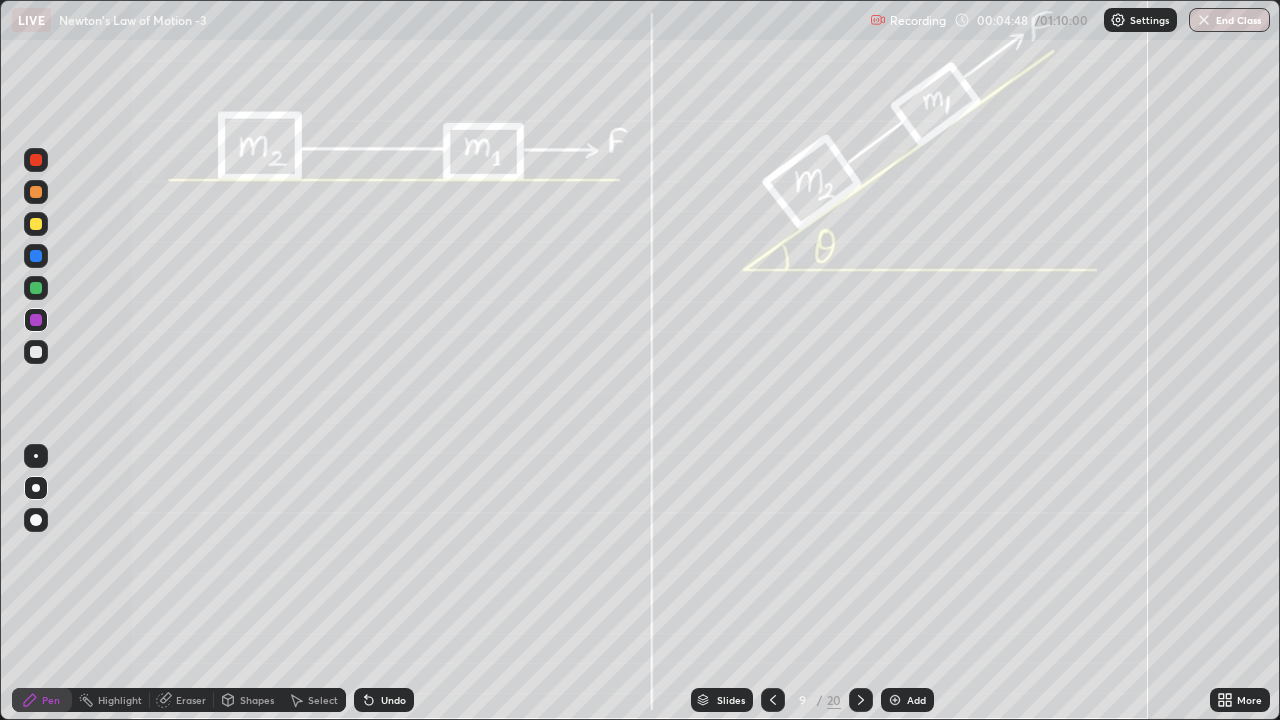 click at bounding box center [36, 352] 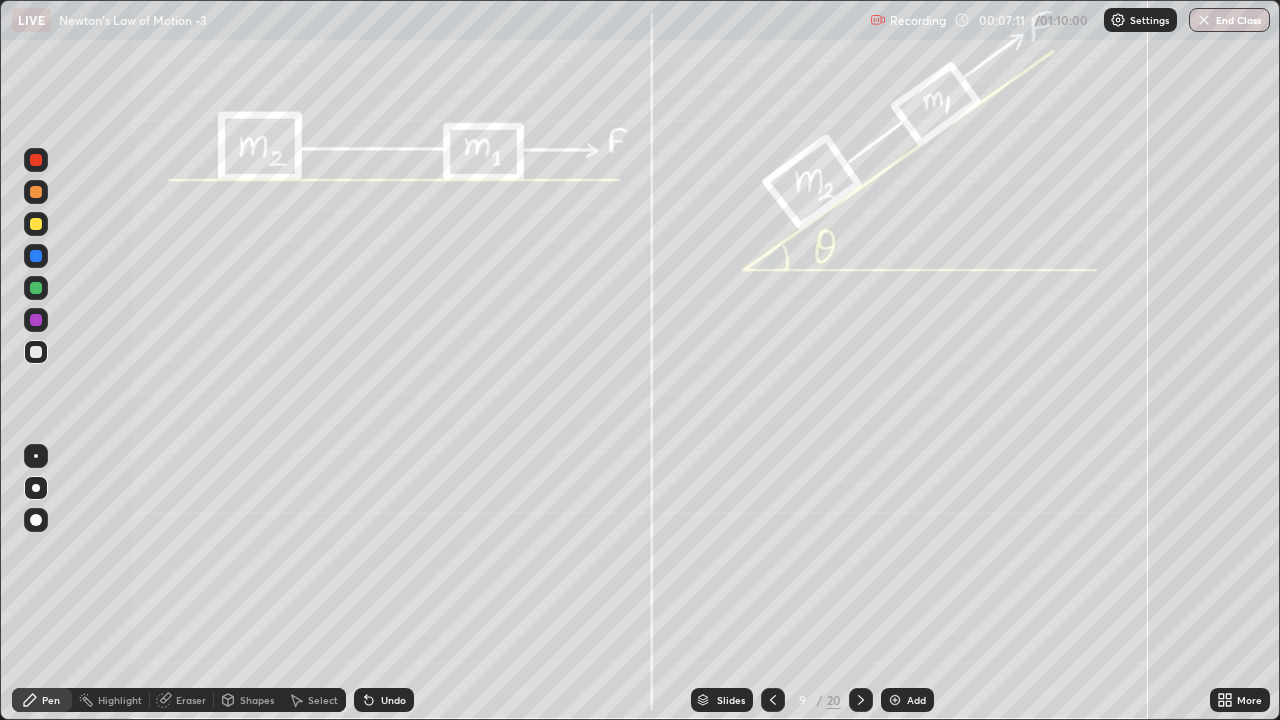 click at bounding box center [36, 256] 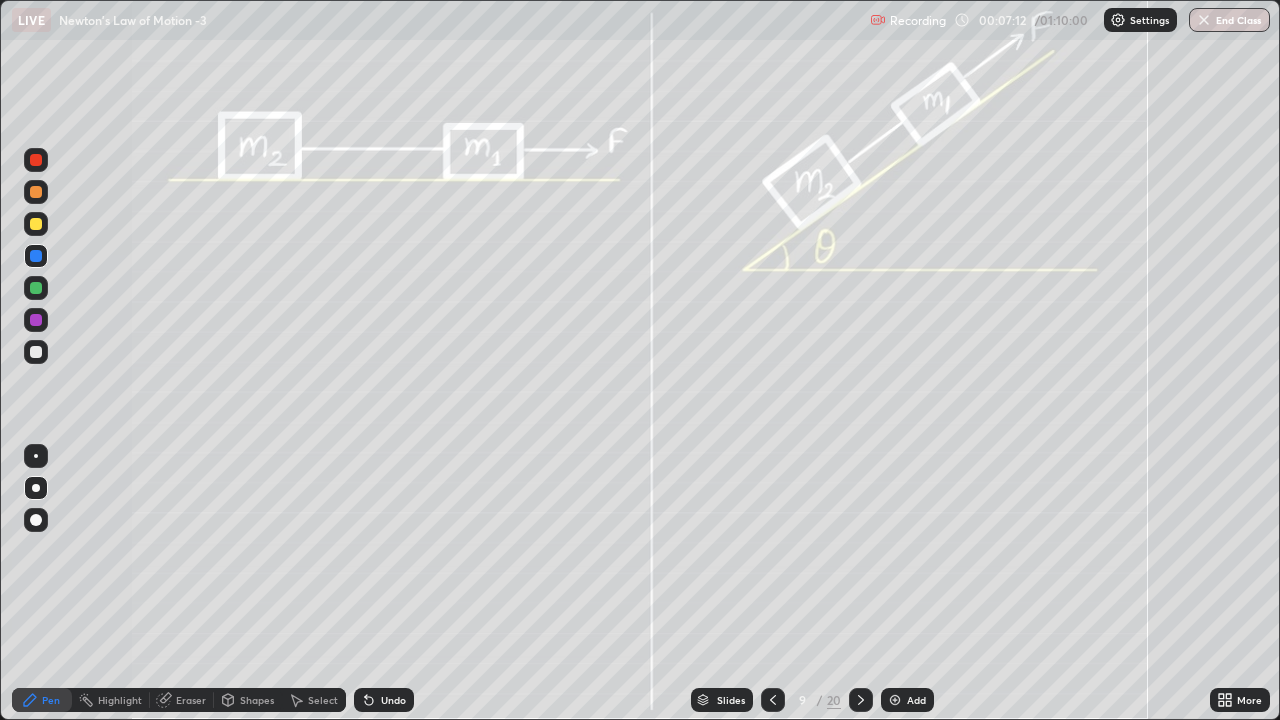 click at bounding box center (36, 456) 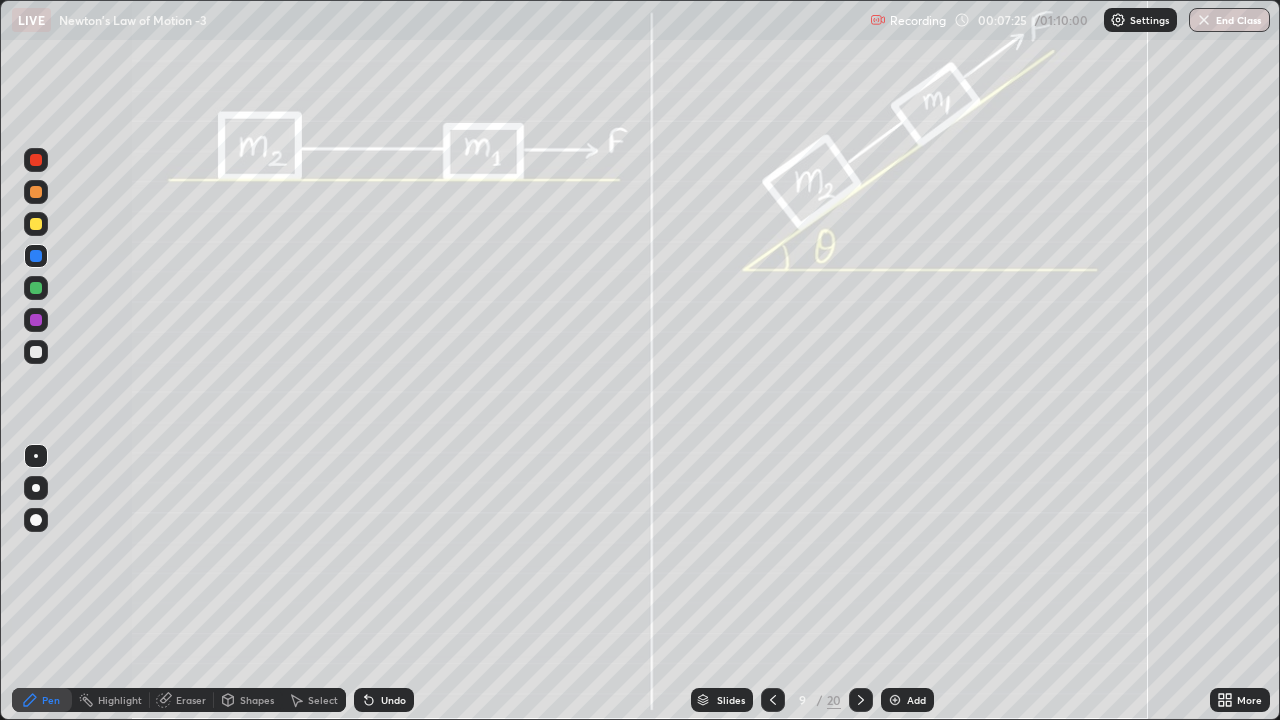 click at bounding box center [36, 288] 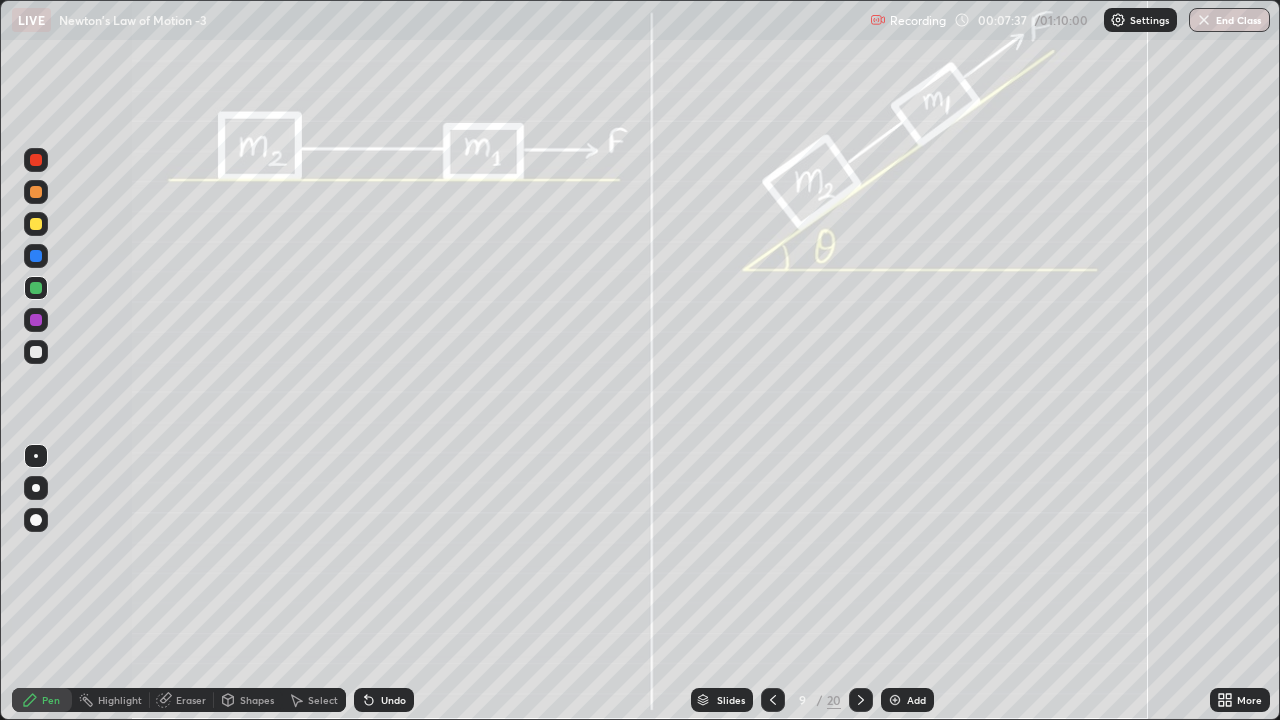 click at bounding box center (36, 352) 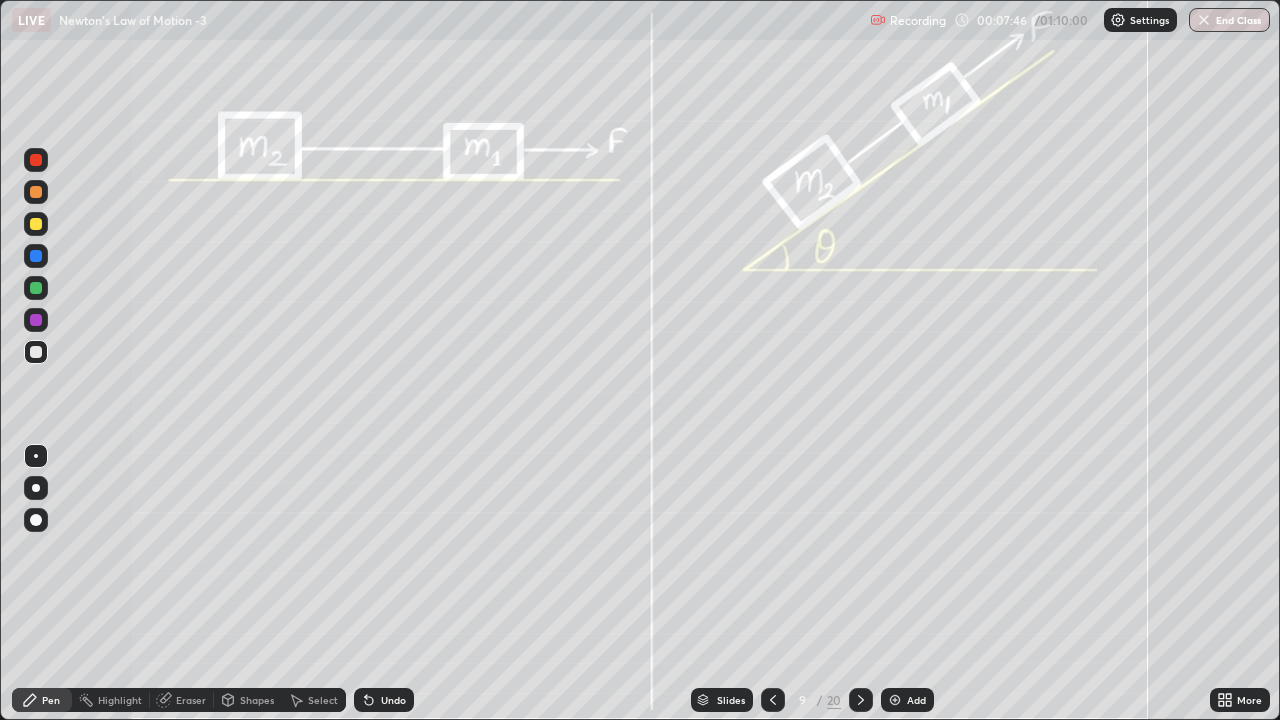 click at bounding box center [36, 320] 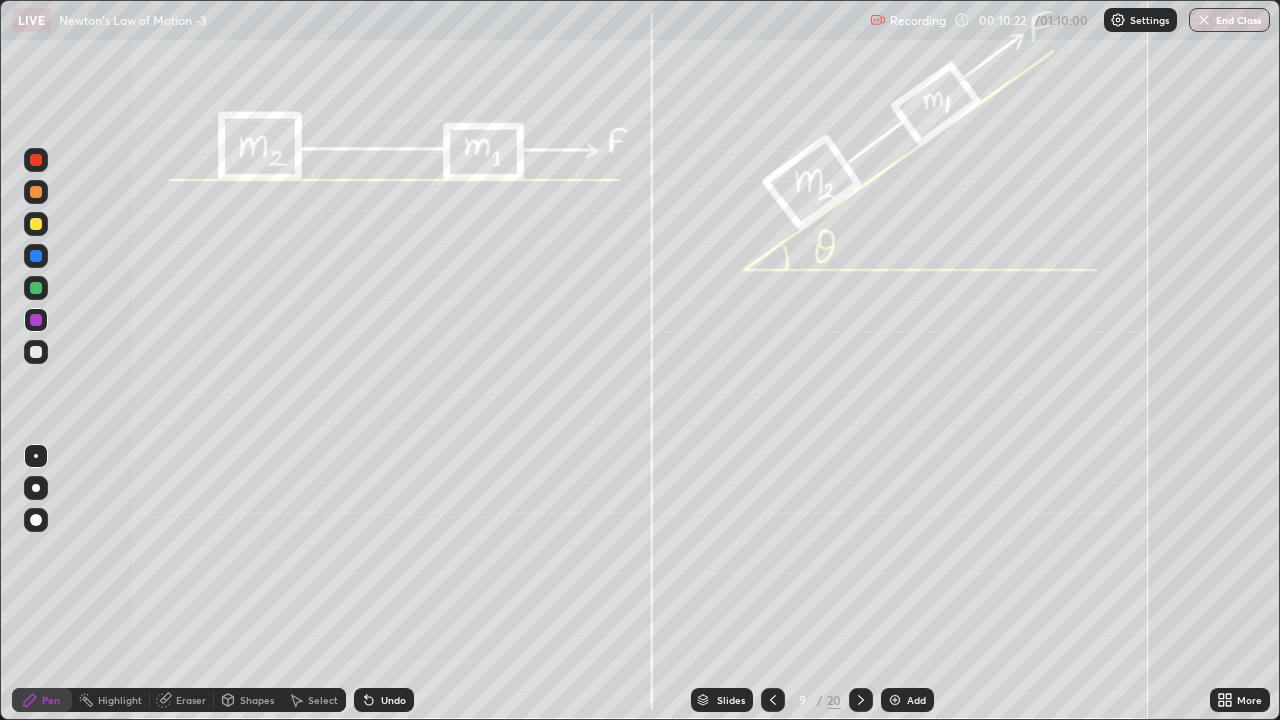click 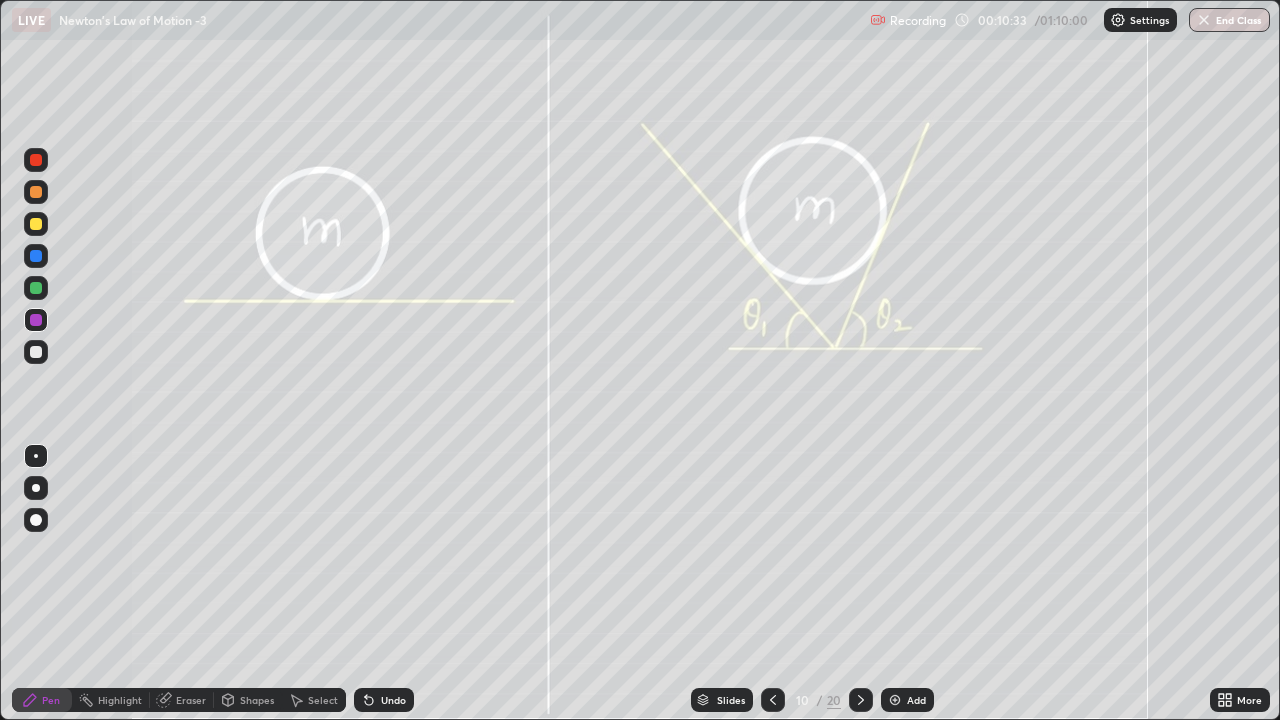 click 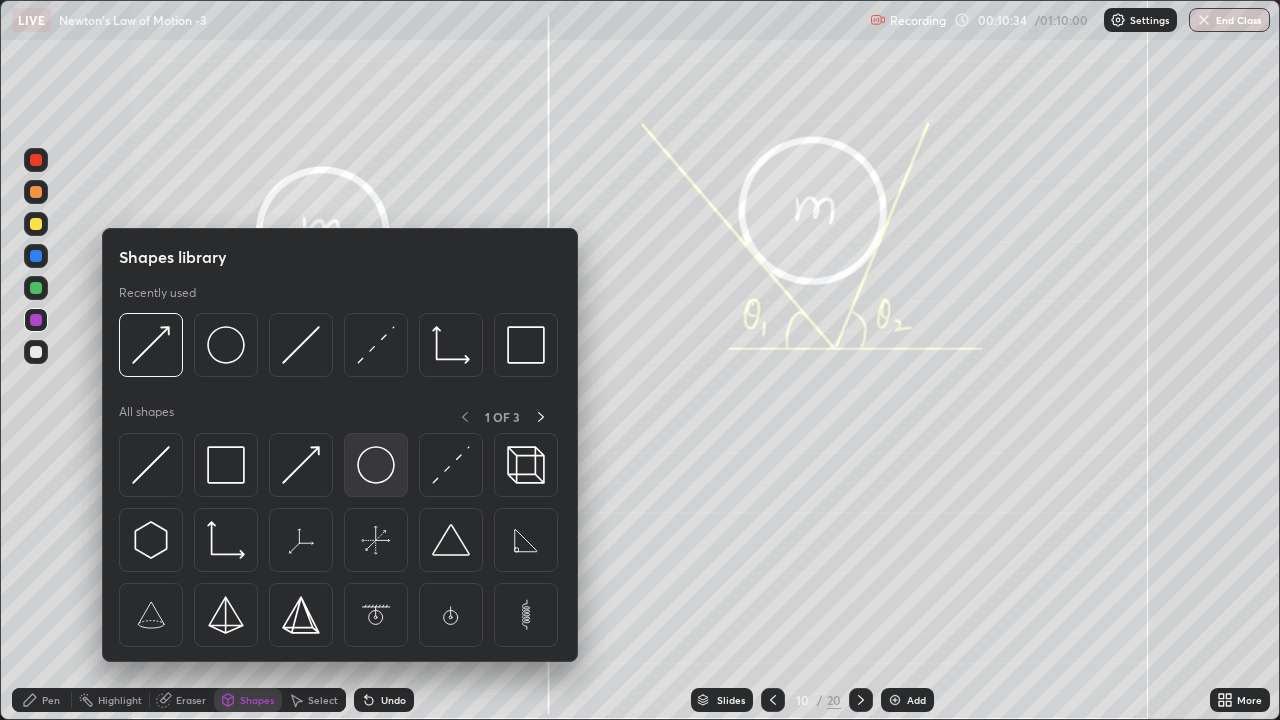 click at bounding box center (376, 465) 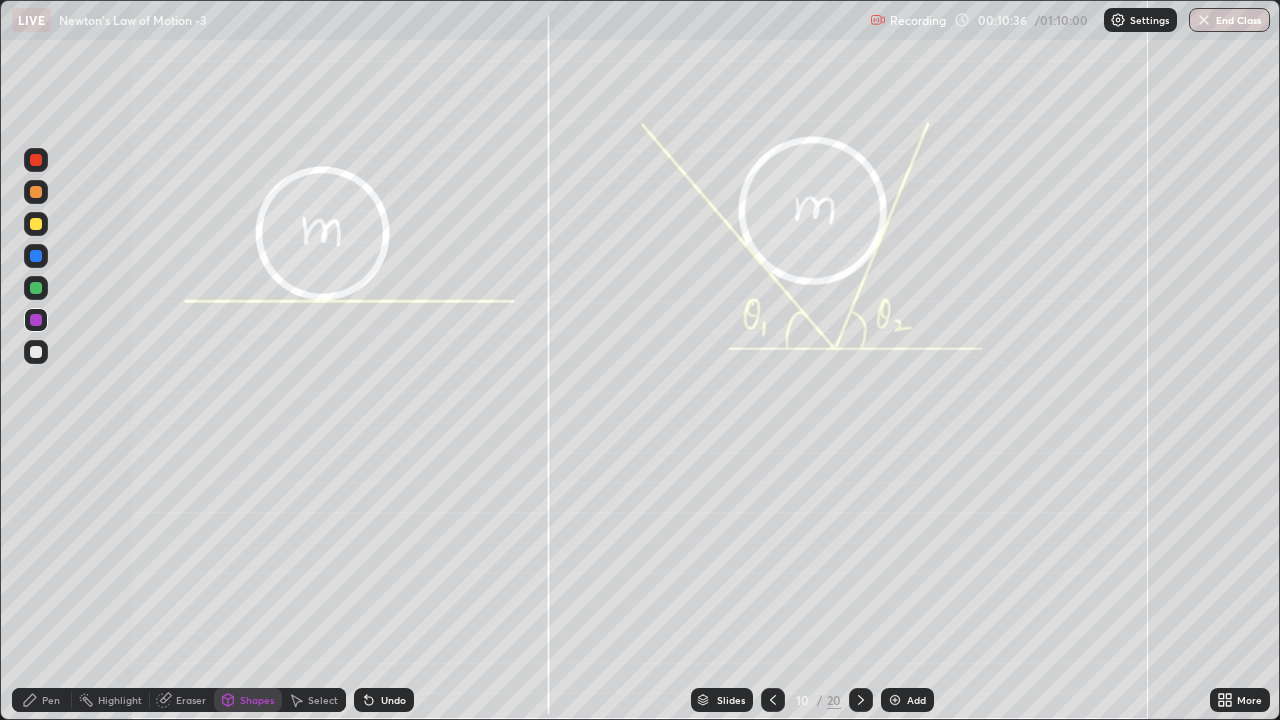 click on "Undo" at bounding box center [393, 700] 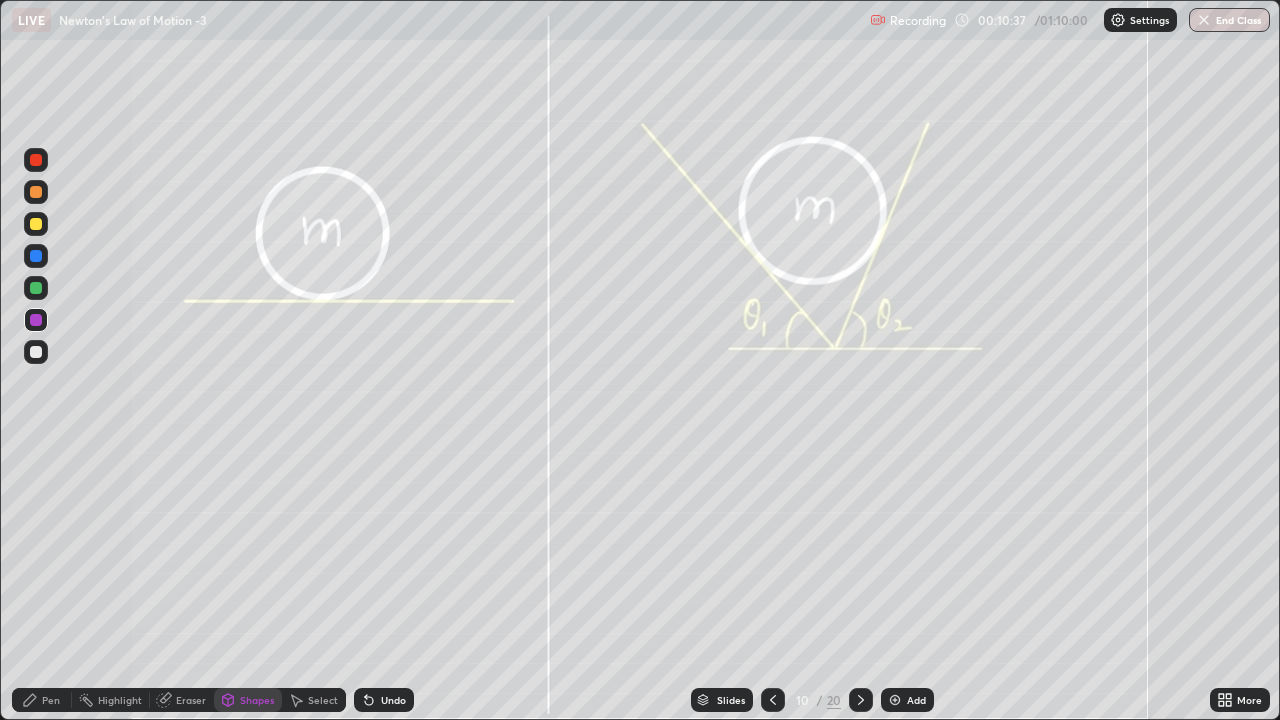 click at bounding box center (36, 352) 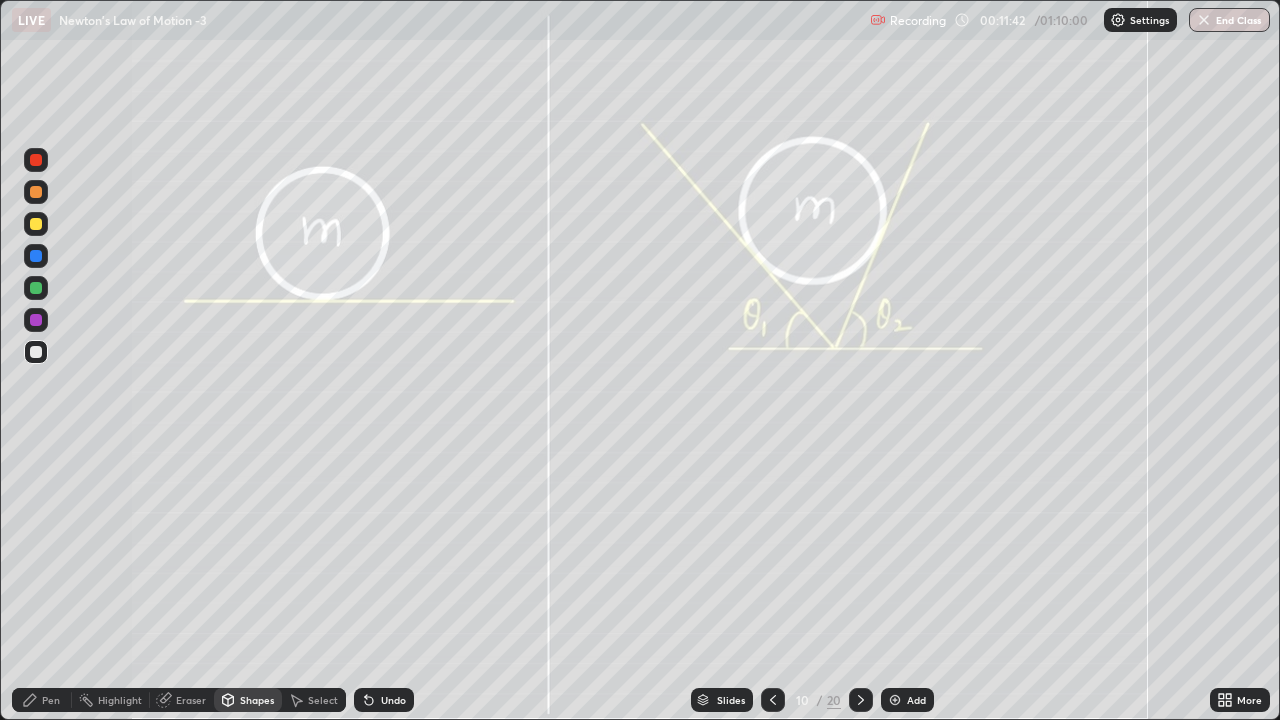 click on "Pen" at bounding box center [42, 700] 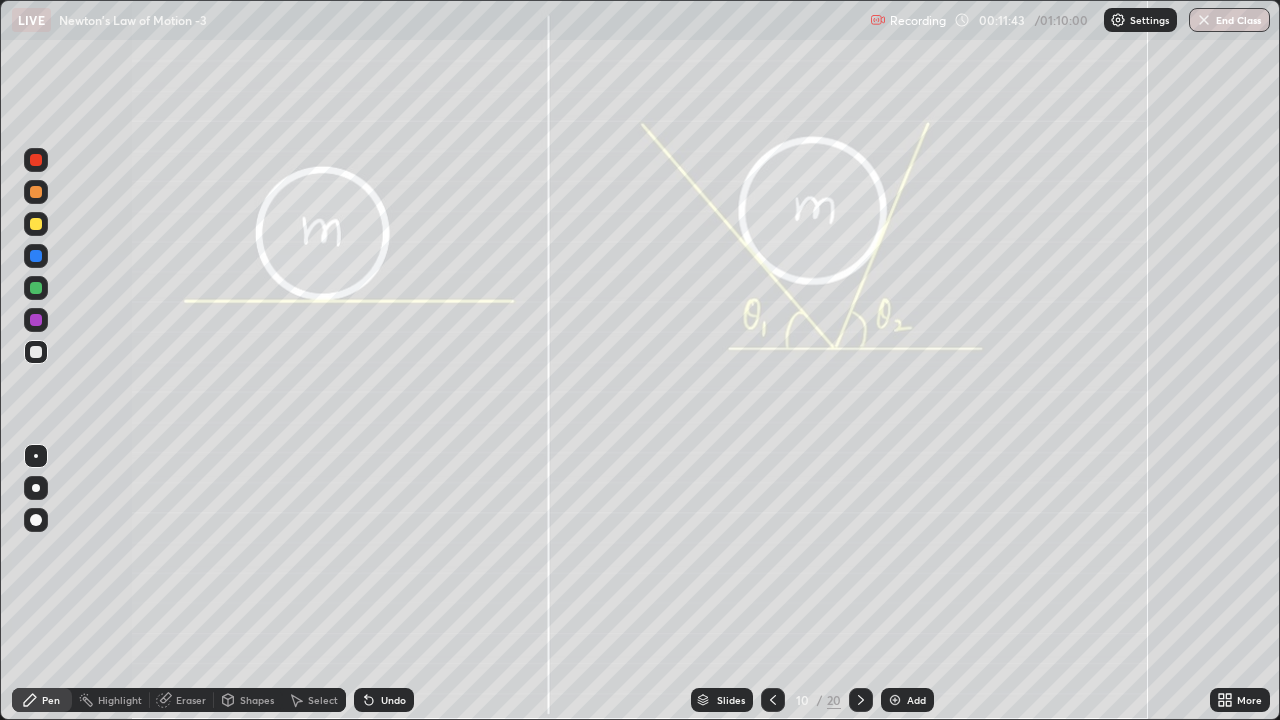 click at bounding box center (36, 256) 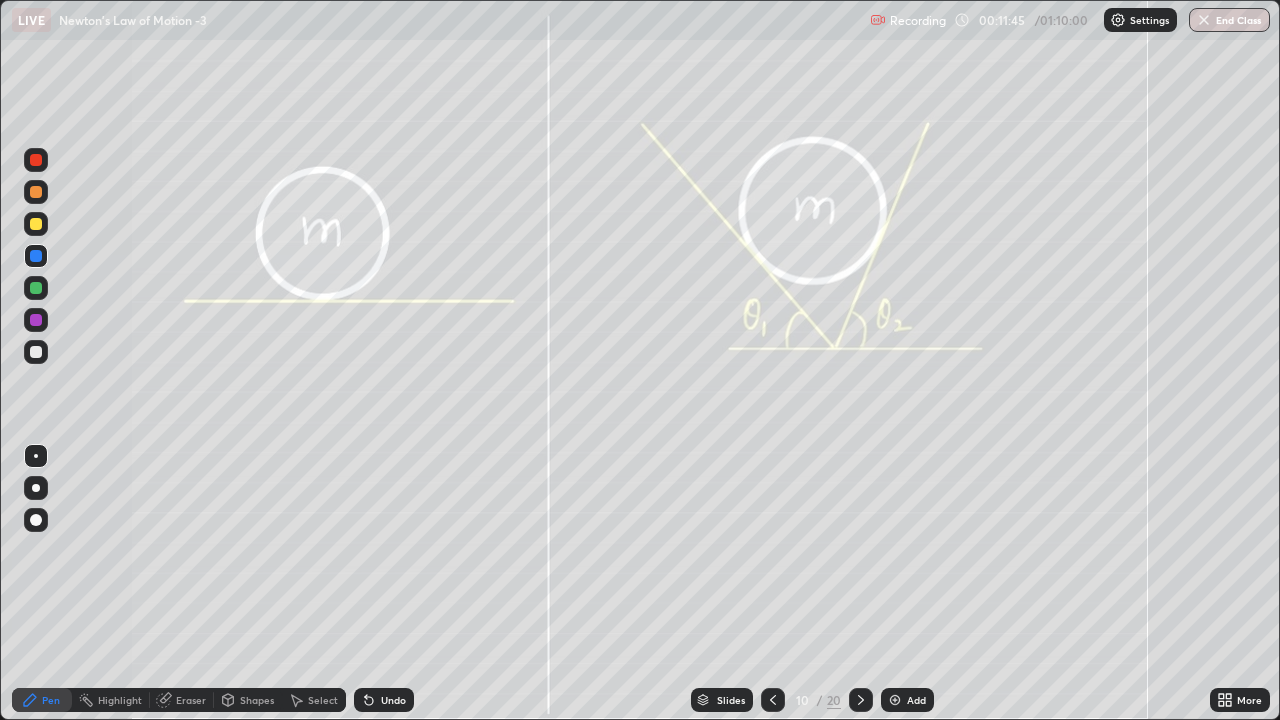 click on "Shapes" at bounding box center (248, 700) 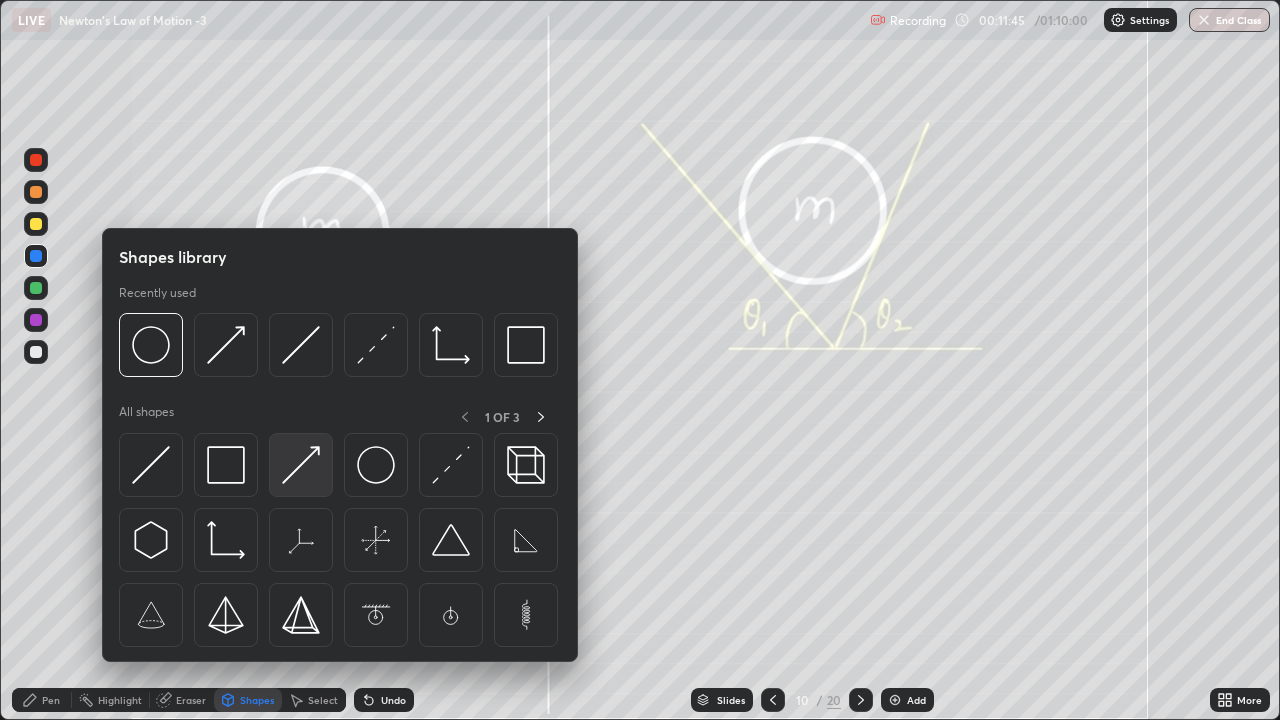 click at bounding box center (301, 465) 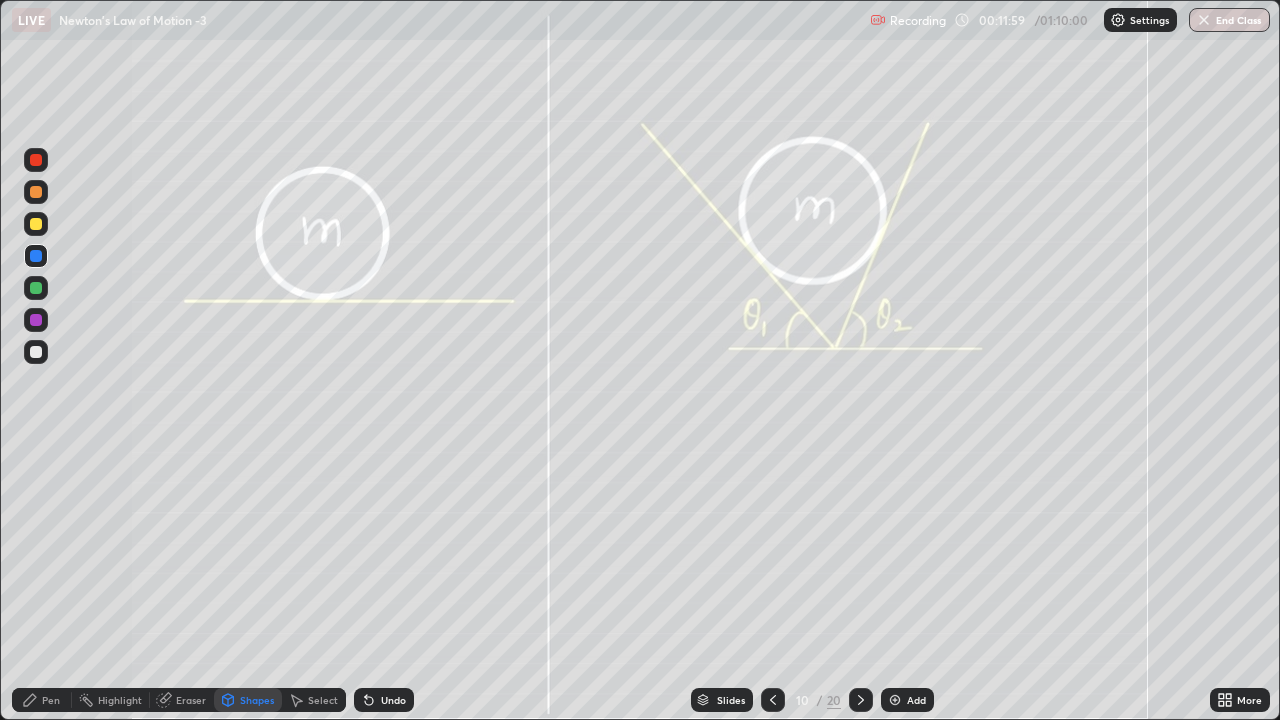 click at bounding box center [36, 288] 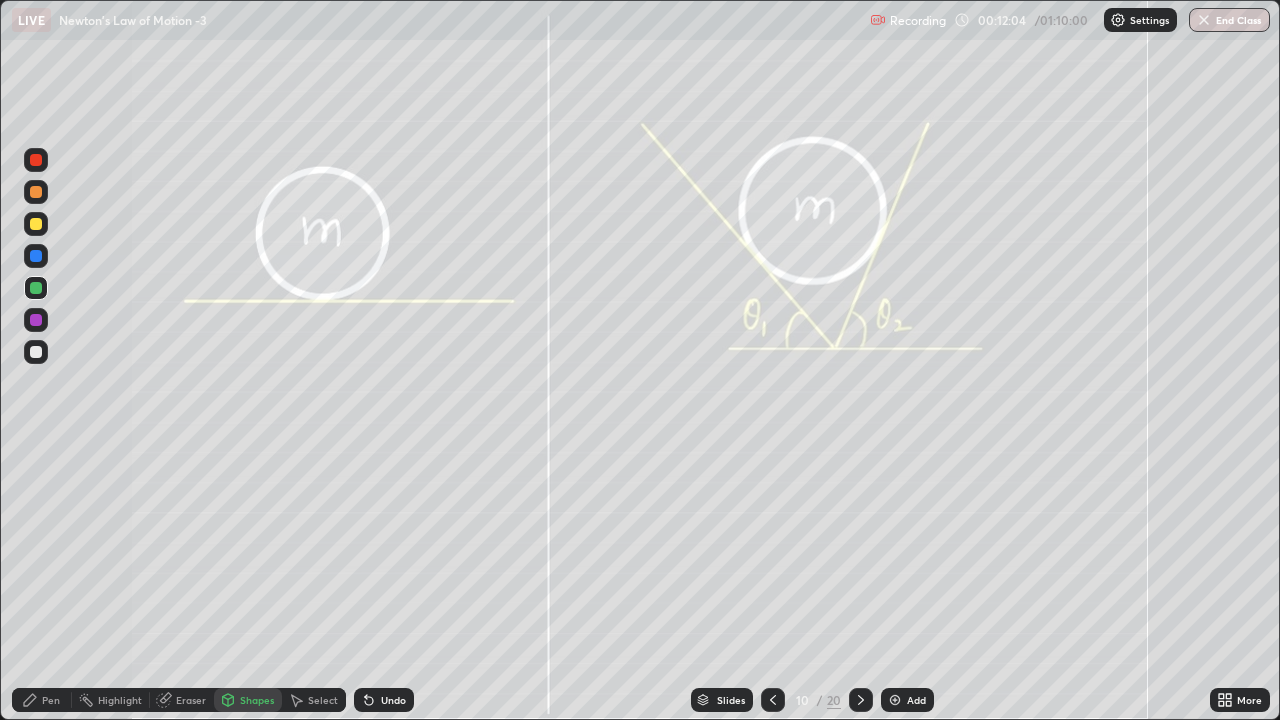 click 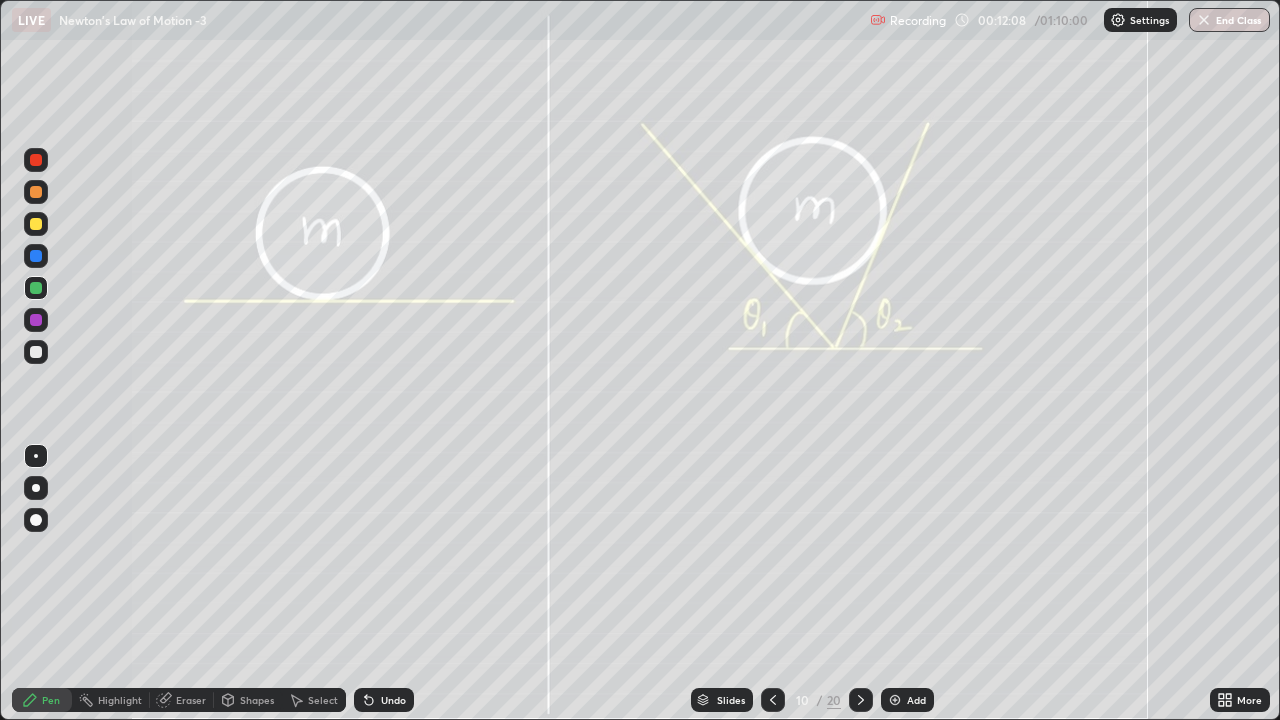 click at bounding box center [36, 256] 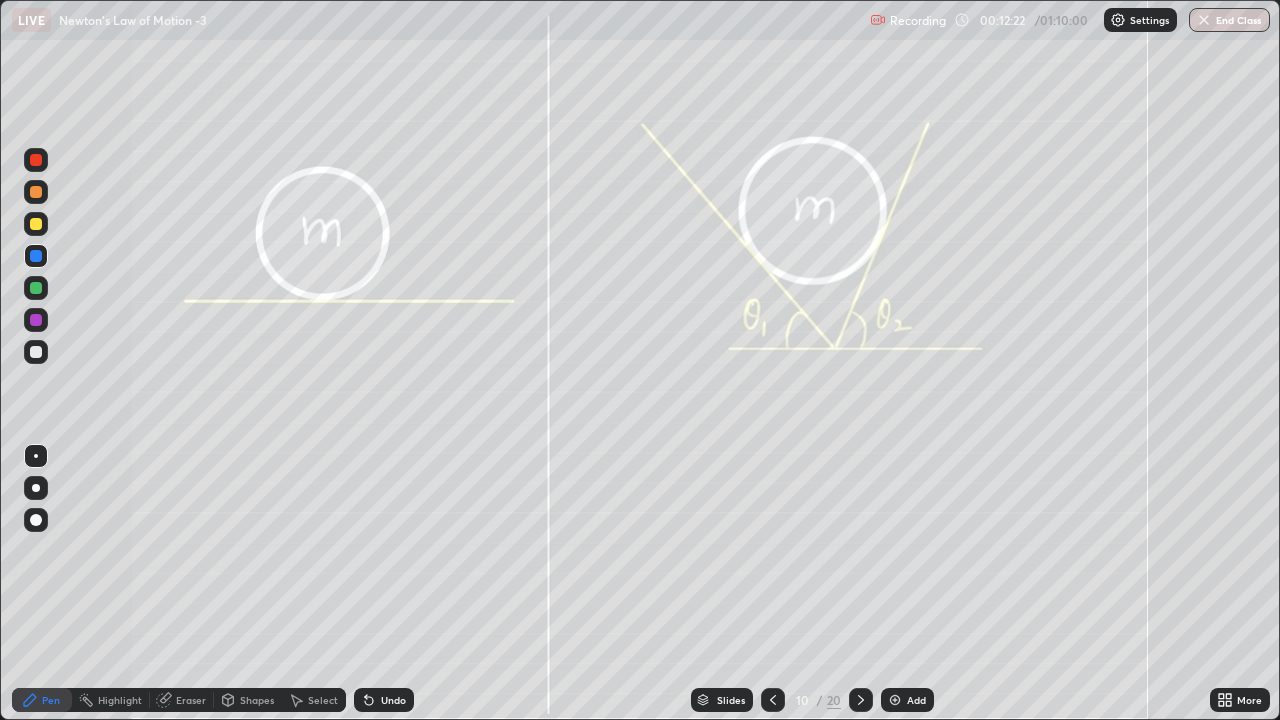 click on "Shapes" at bounding box center (257, 700) 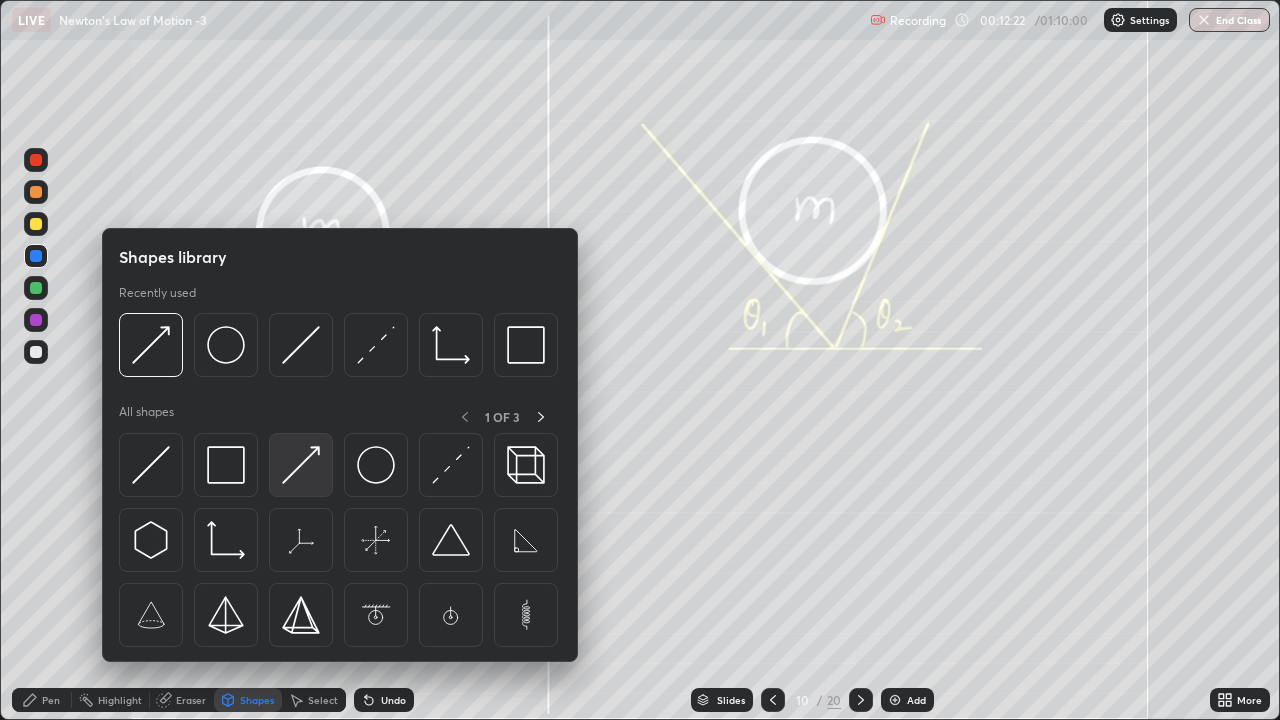 click at bounding box center [301, 465] 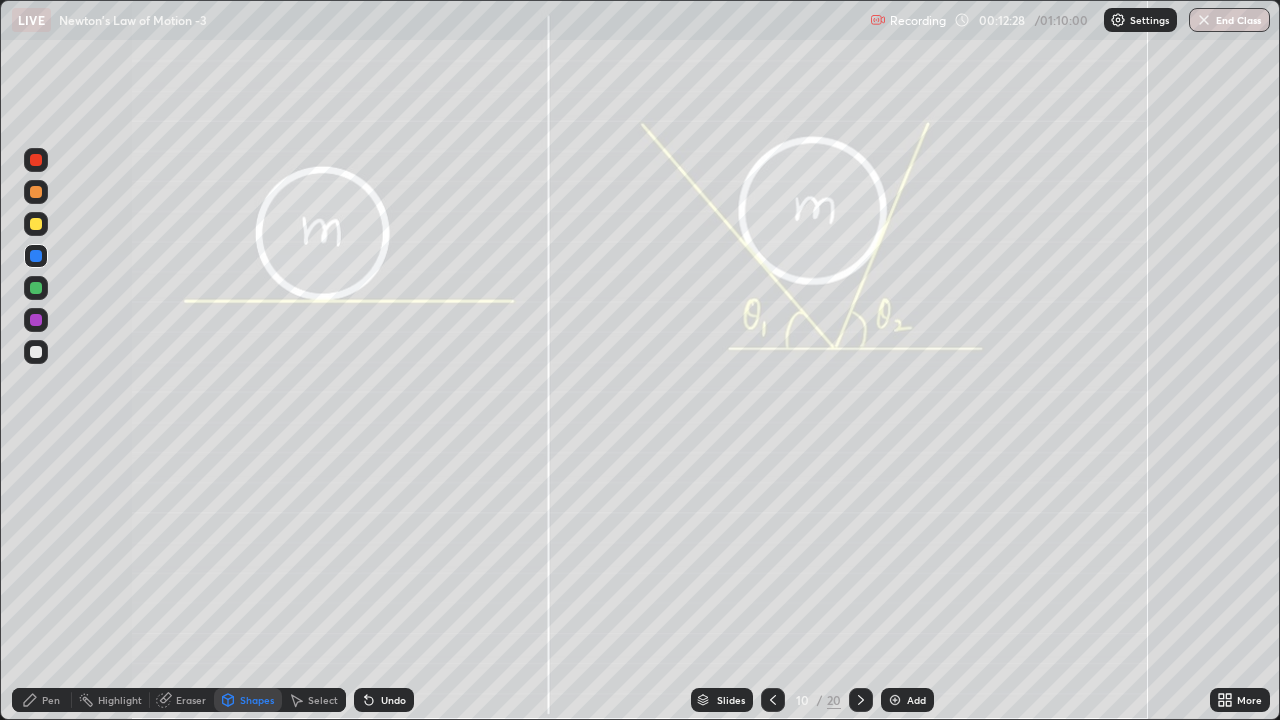 click at bounding box center (36, 288) 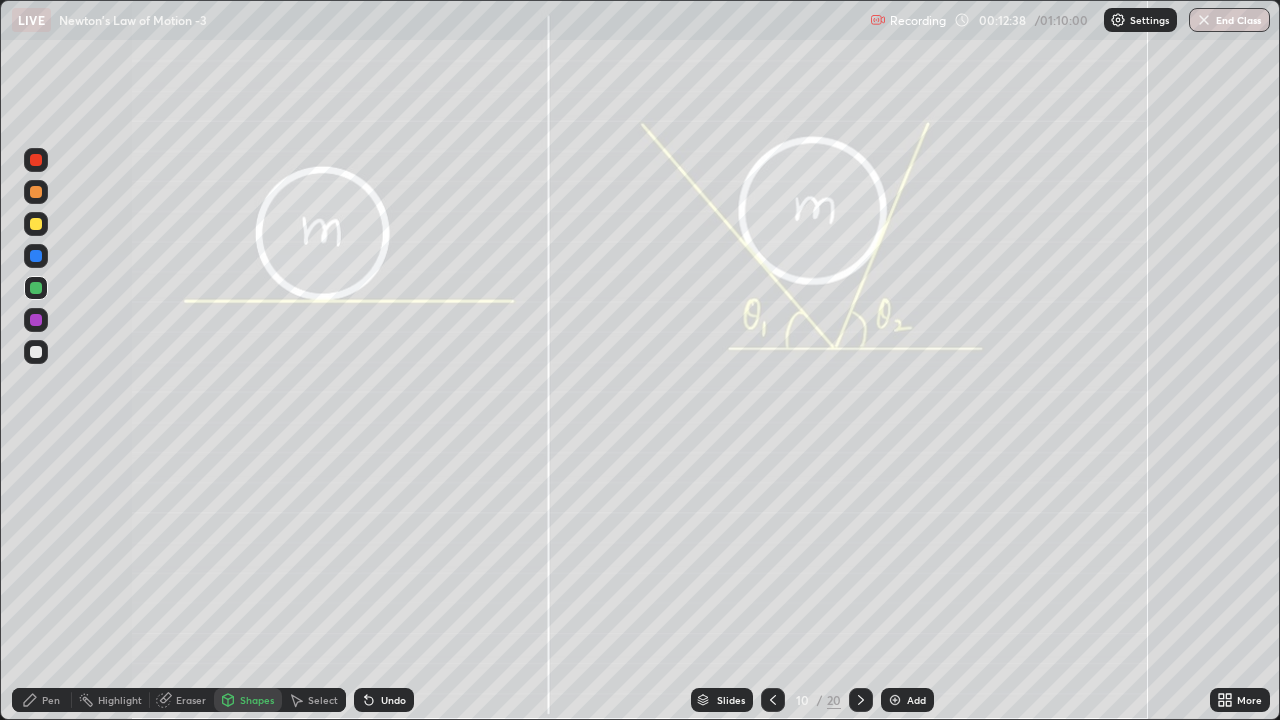 click on "Pen" at bounding box center (51, 700) 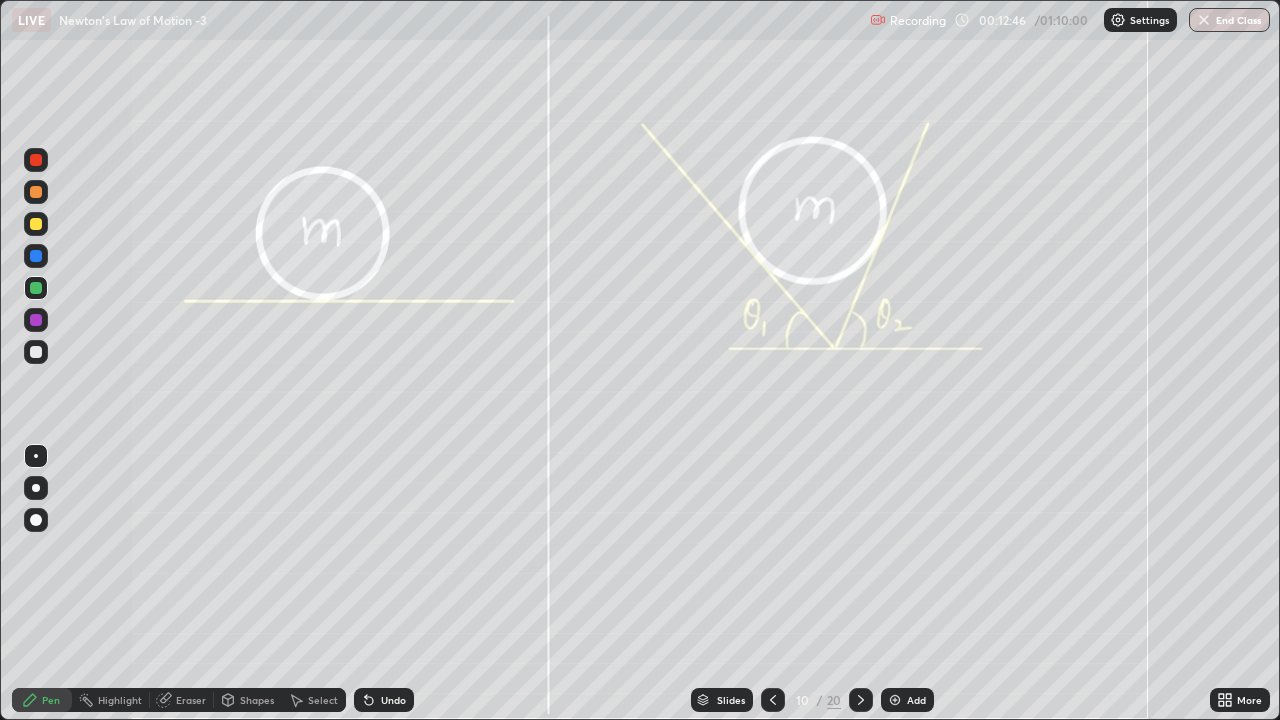 click at bounding box center [36, 256] 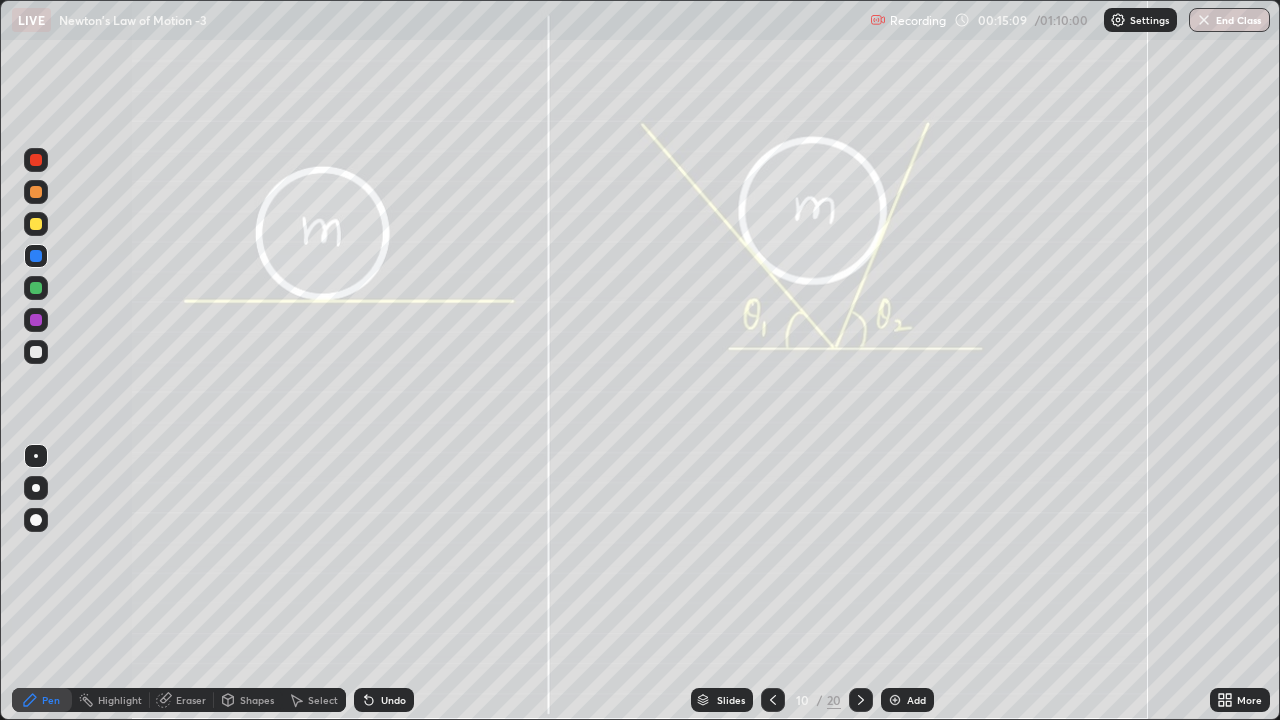 click 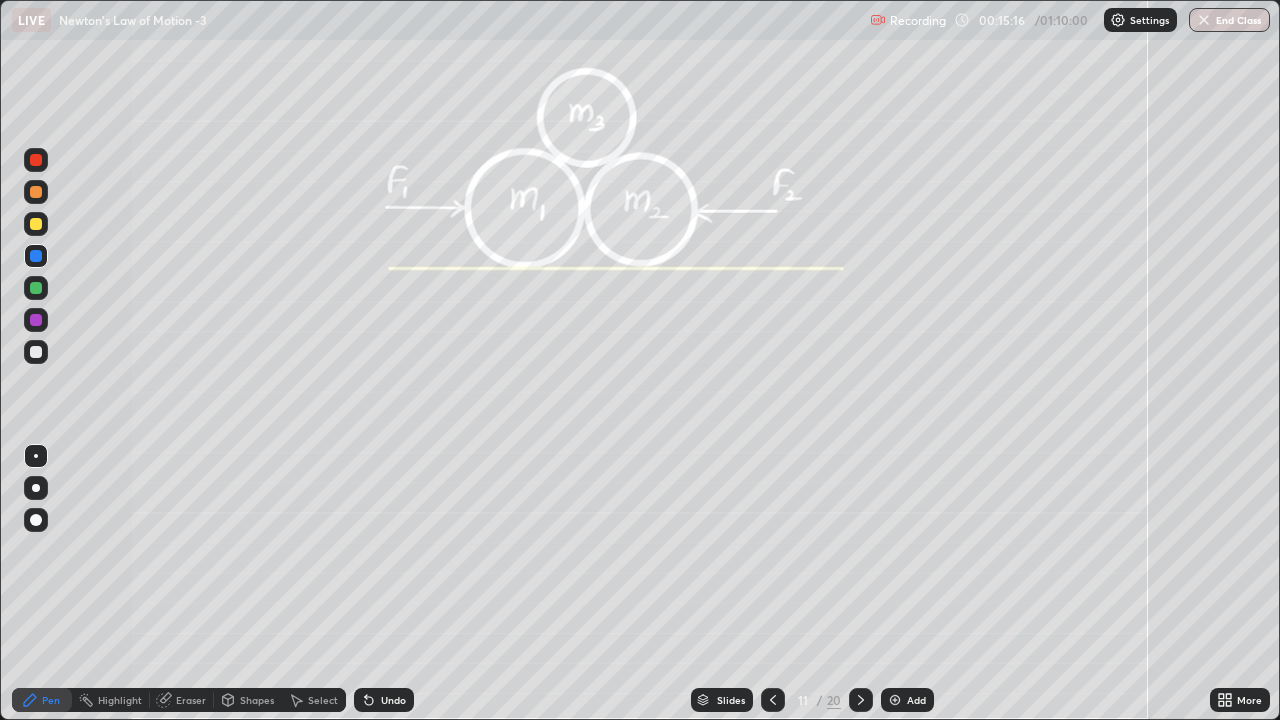 click on "Shapes" at bounding box center [248, 700] 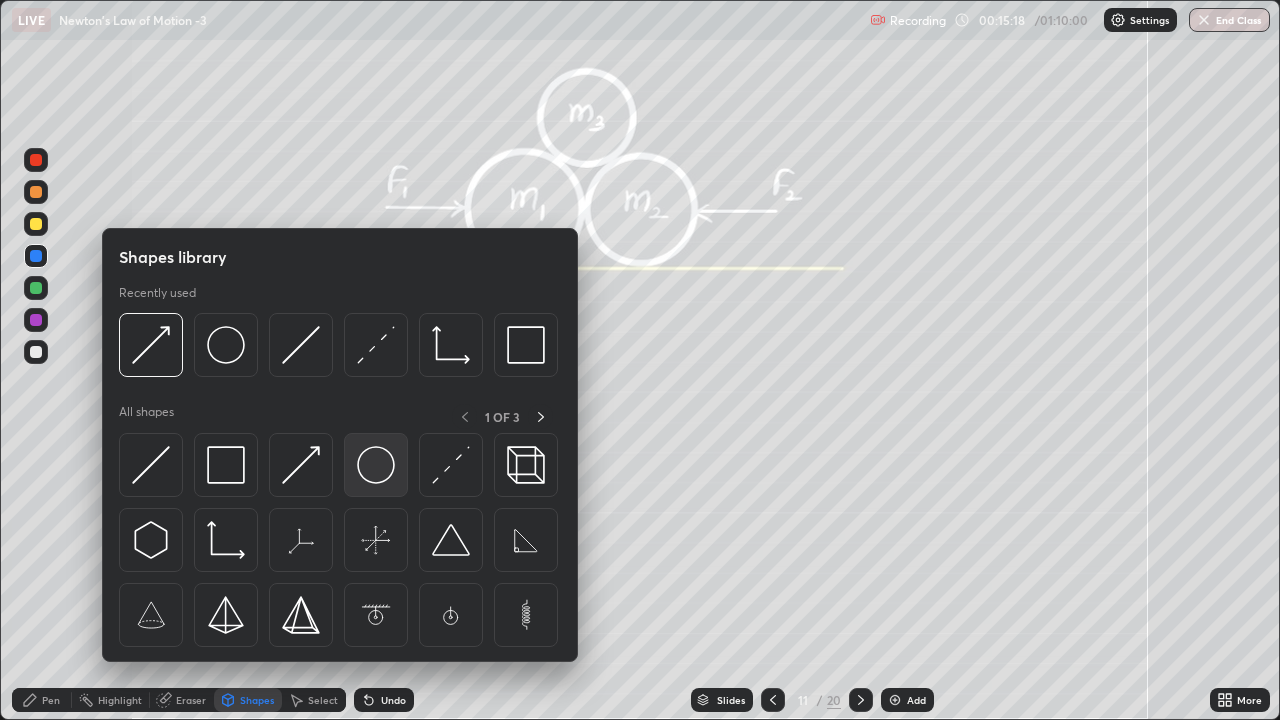 click at bounding box center [376, 465] 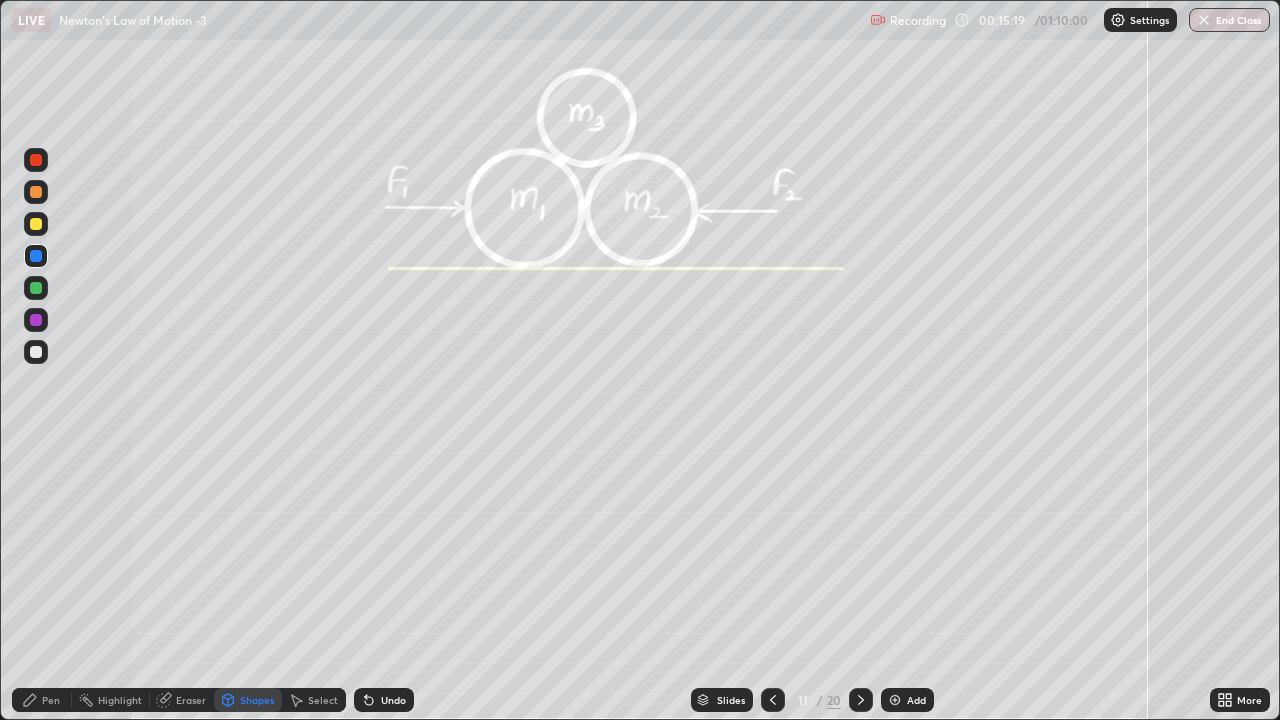 click at bounding box center [36, 352] 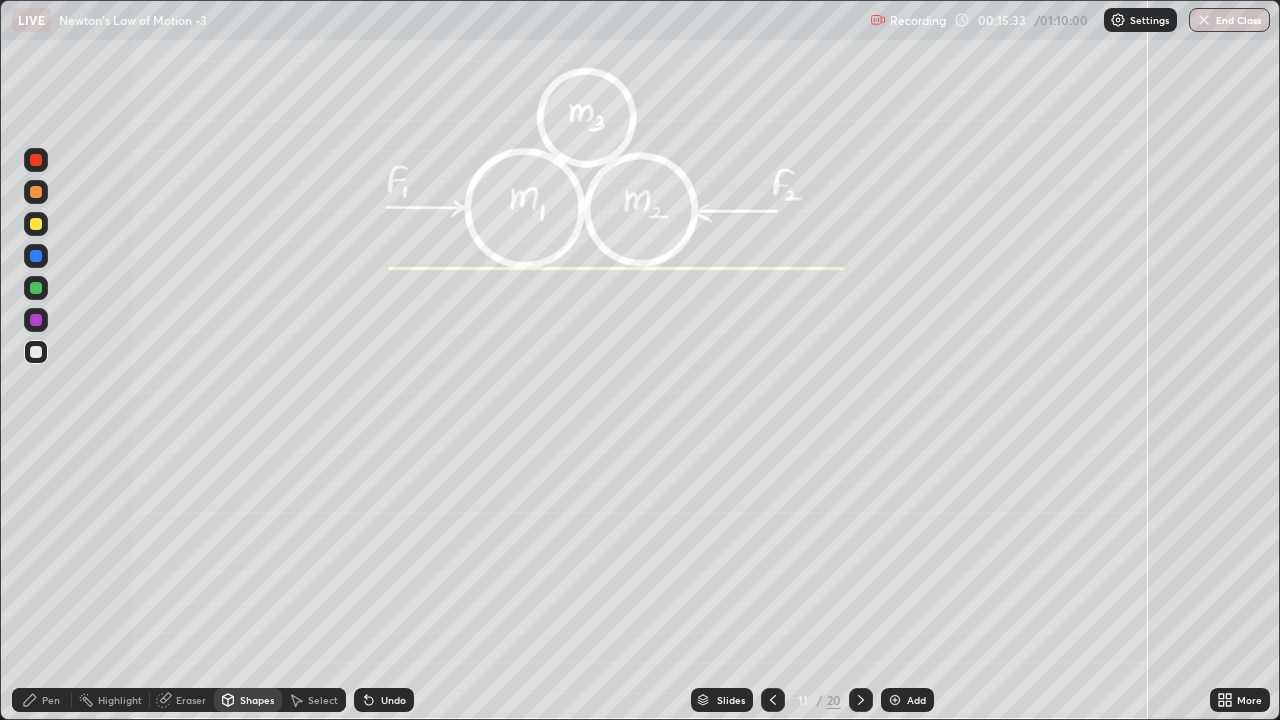 click on "Pen" at bounding box center [42, 700] 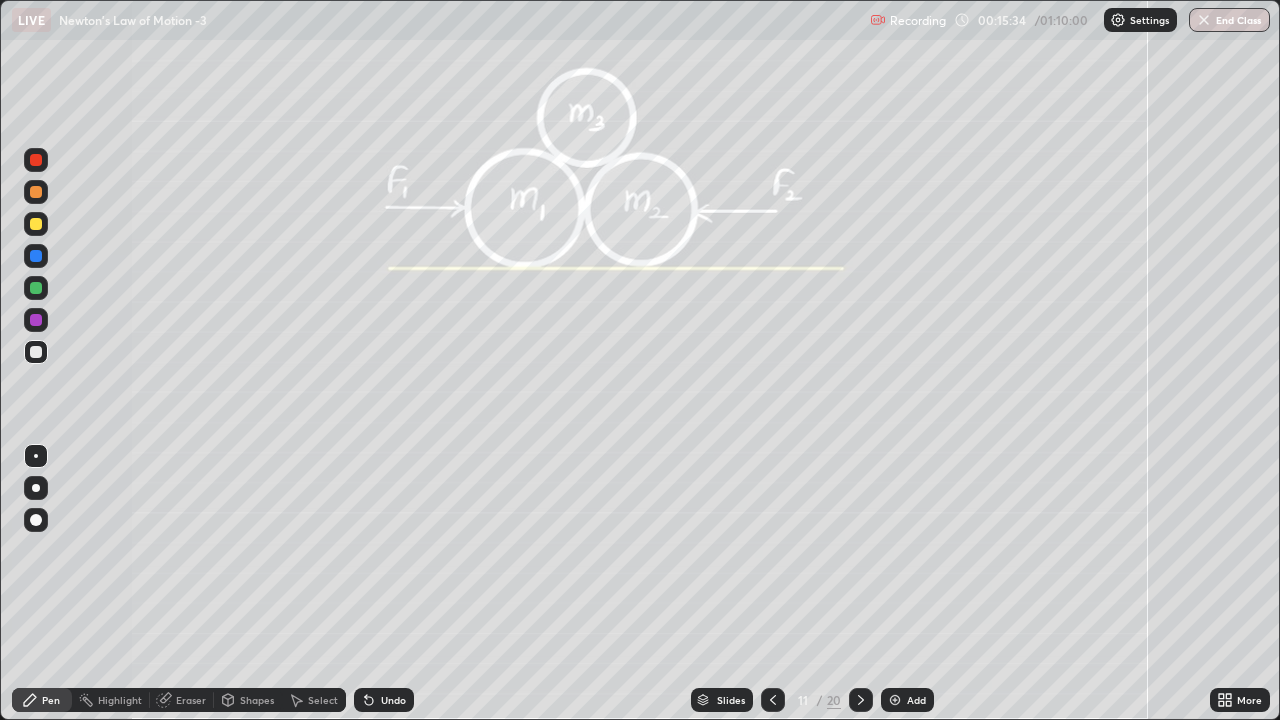 click 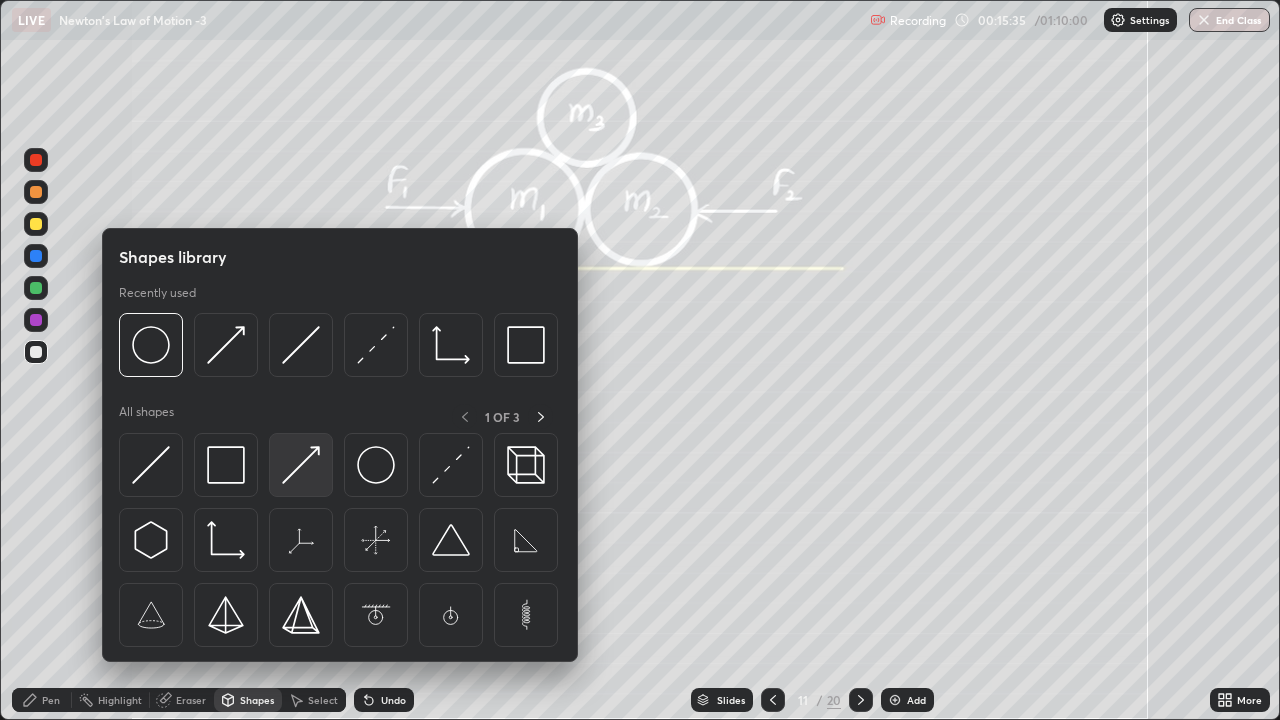 click at bounding box center (301, 465) 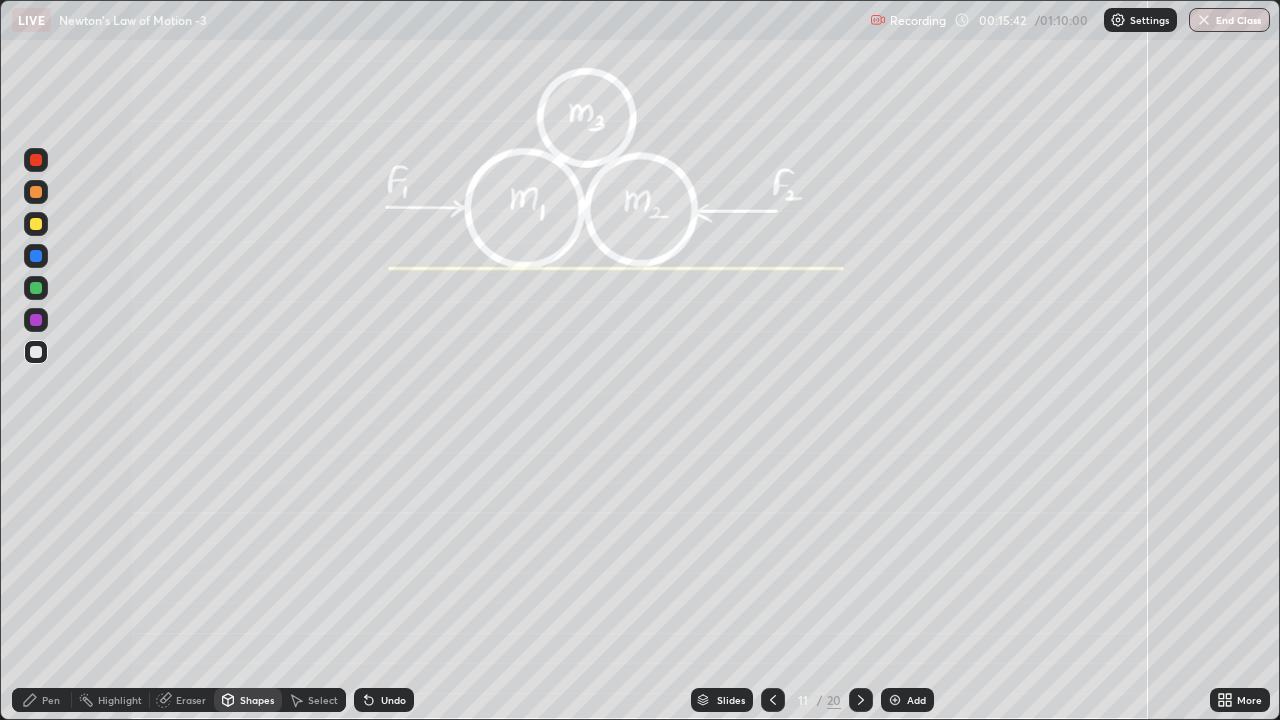 click on "Undo" at bounding box center [384, 700] 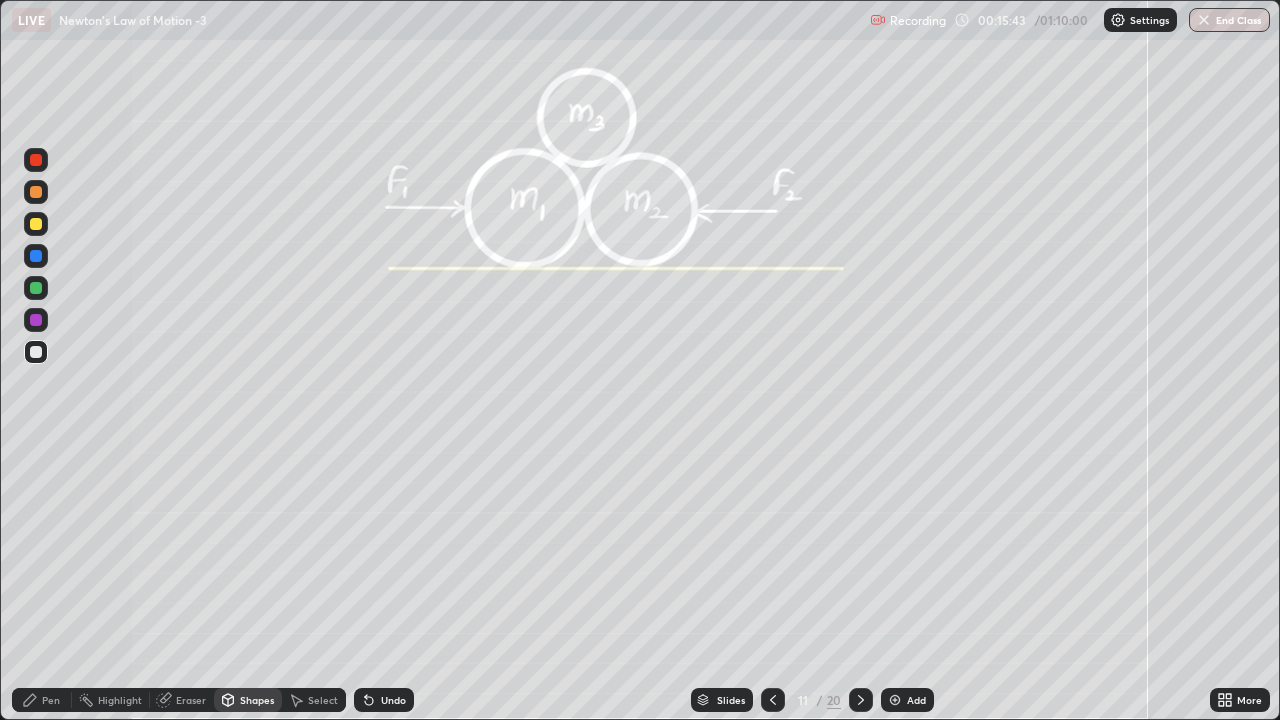 click at bounding box center (36, 256) 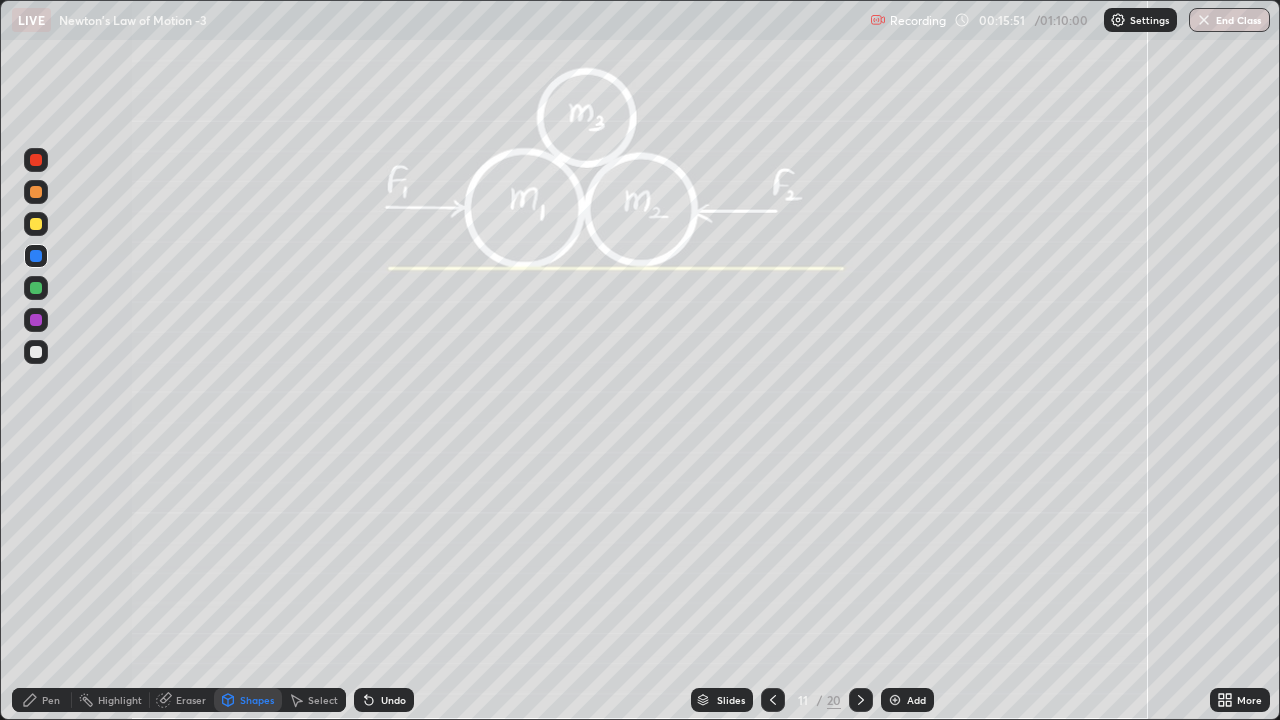 click on "Pen" at bounding box center [51, 700] 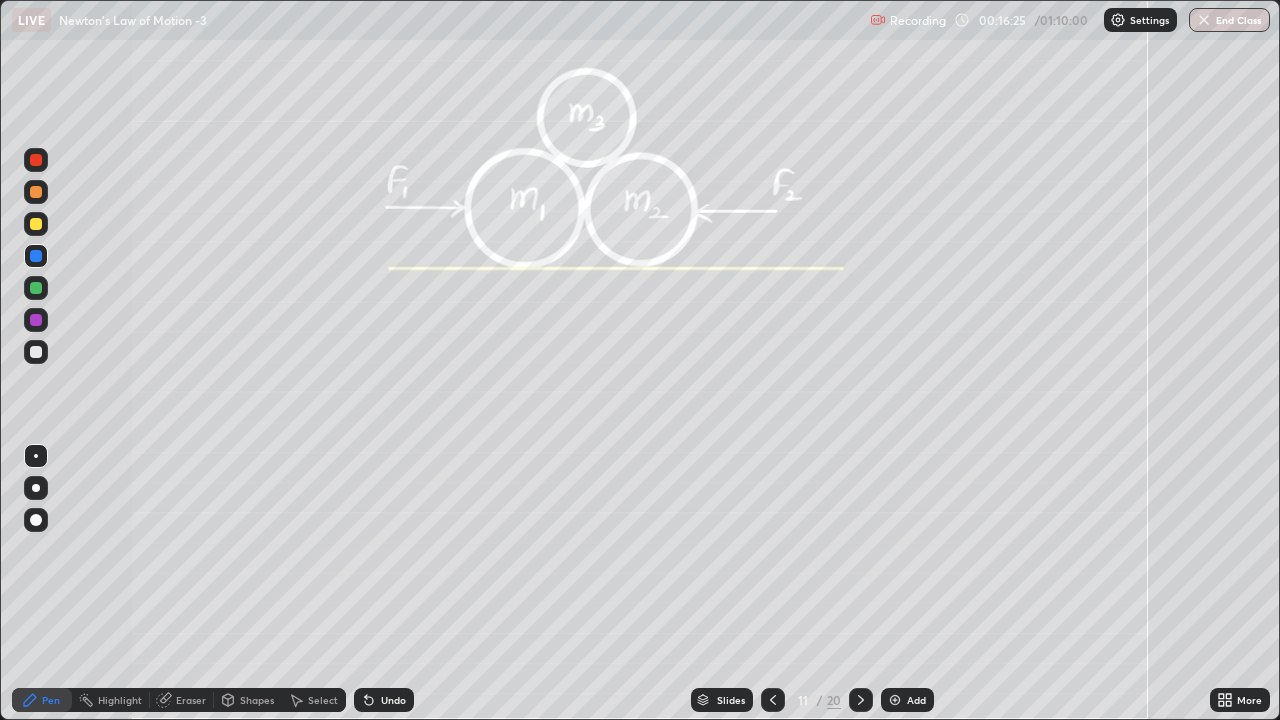 click at bounding box center [36, 288] 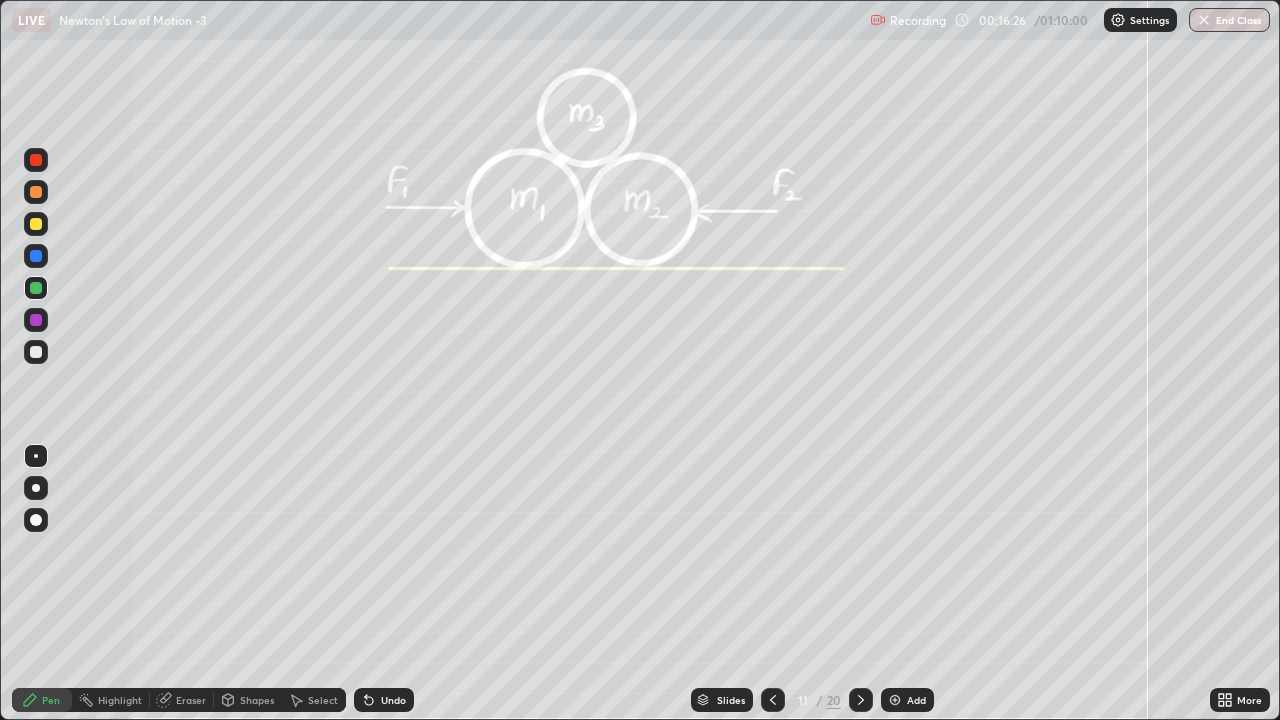 click on "Shapes" at bounding box center (257, 700) 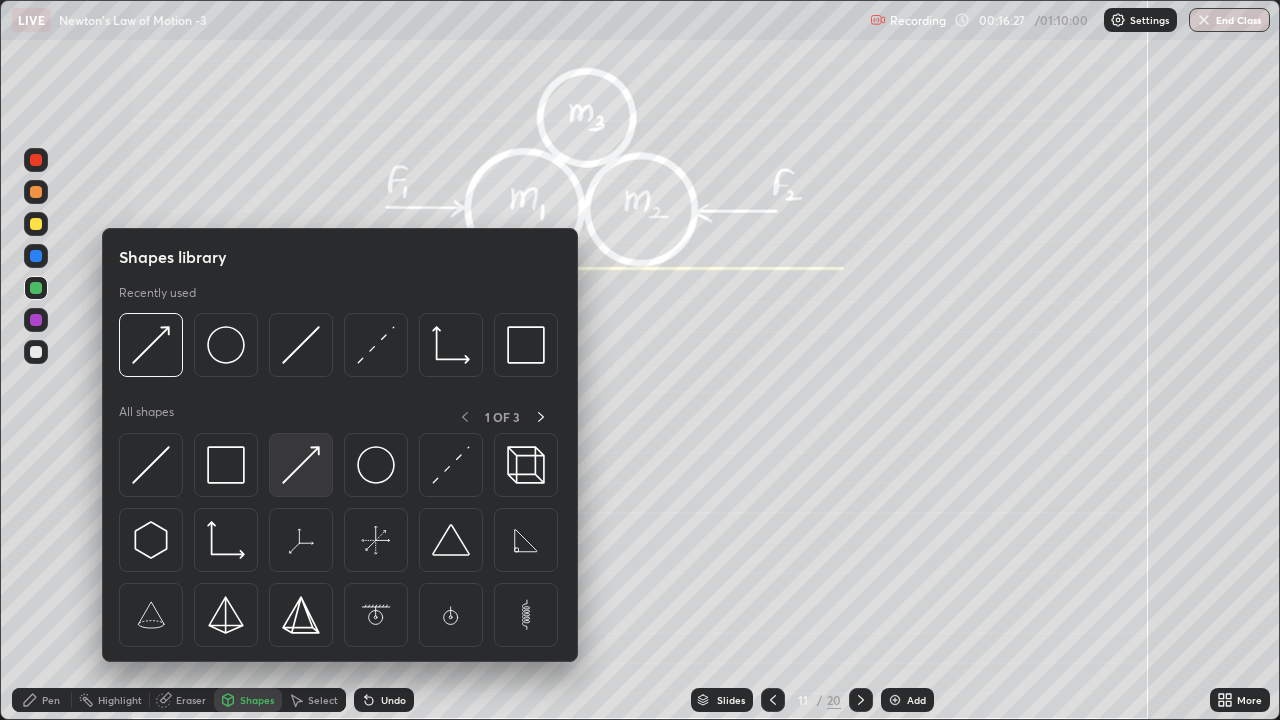 click at bounding box center [301, 465] 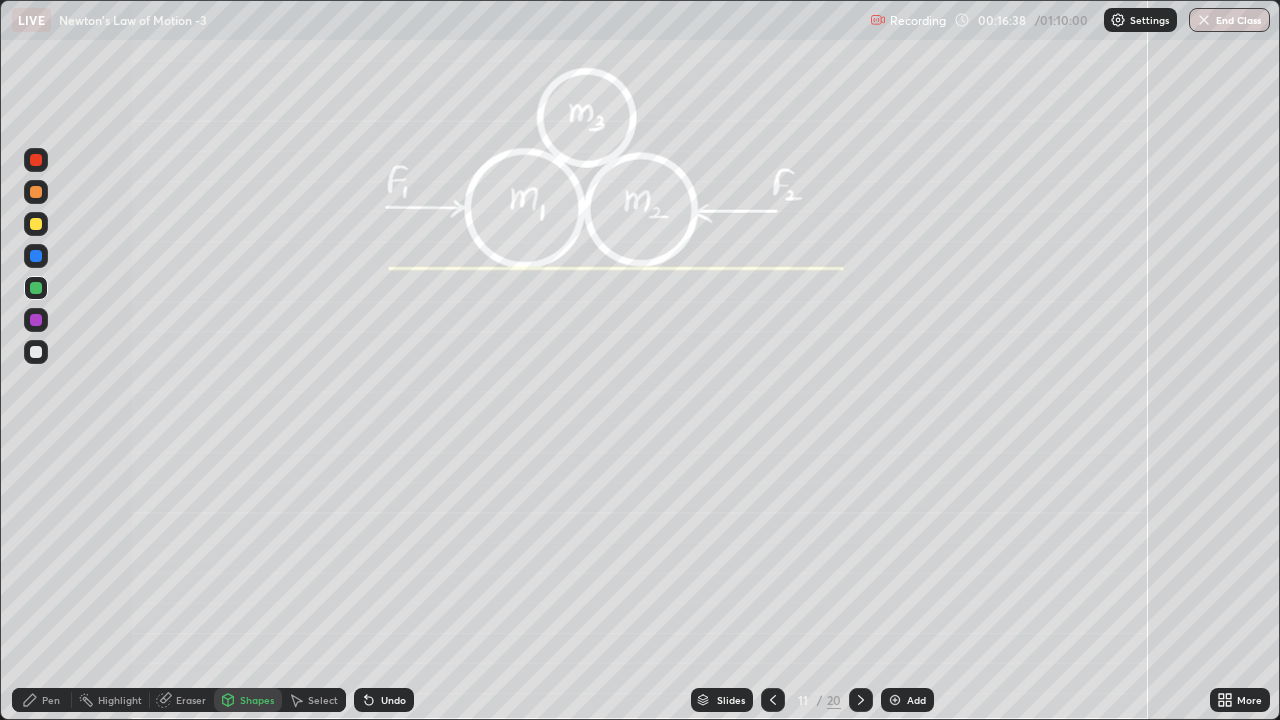 click at bounding box center [36, 256] 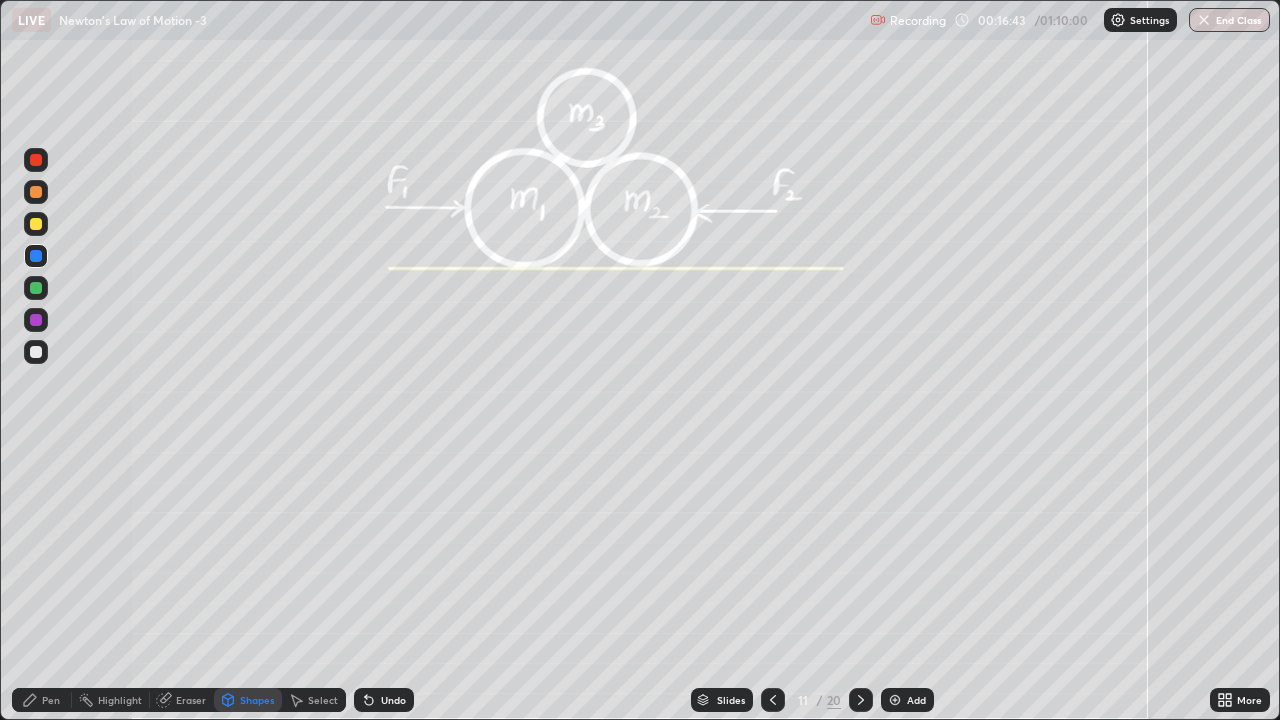 click on "Pen" at bounding box center [51, 700] 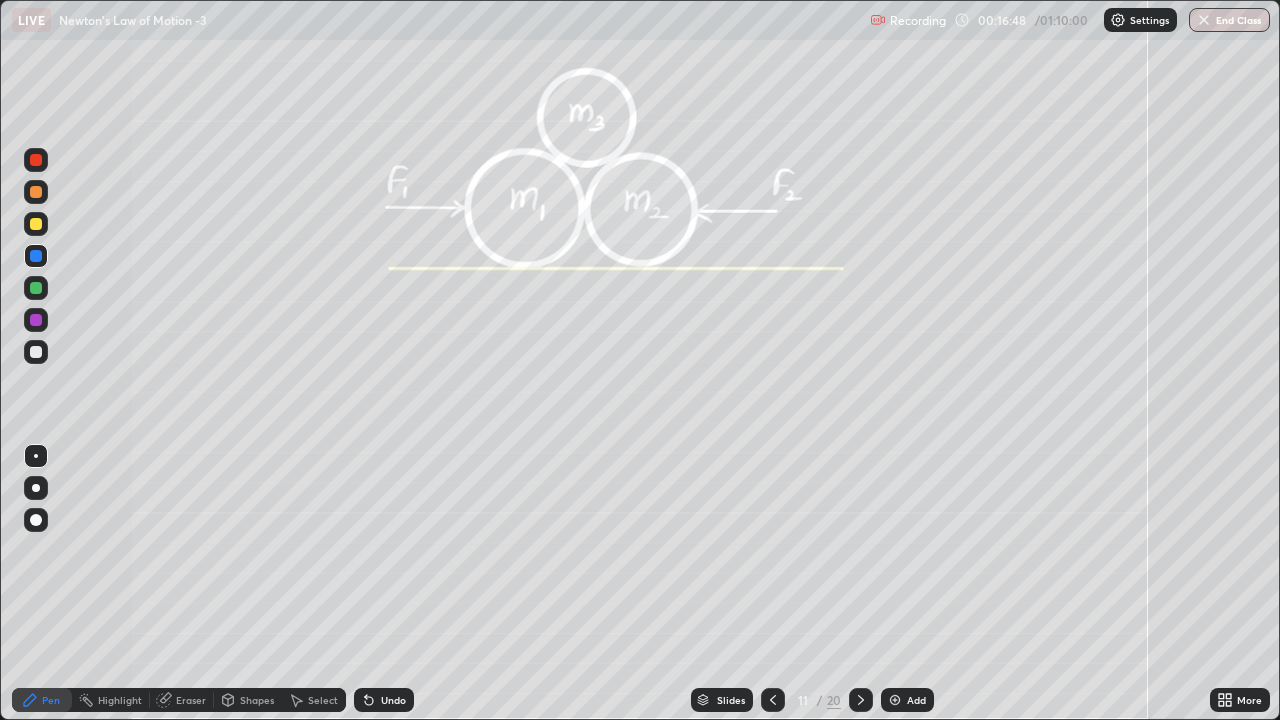 click at bounding box center [36, 288] 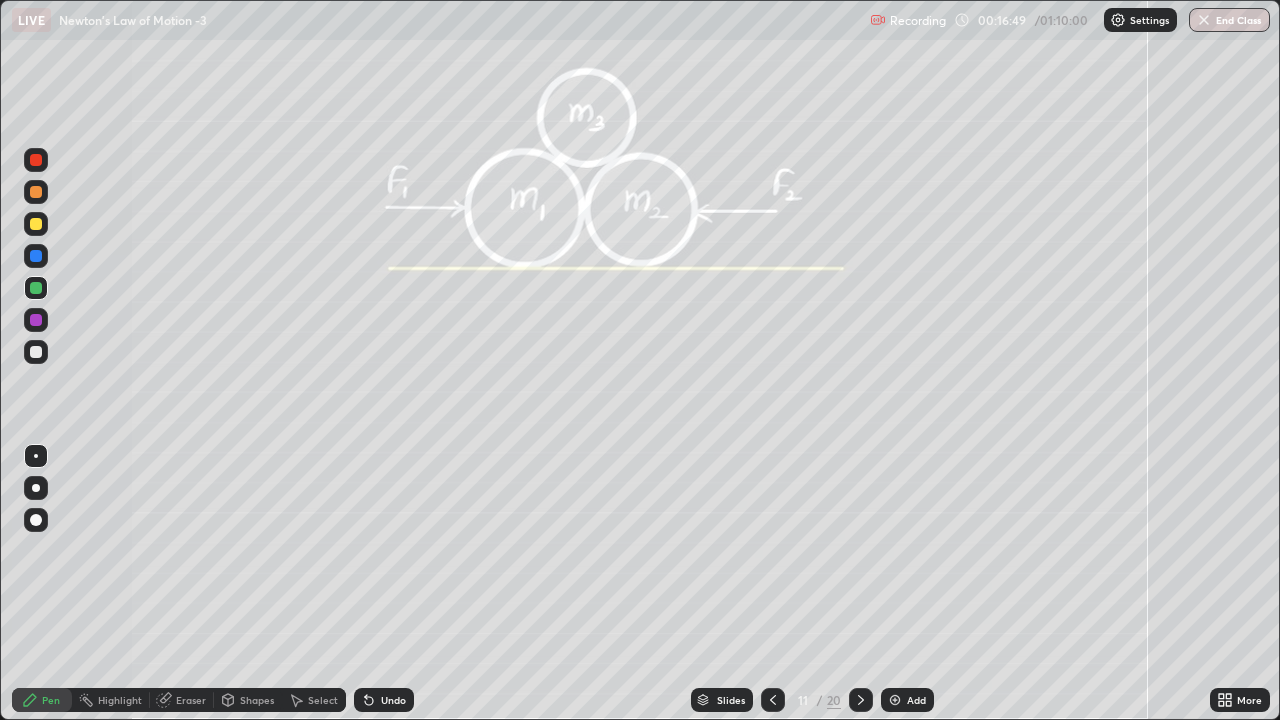 click on "Shapes" at bounding box center [248, 700] 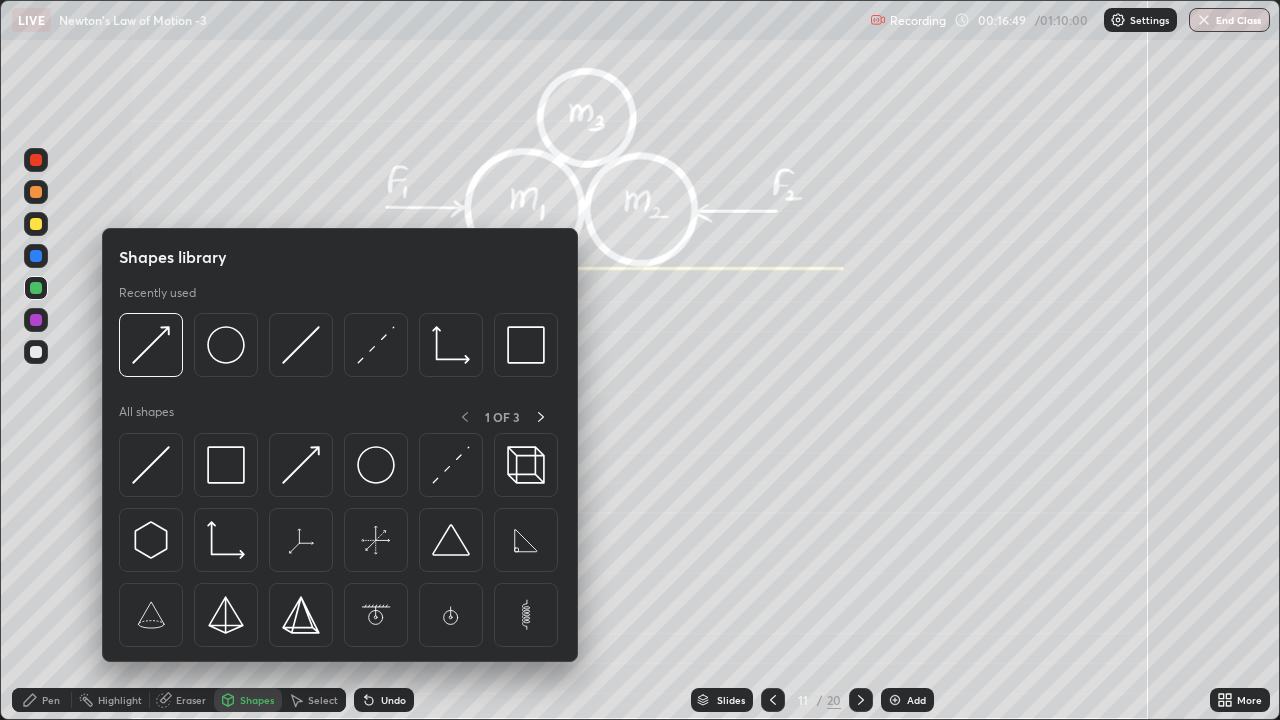 click at bounding box center [301, 465] 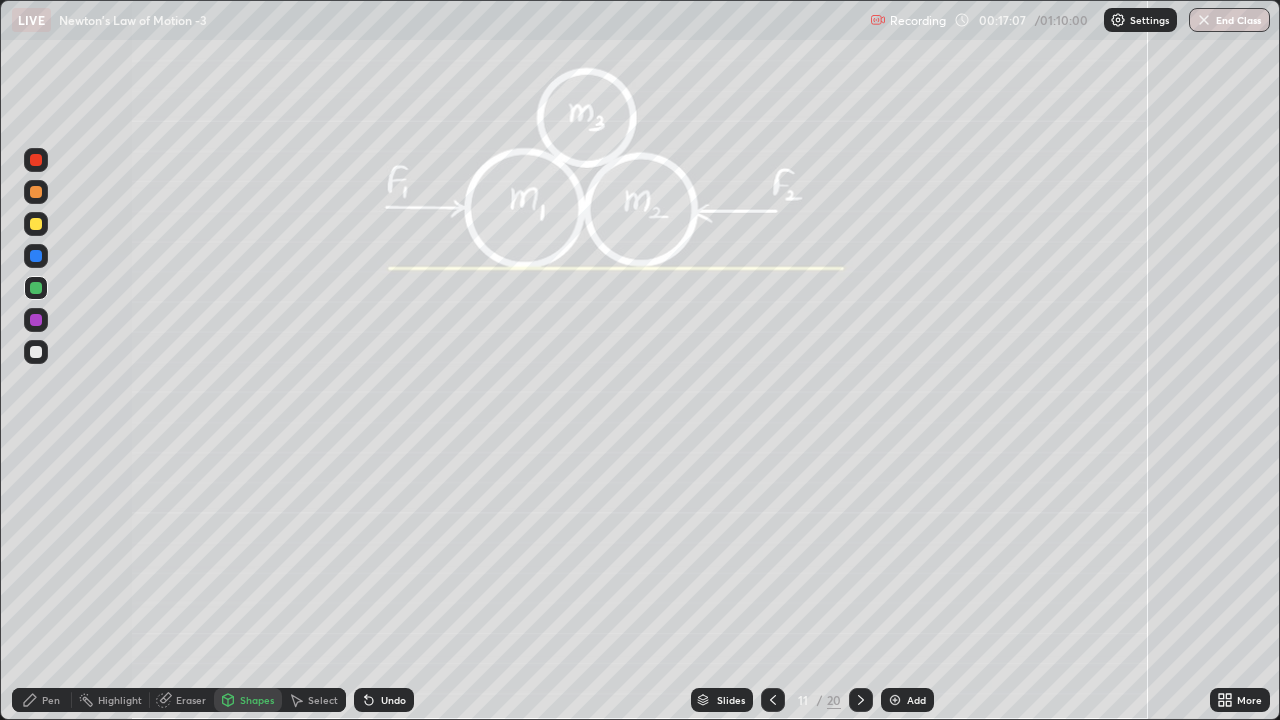 click at bounding box center [36, 256] 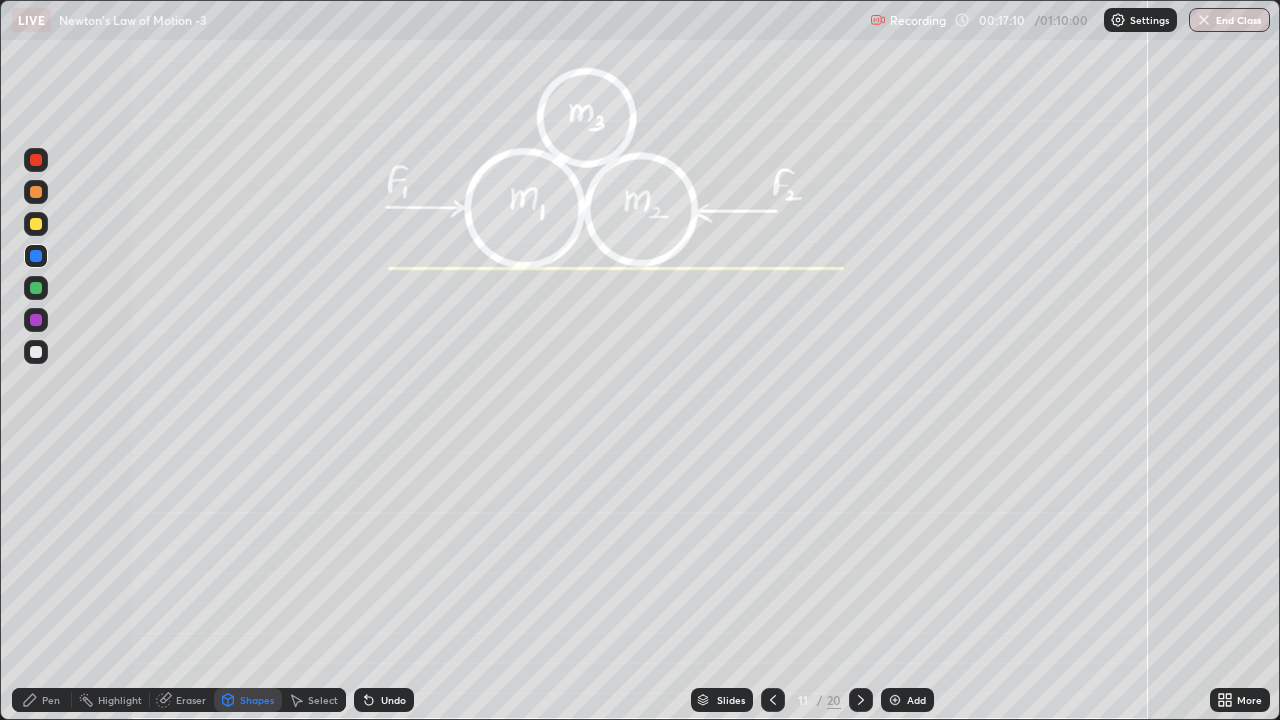 click on "Pen" at bounding box center [42, 700] 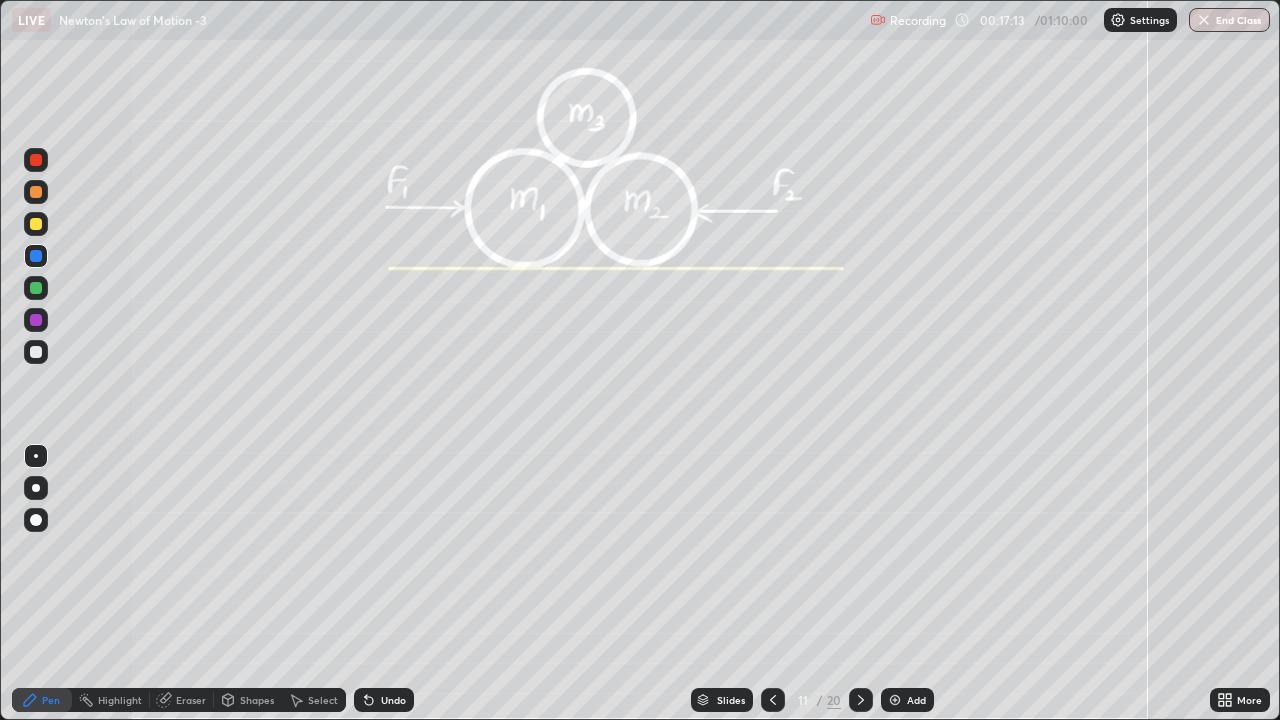 click at bounding box center (36, 288) 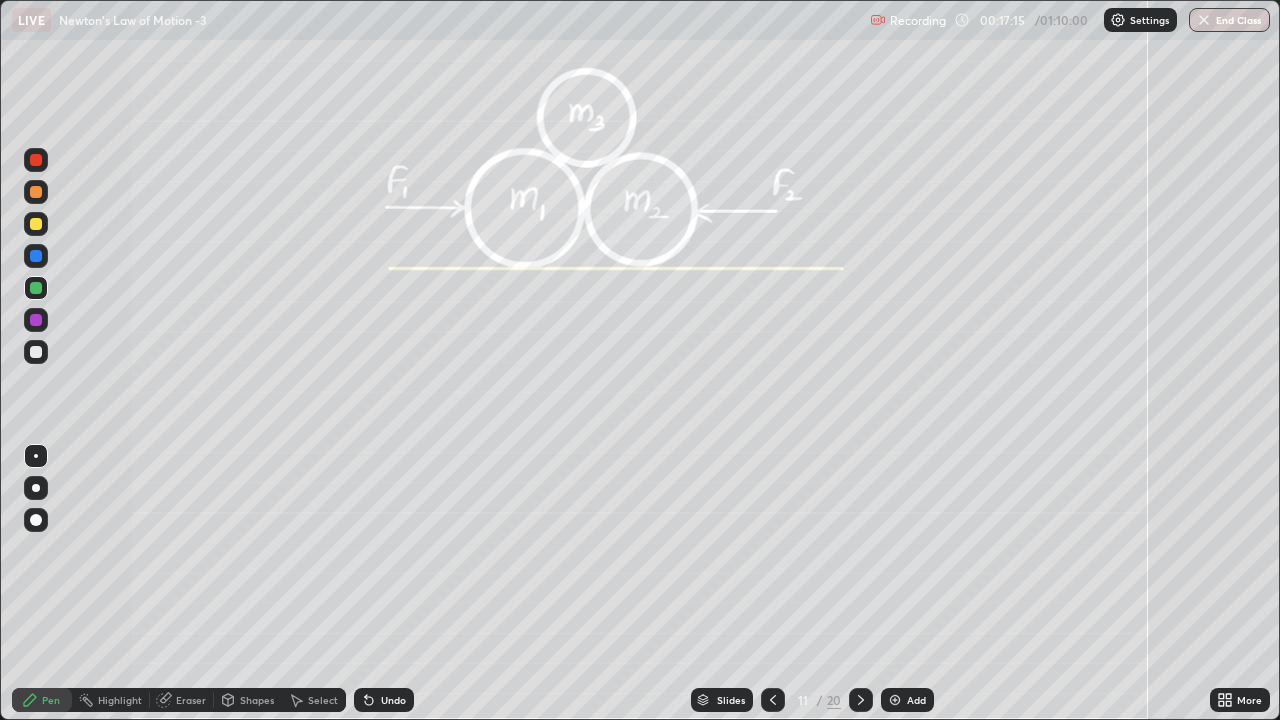 click at bounding box center [36, 256] 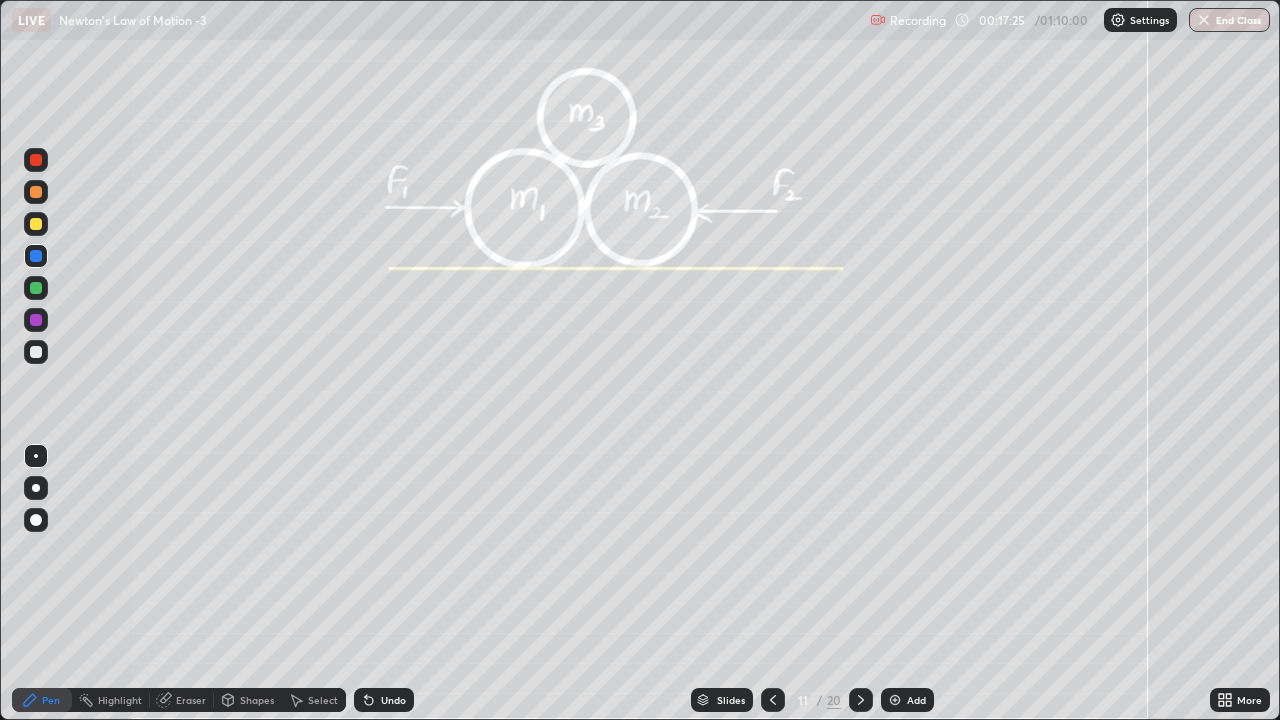 click at bounding box center [36, 288] 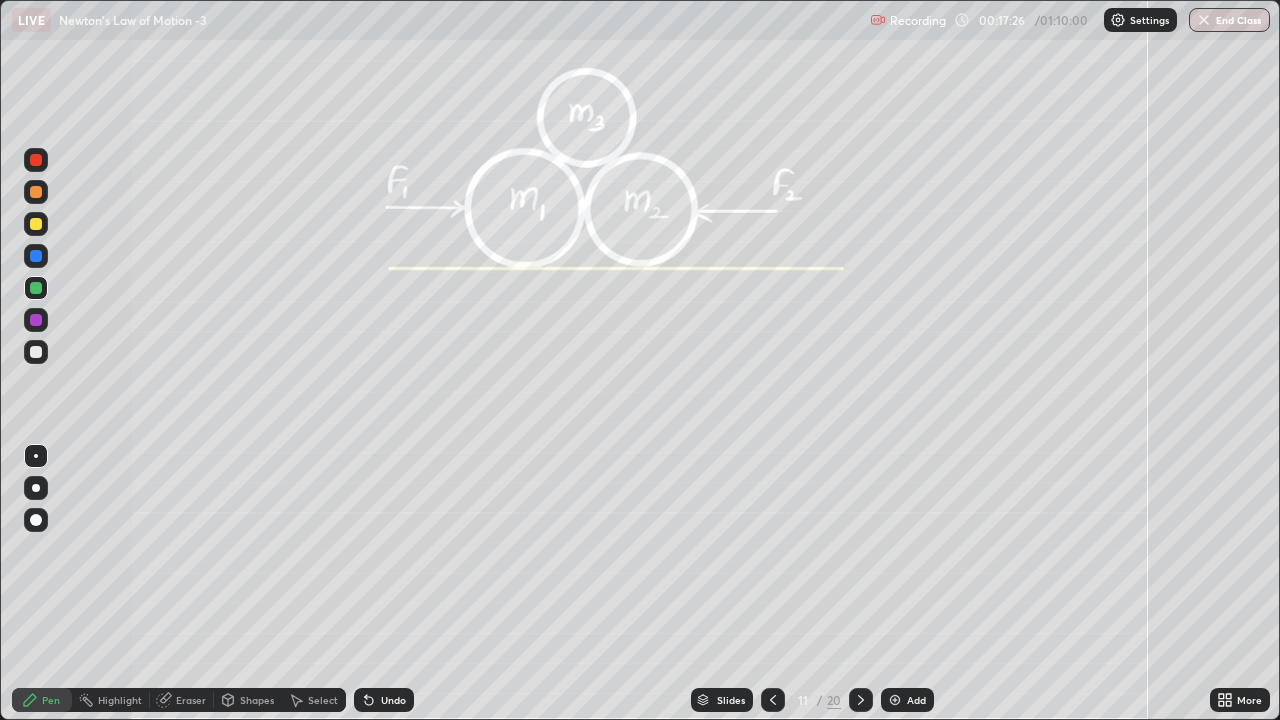 click on "Shapes" at bounding box center (248, 700) 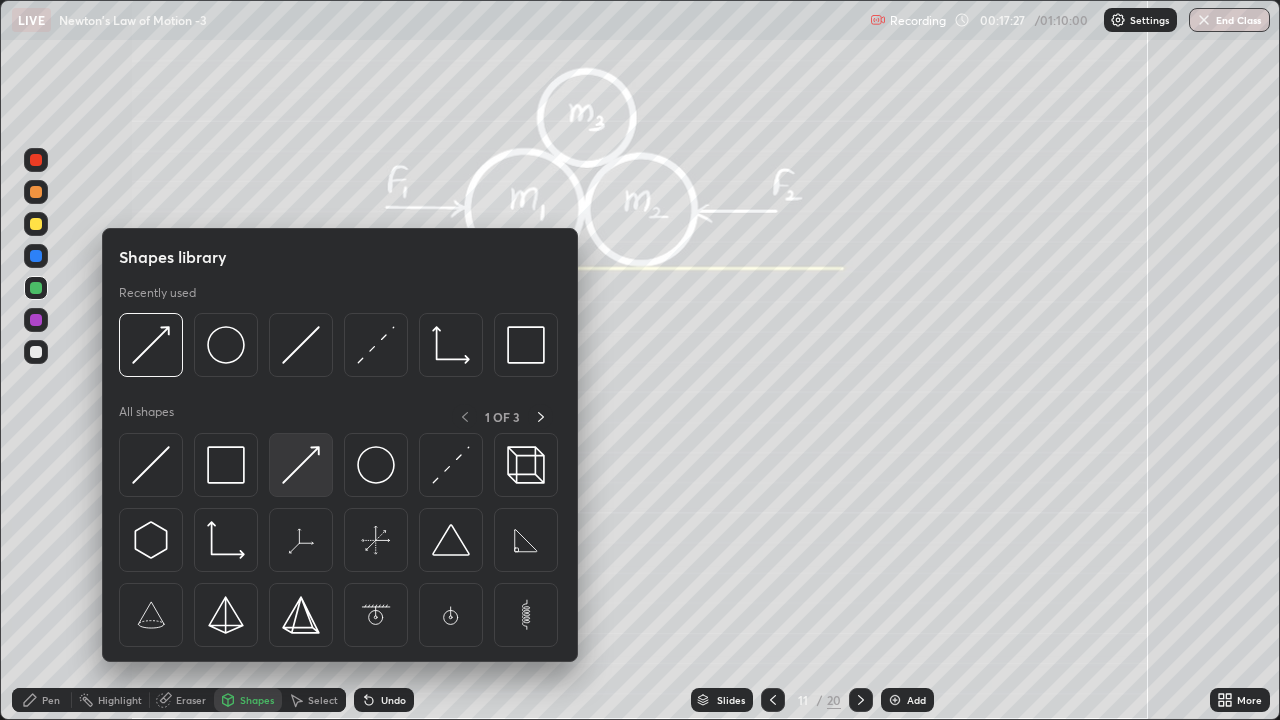click at bounding box center (301, 465) 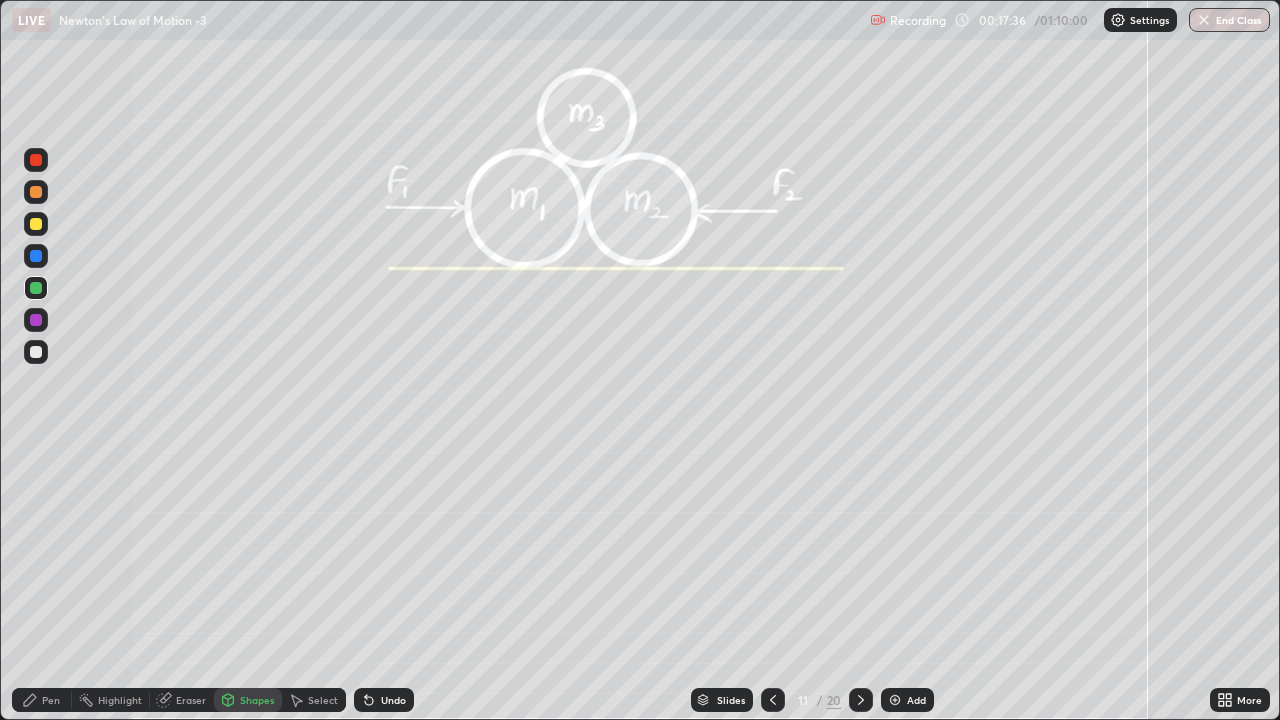 click on "Pen" at bounding box center [51, 700] 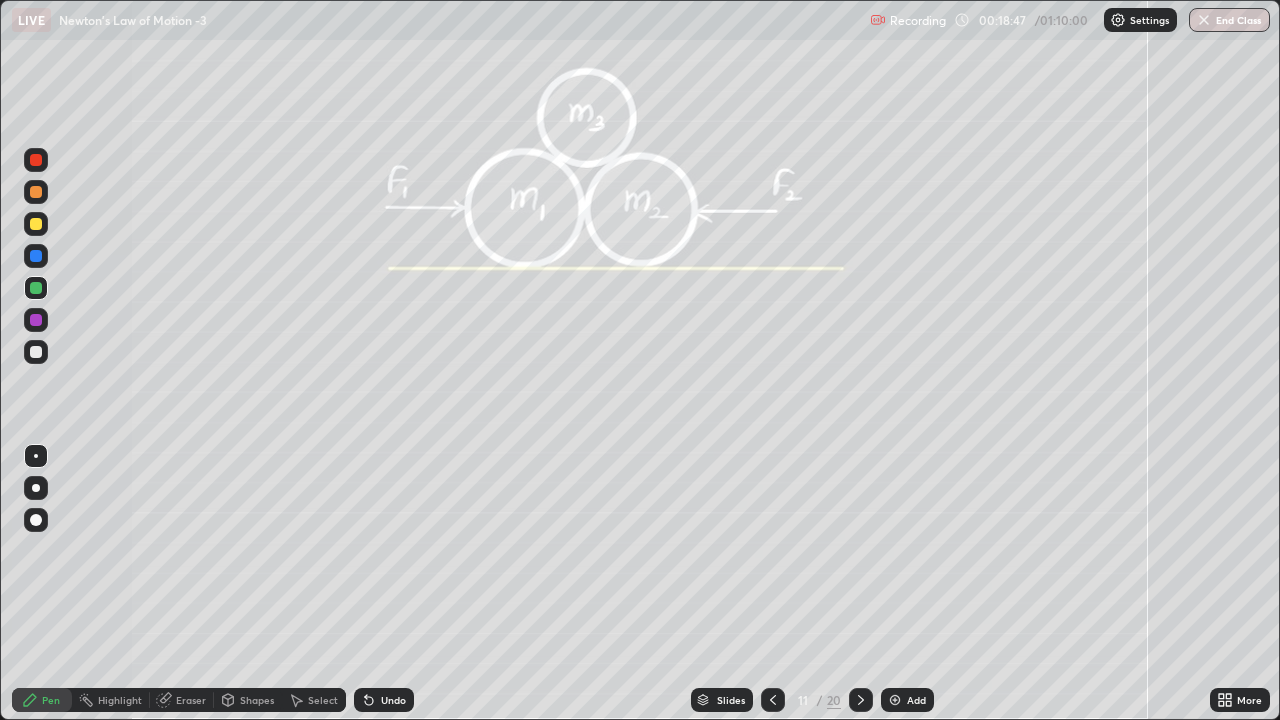click at bounding box center (36, 352) 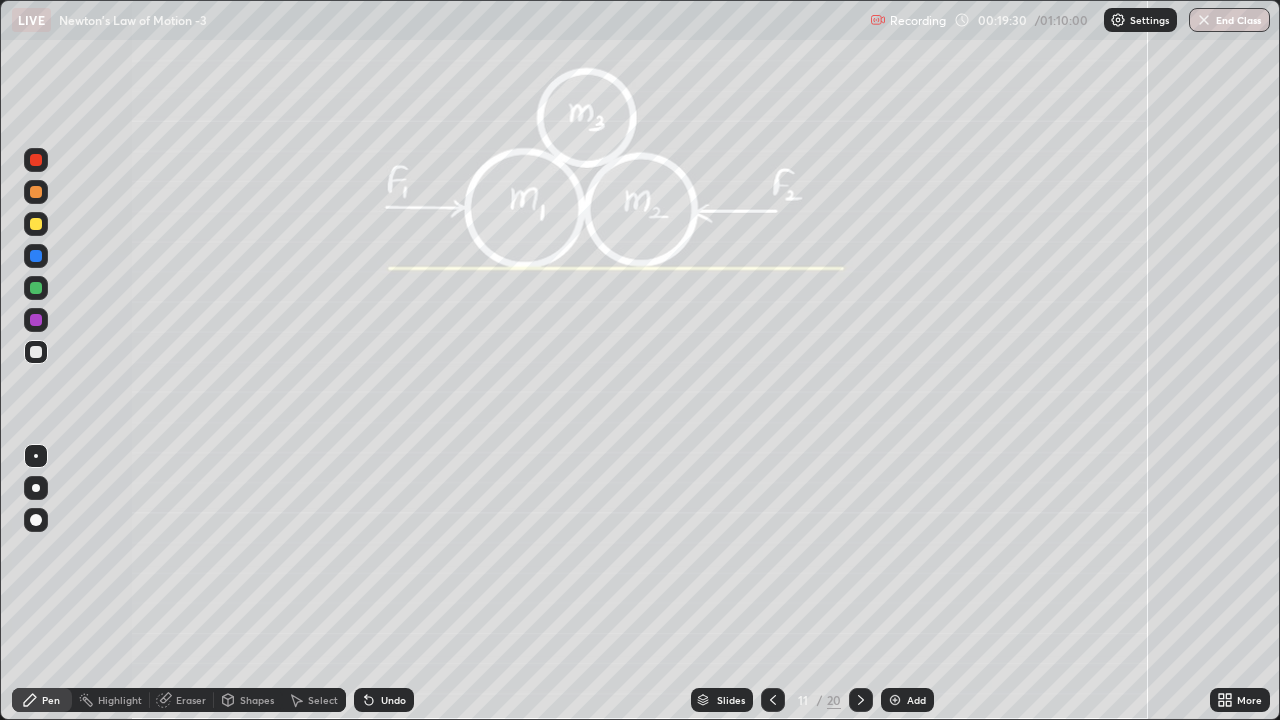 click on "Undo" at bounding box center (393, 700) 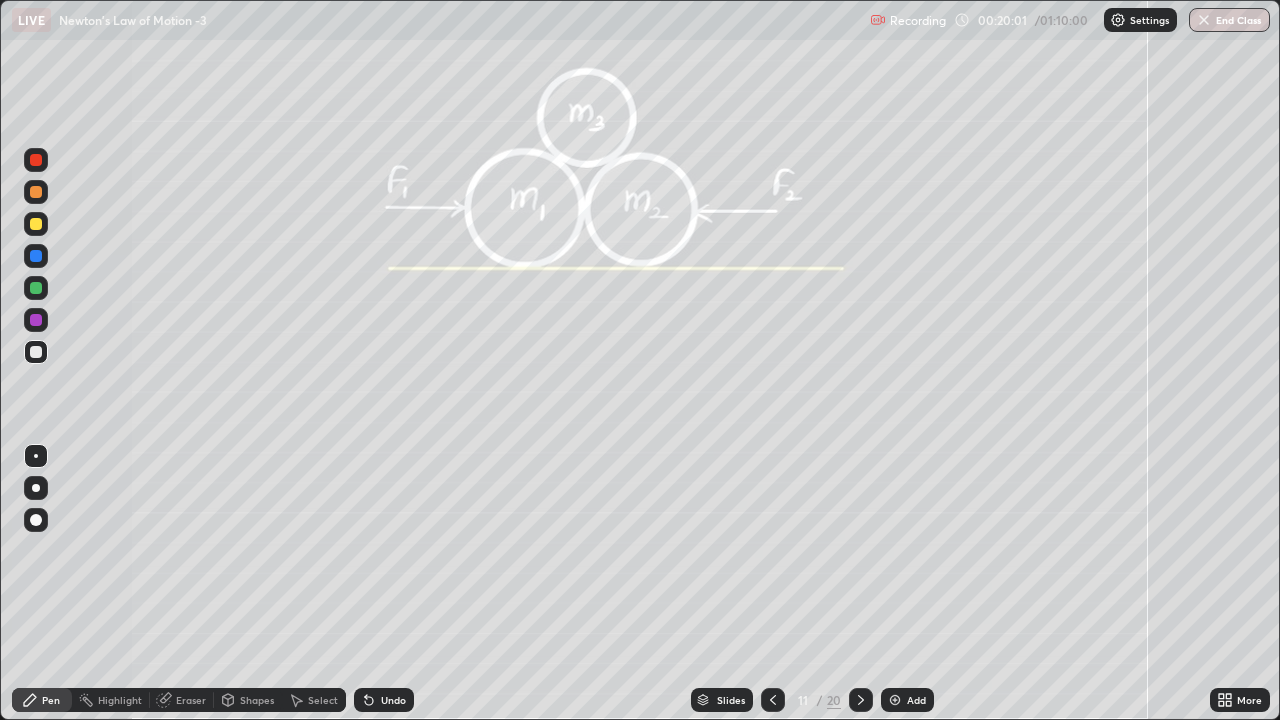 click at bounding box center (36, 352) 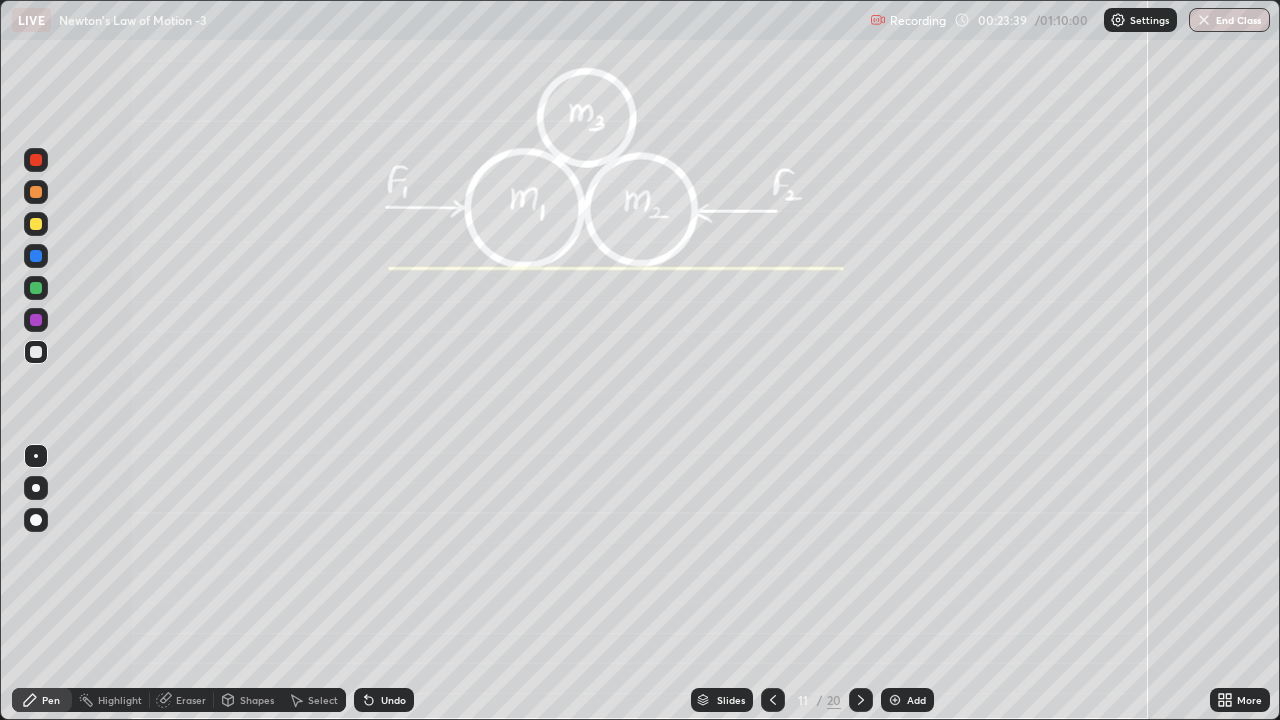 click 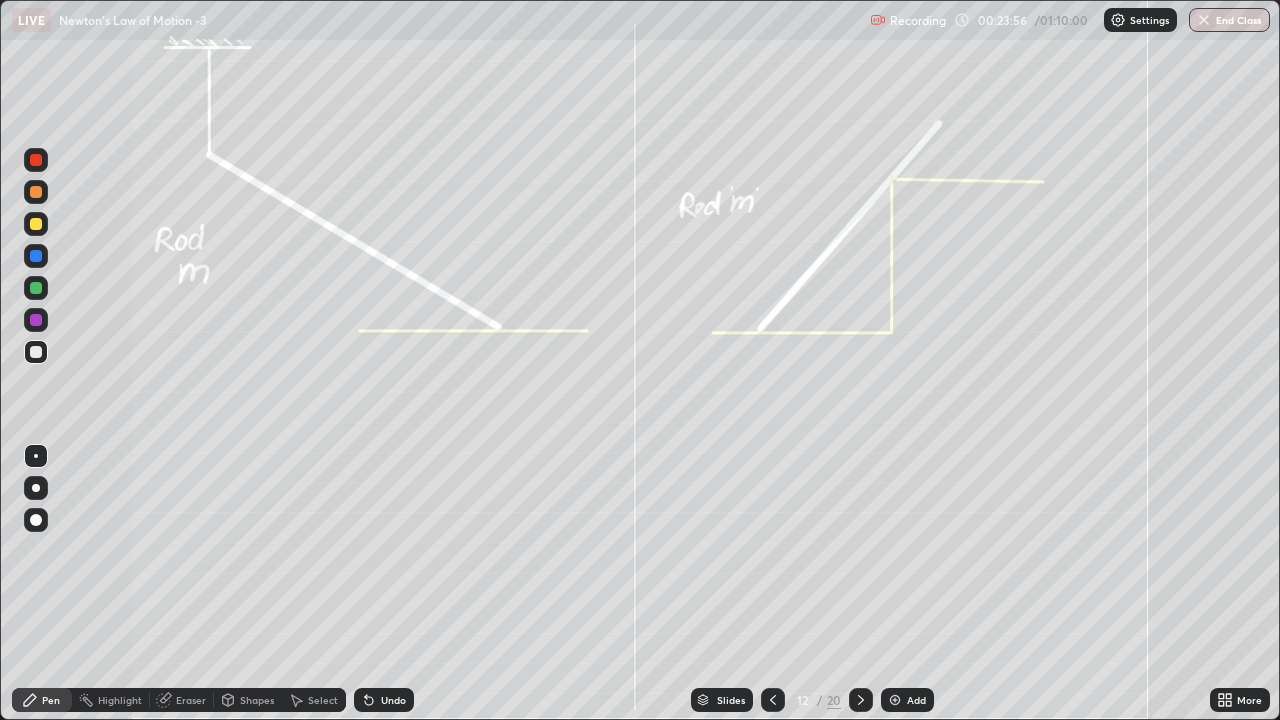 click at bounding box center (36, 520) 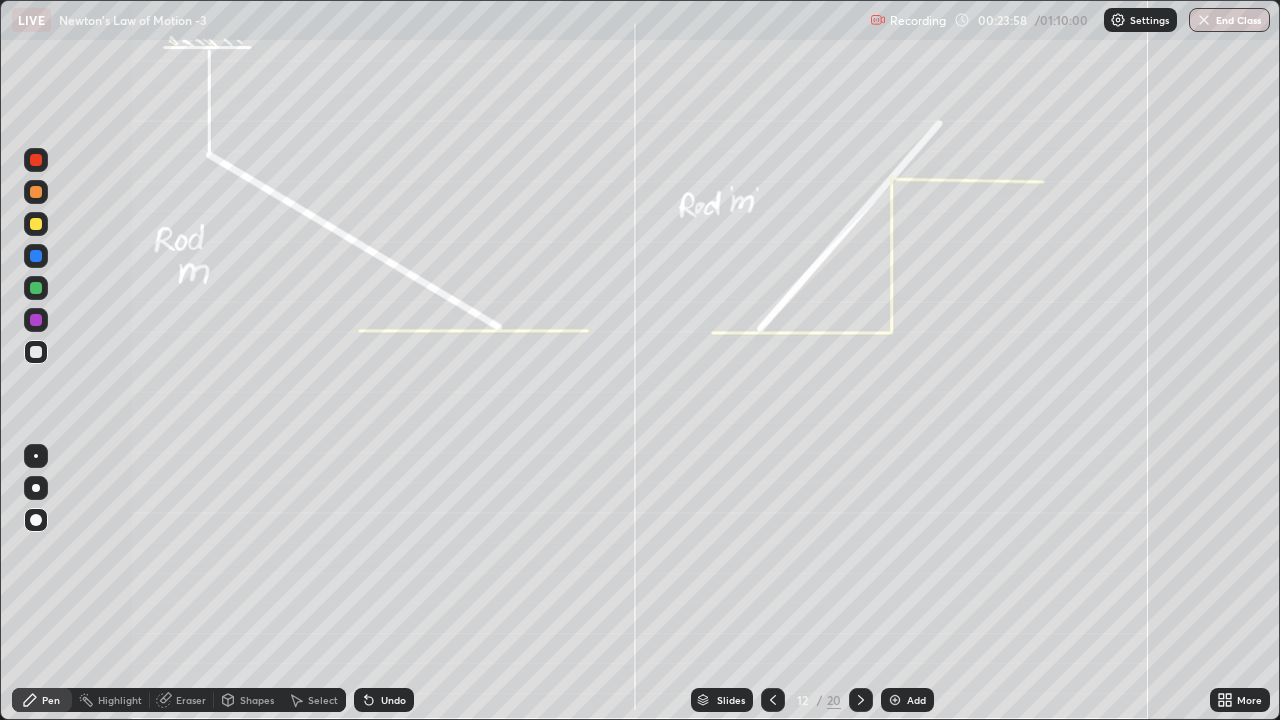 click on "Shapes" at bounding box center [248, 700] 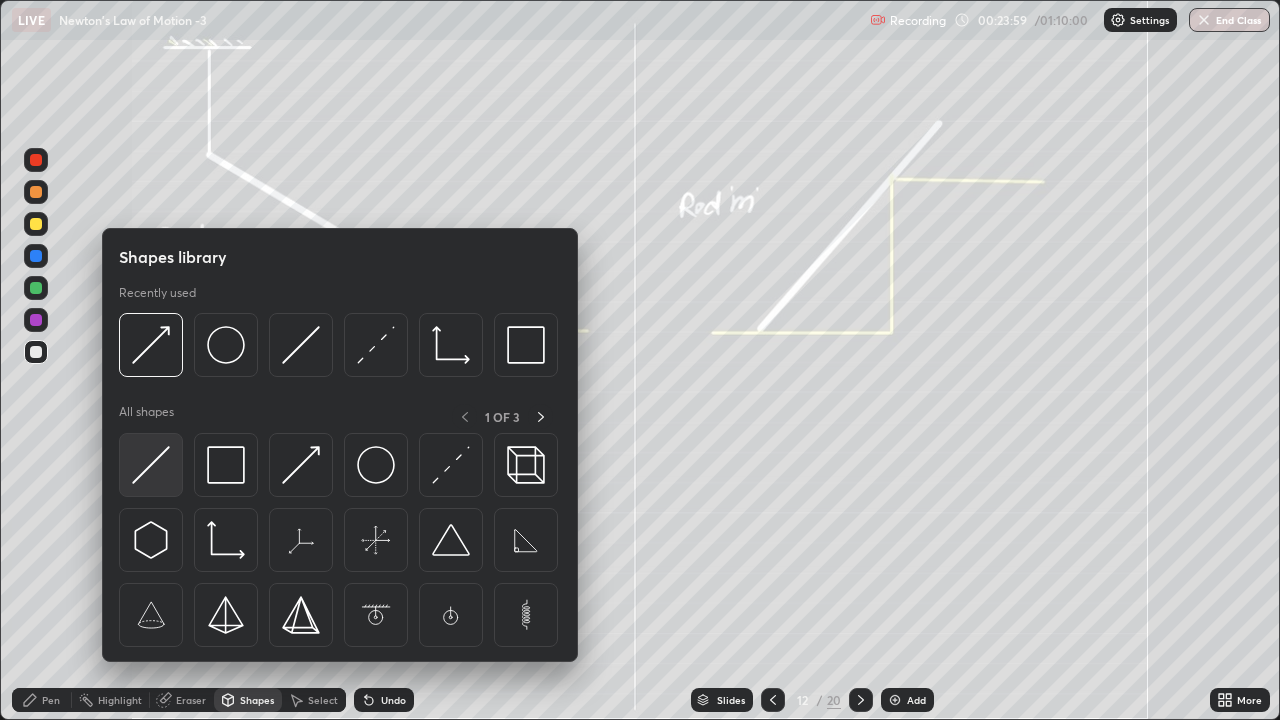 click at bounding box center (151, 465) 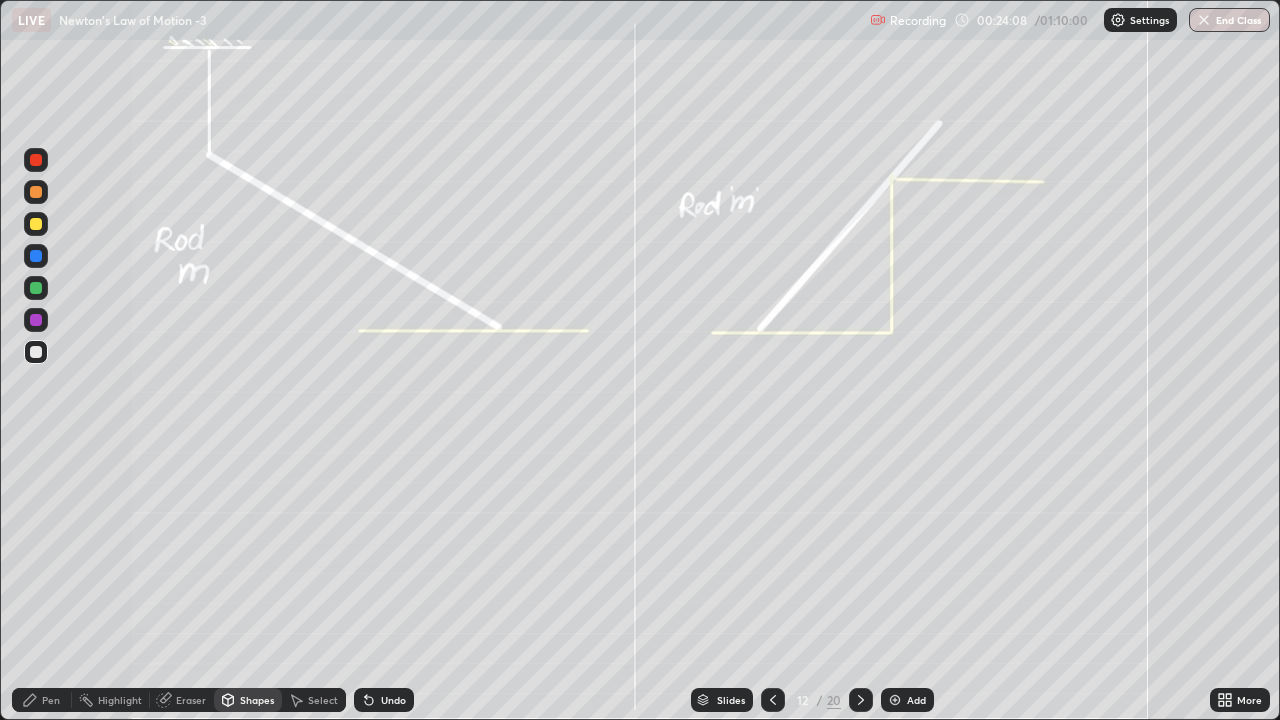 click on "Pen" at bounding box center (51, 700) 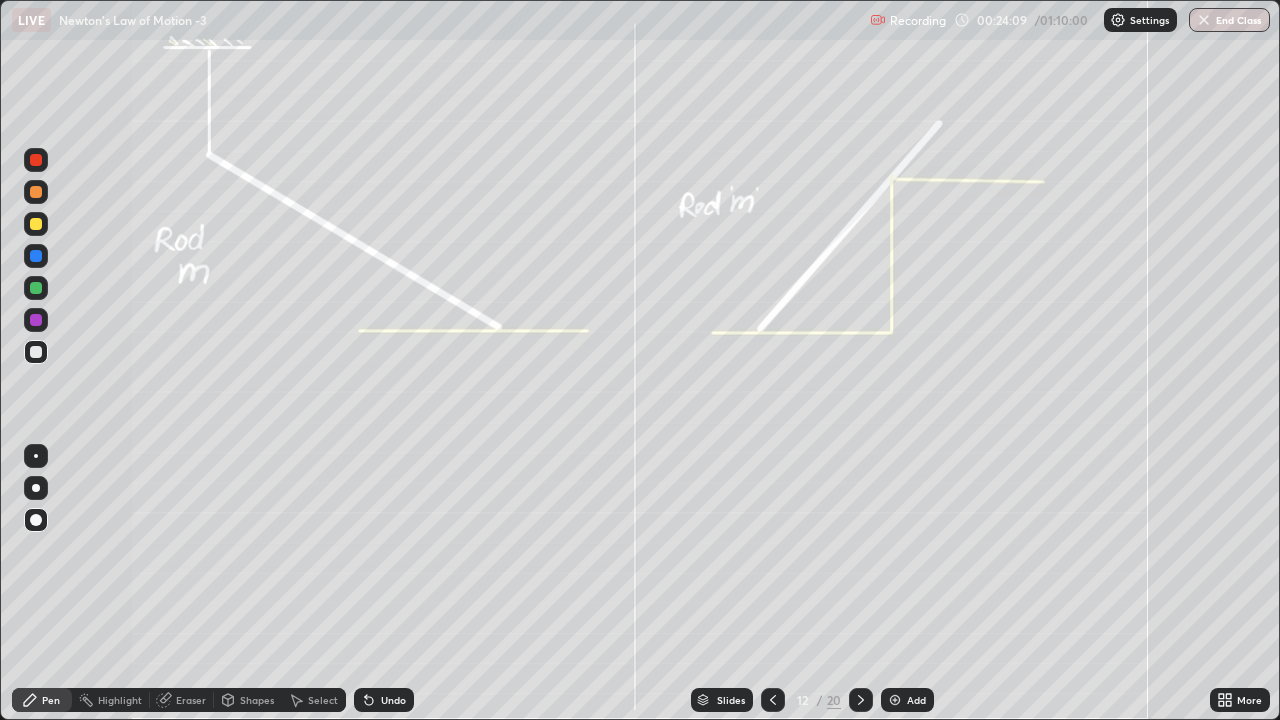 click at bounding box center (36, 456) 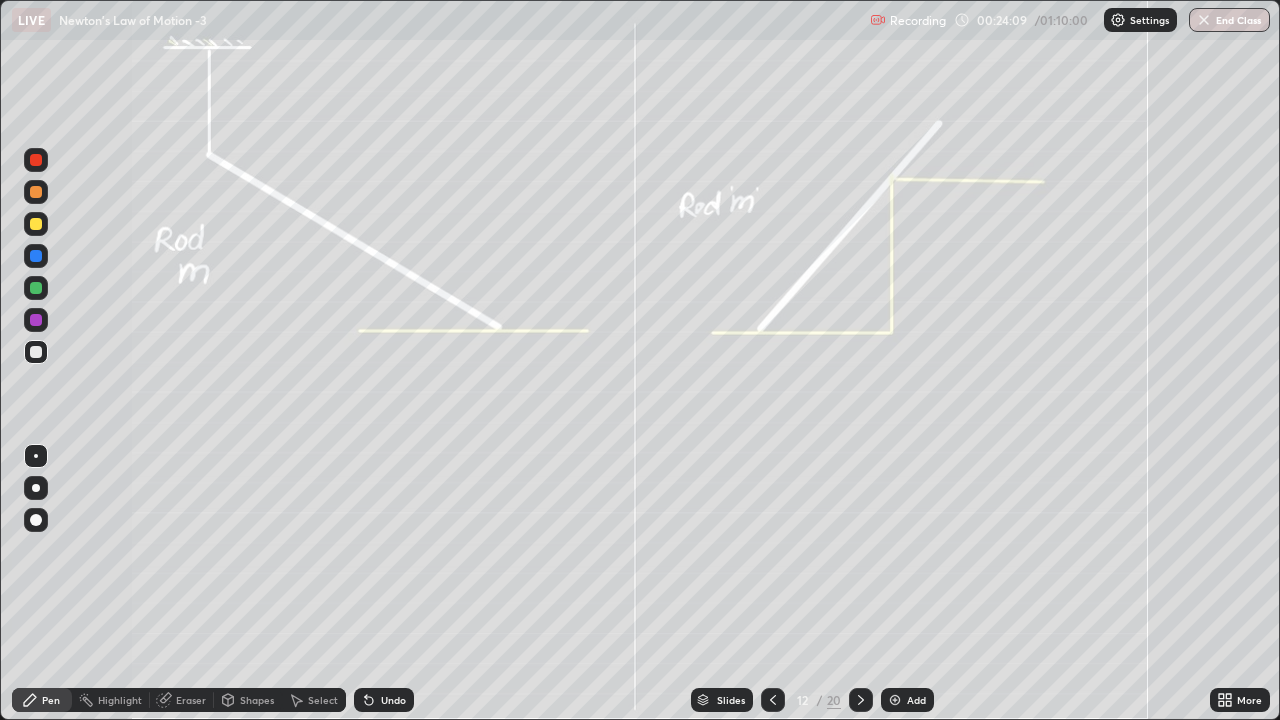 click at bounding box center [36, 256] 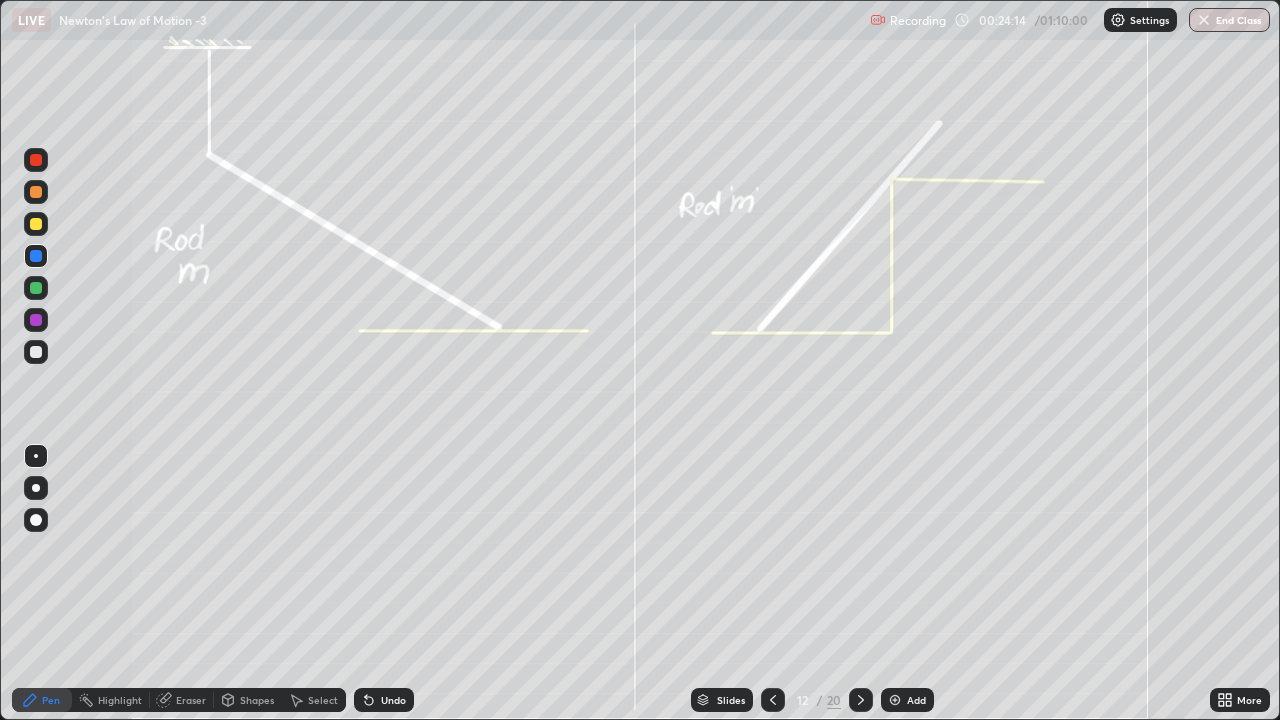 click 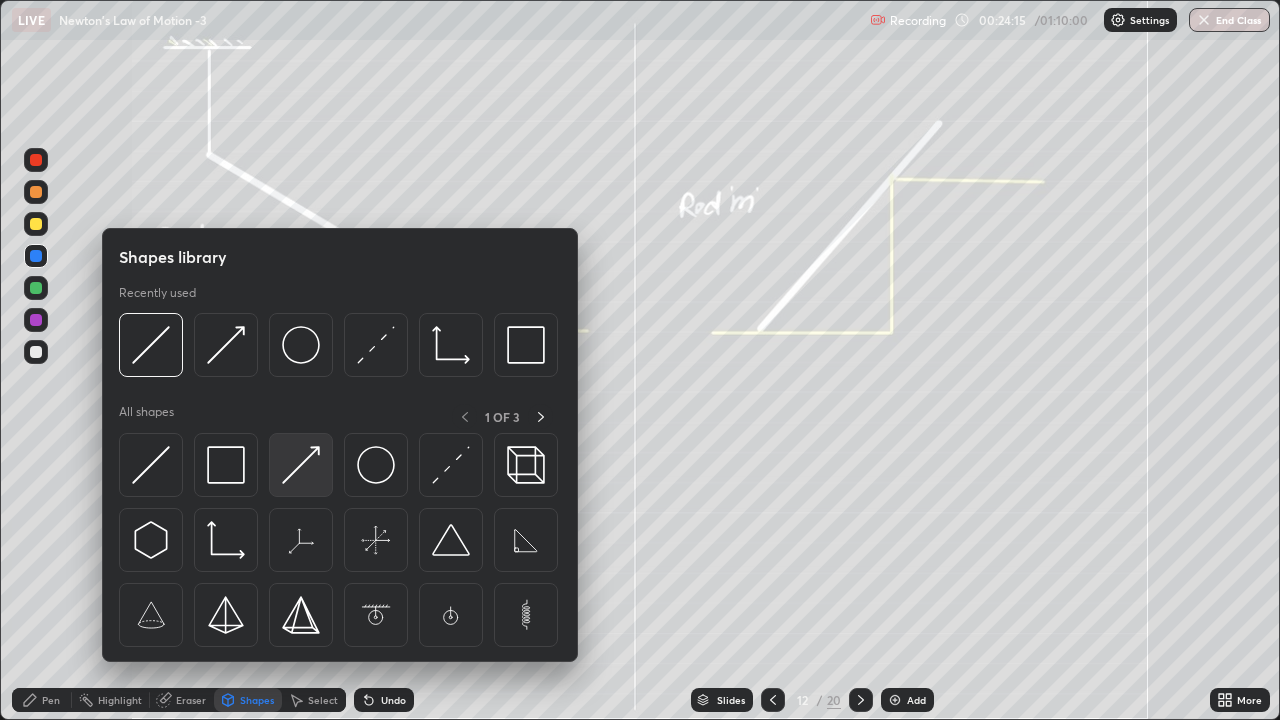 click at bounding box center [301, 465] 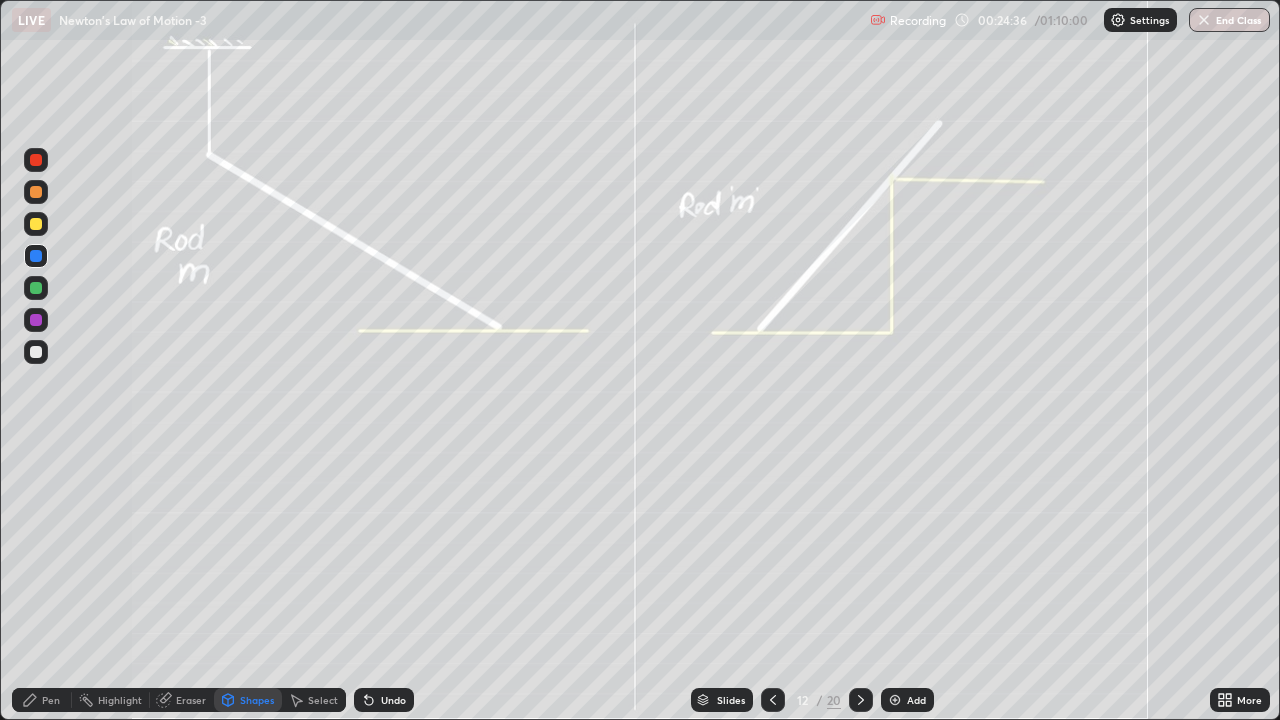 click 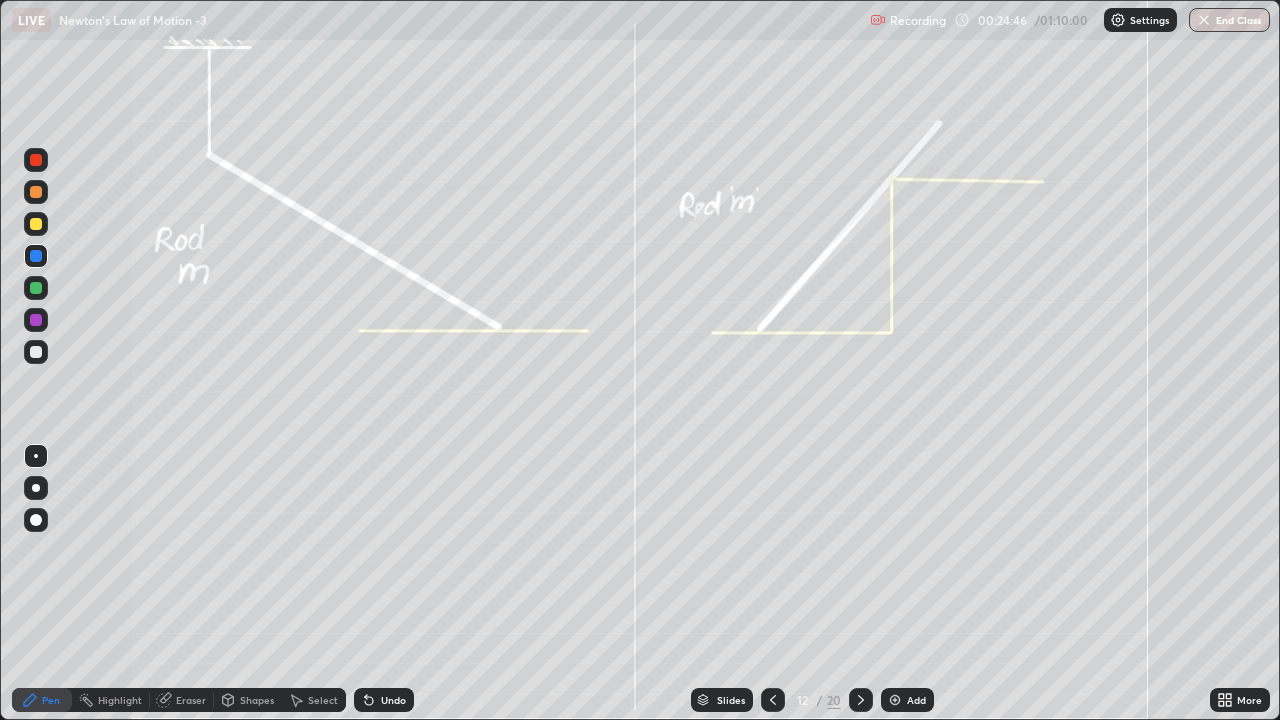click at bounding box center [36, 224] 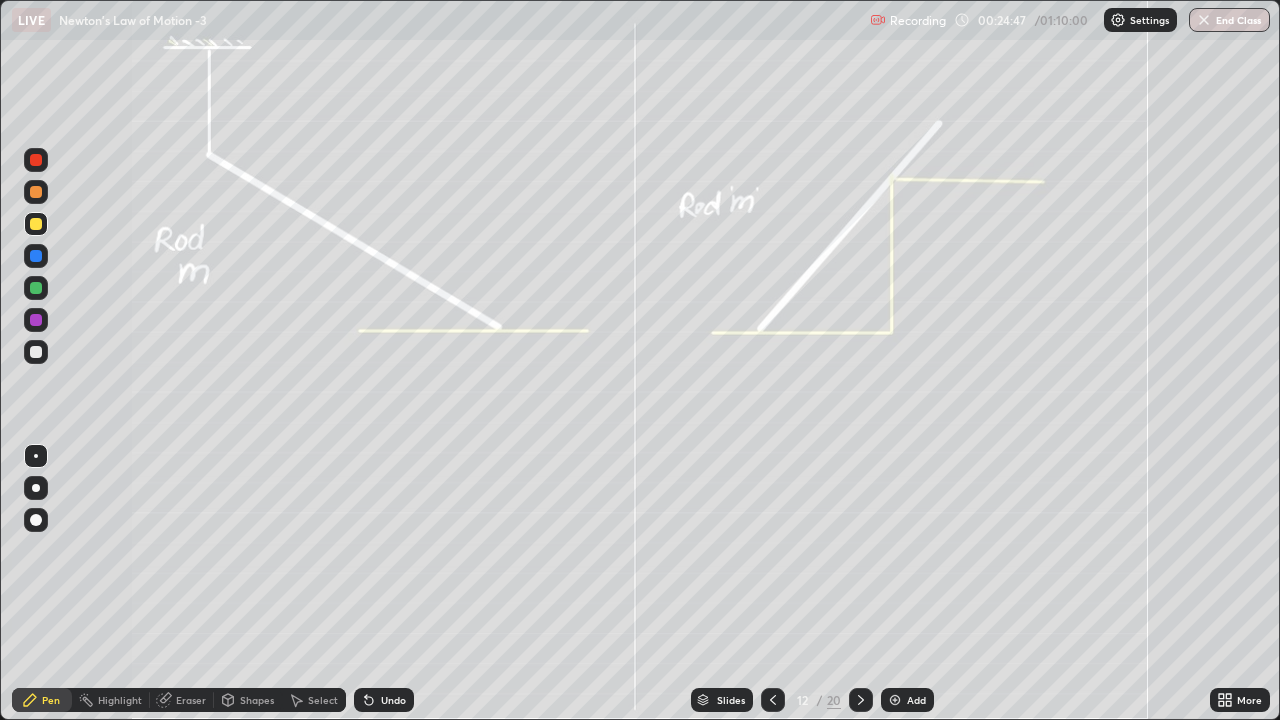 click 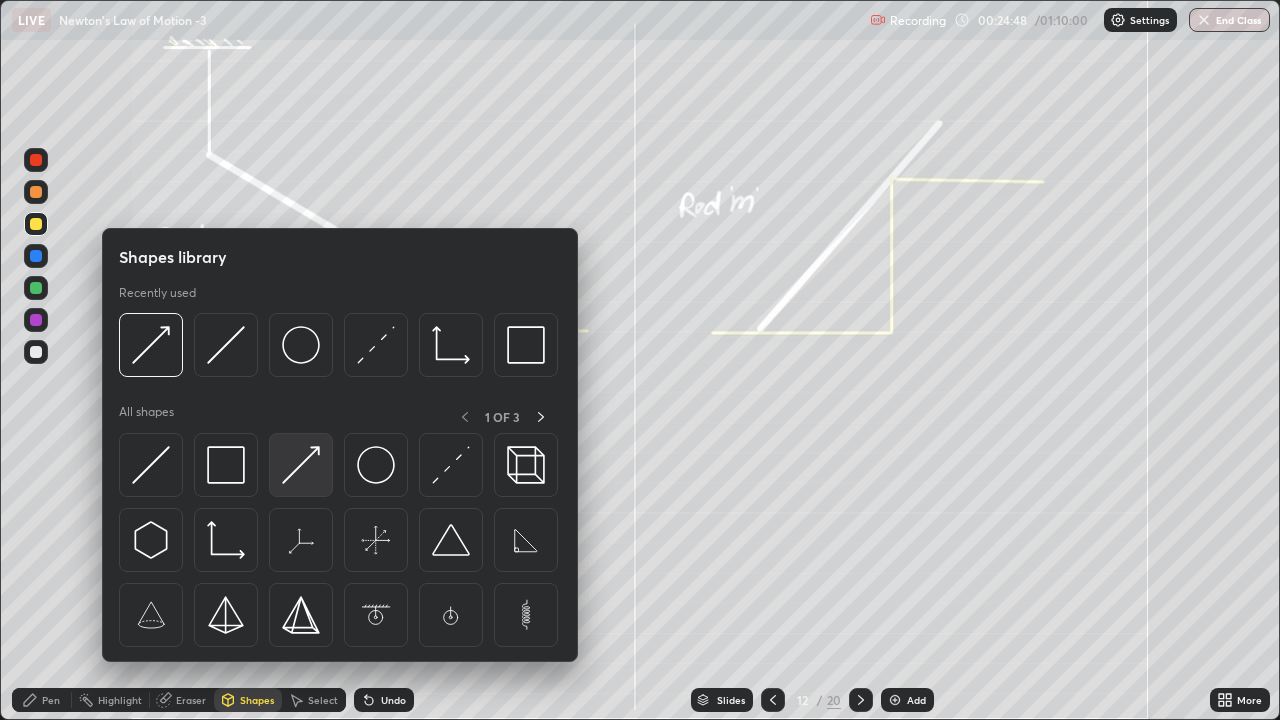 click at bounding box center [301, 465] 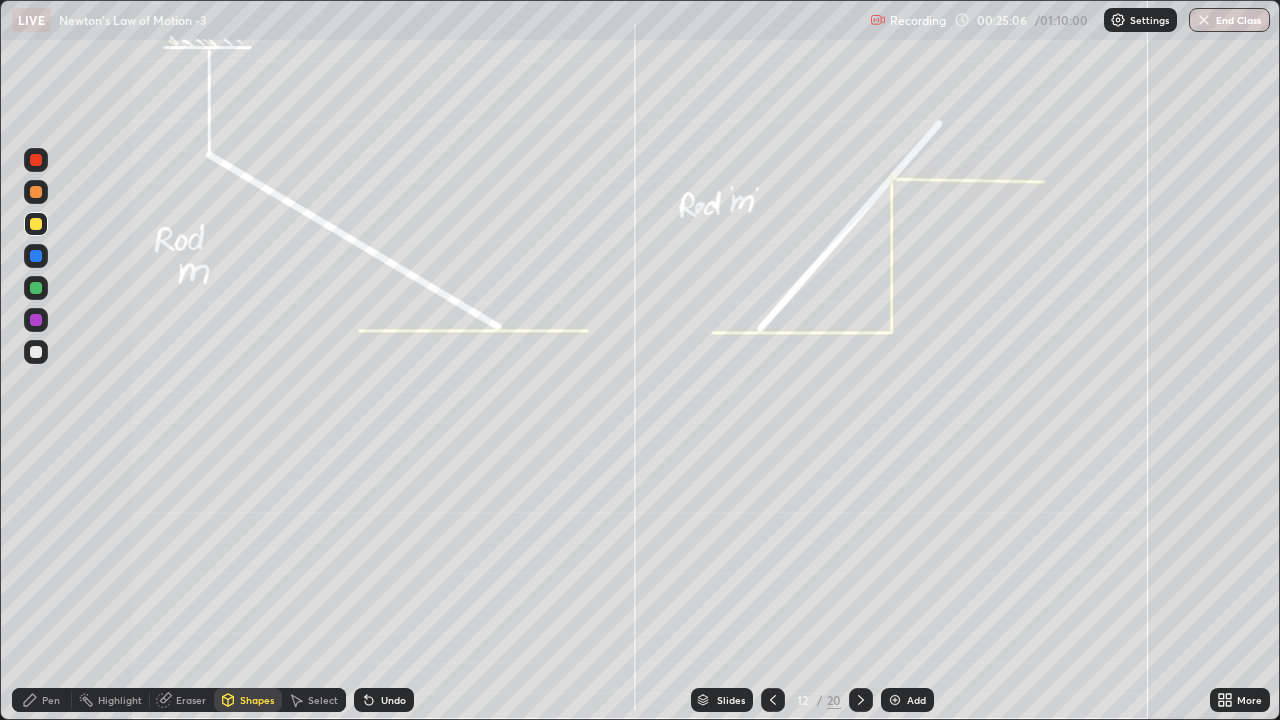 click at bounding box center [36, 320] 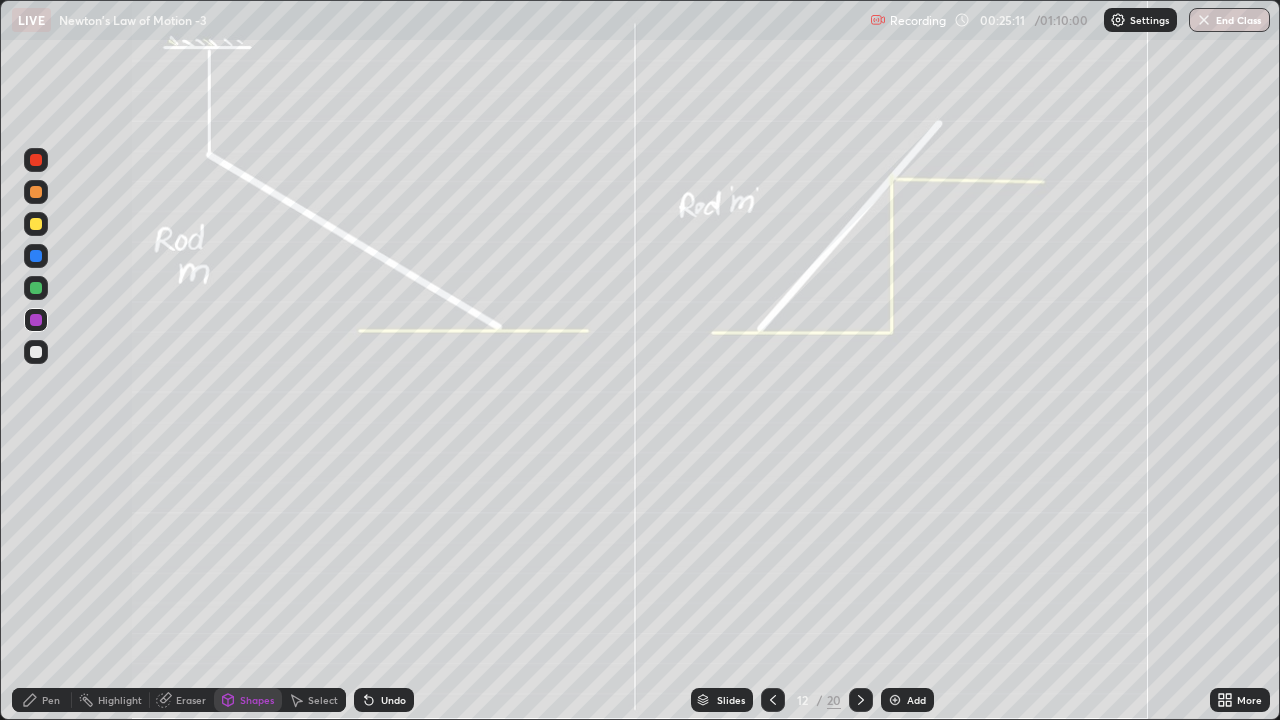 click 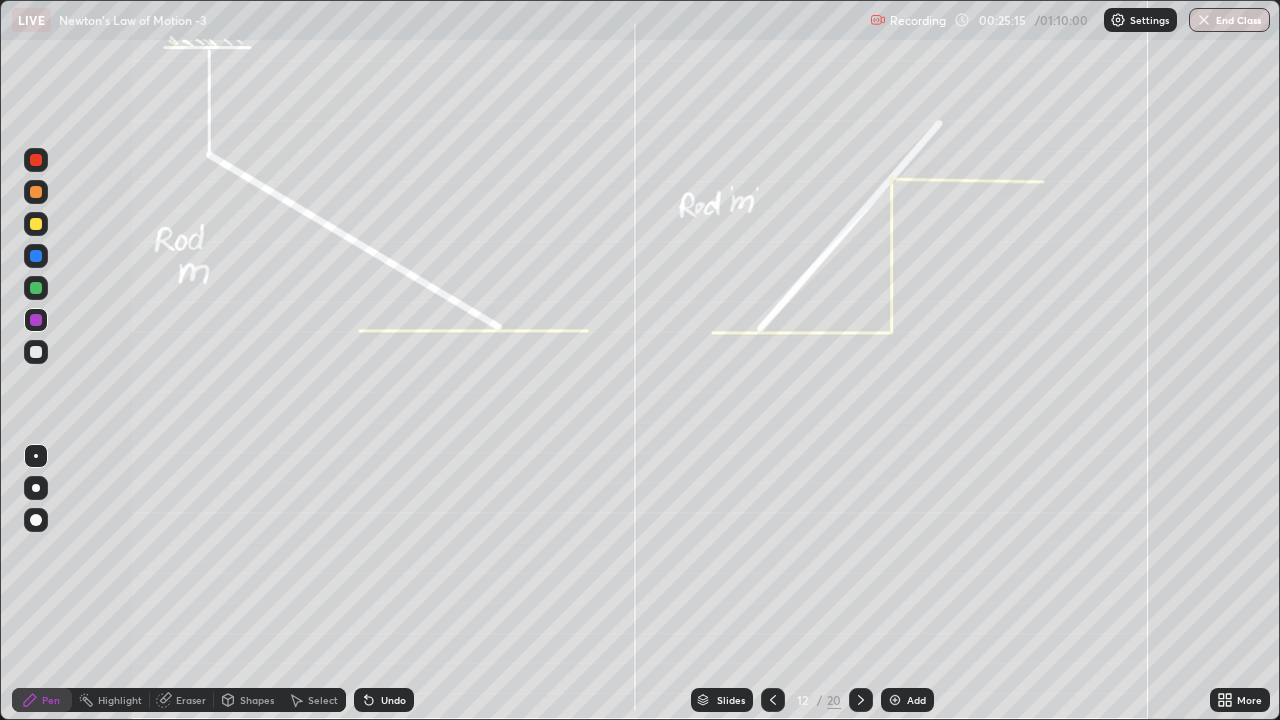 click at bounding box center (36, 224) 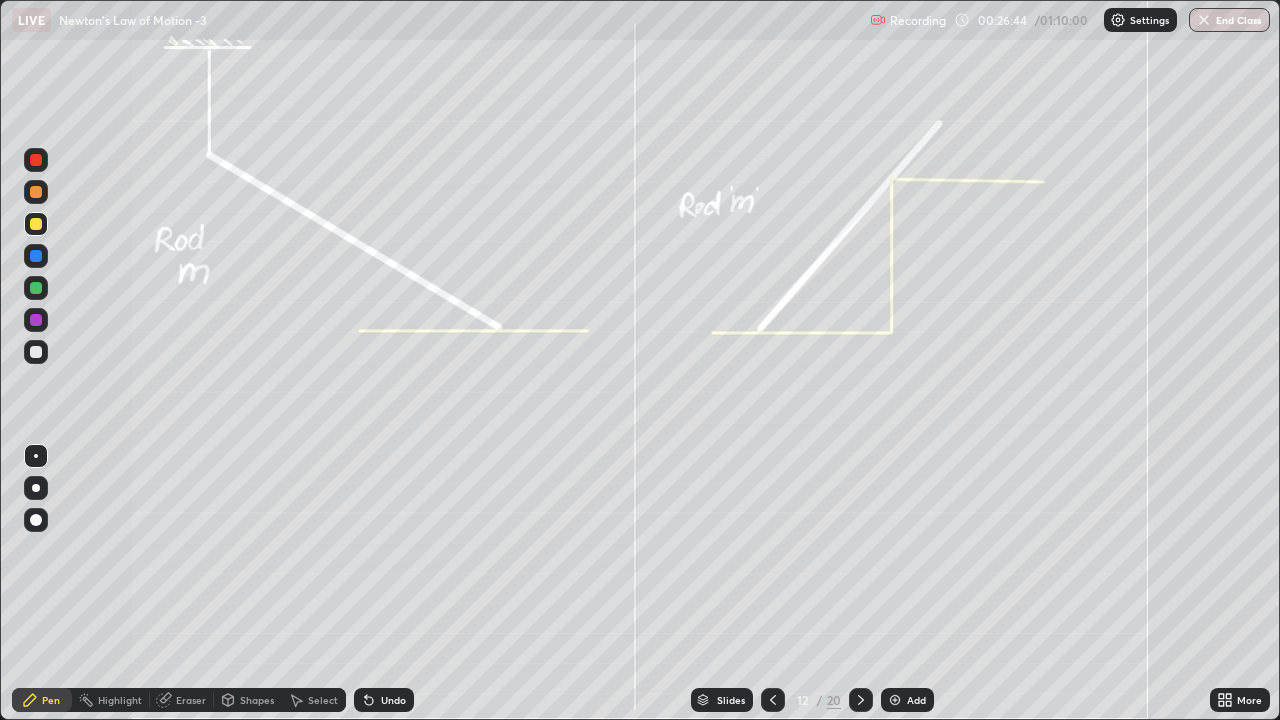 click 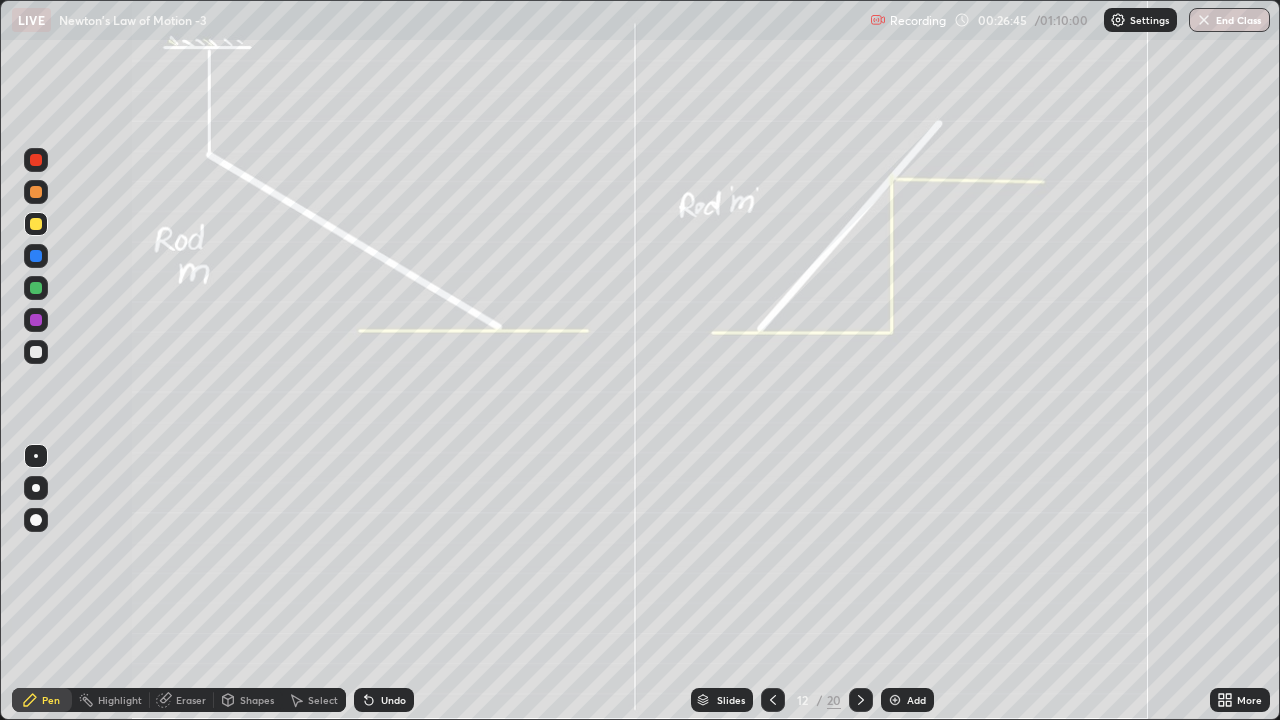 click 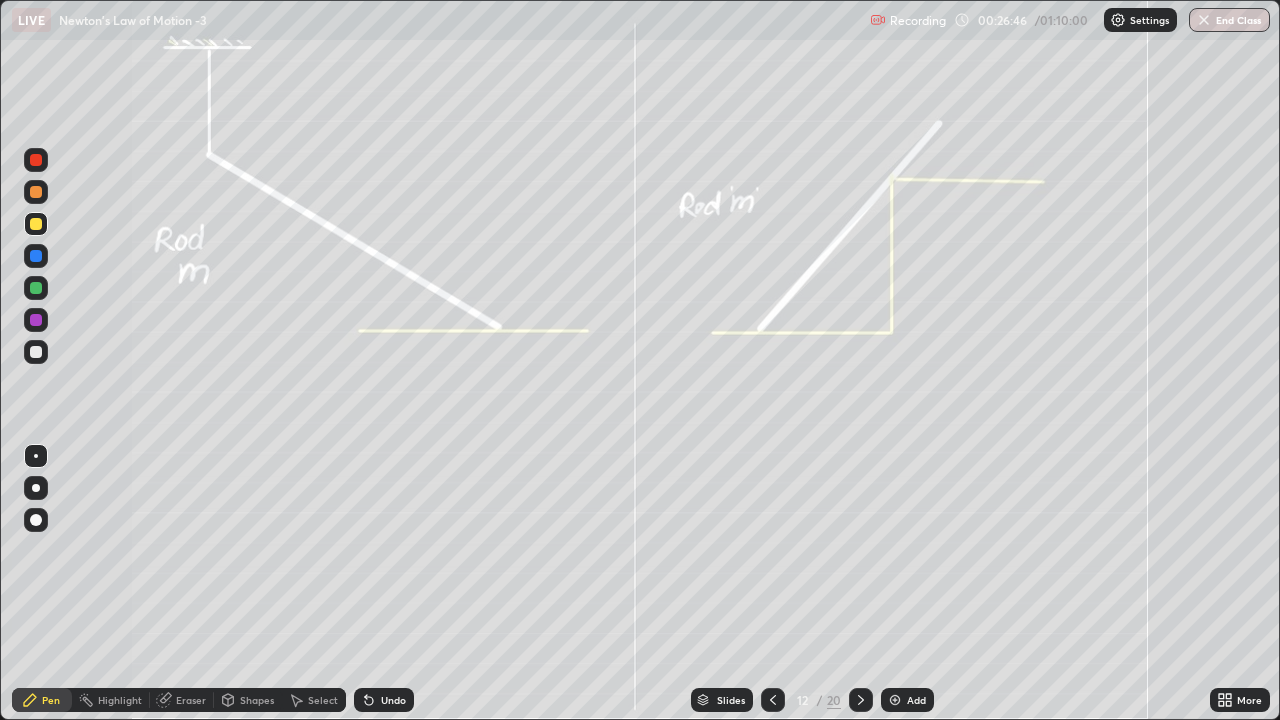 click 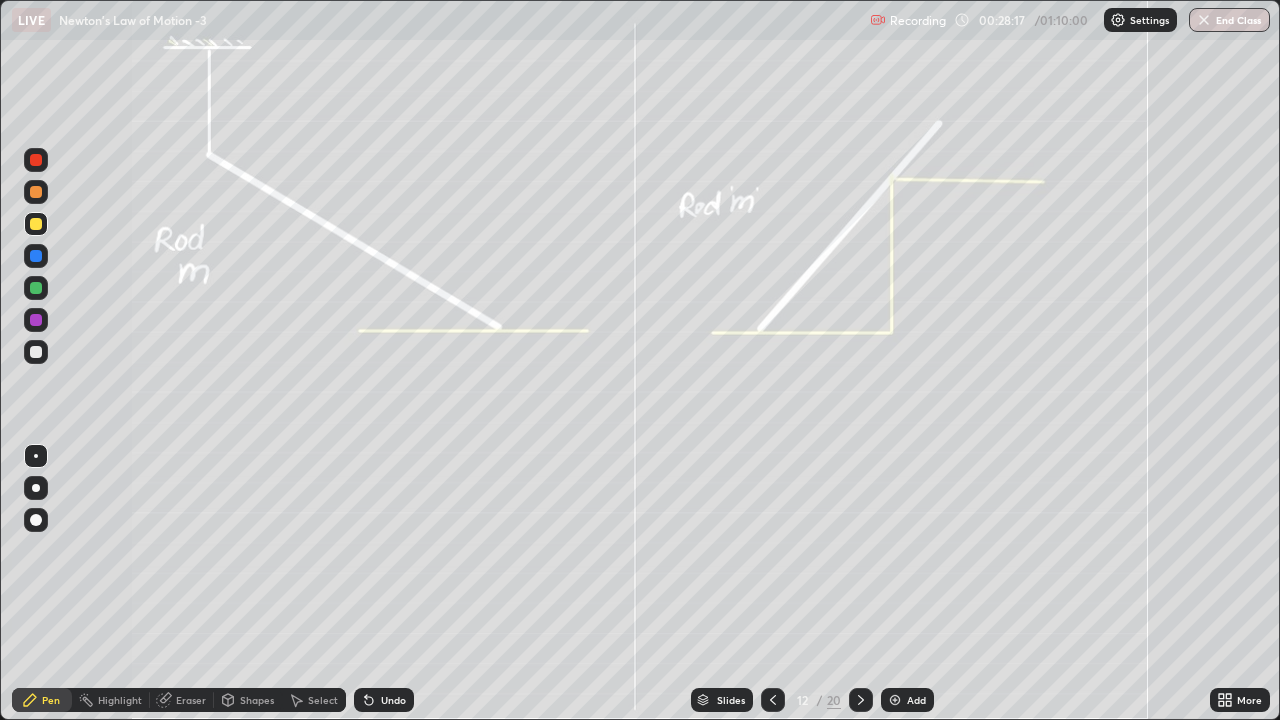 click 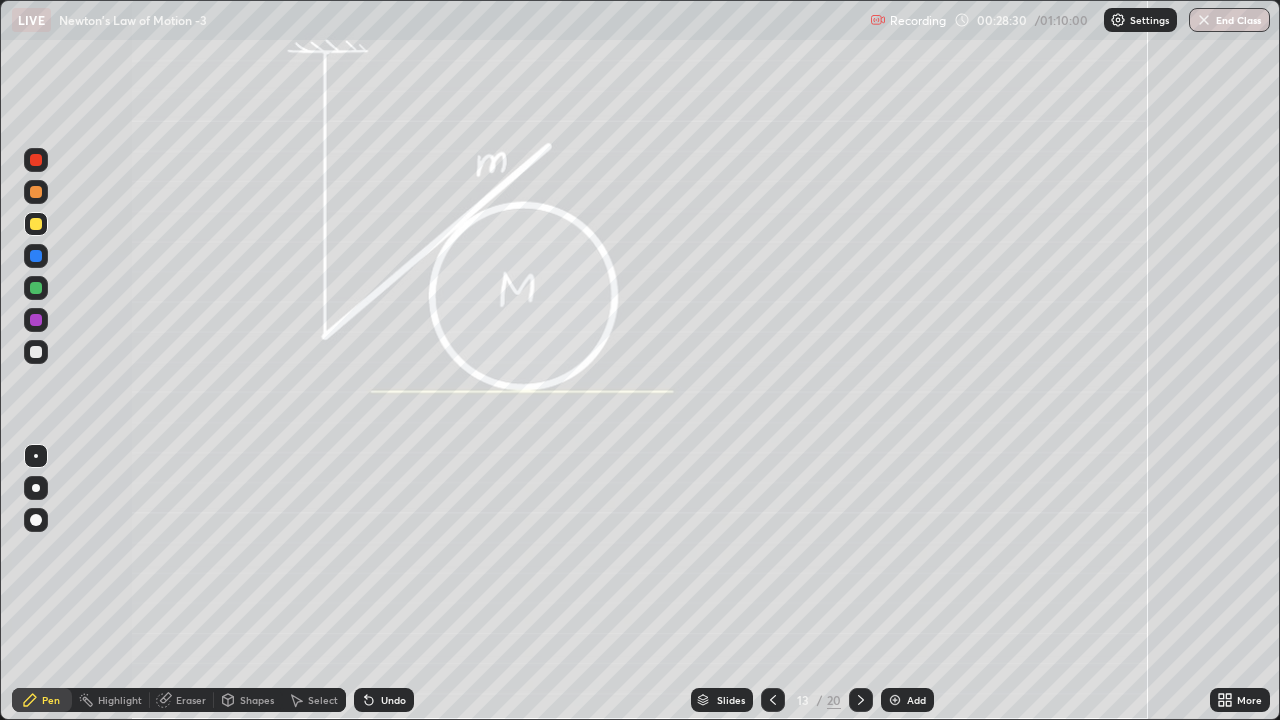 click at bounding box center (36, 520) 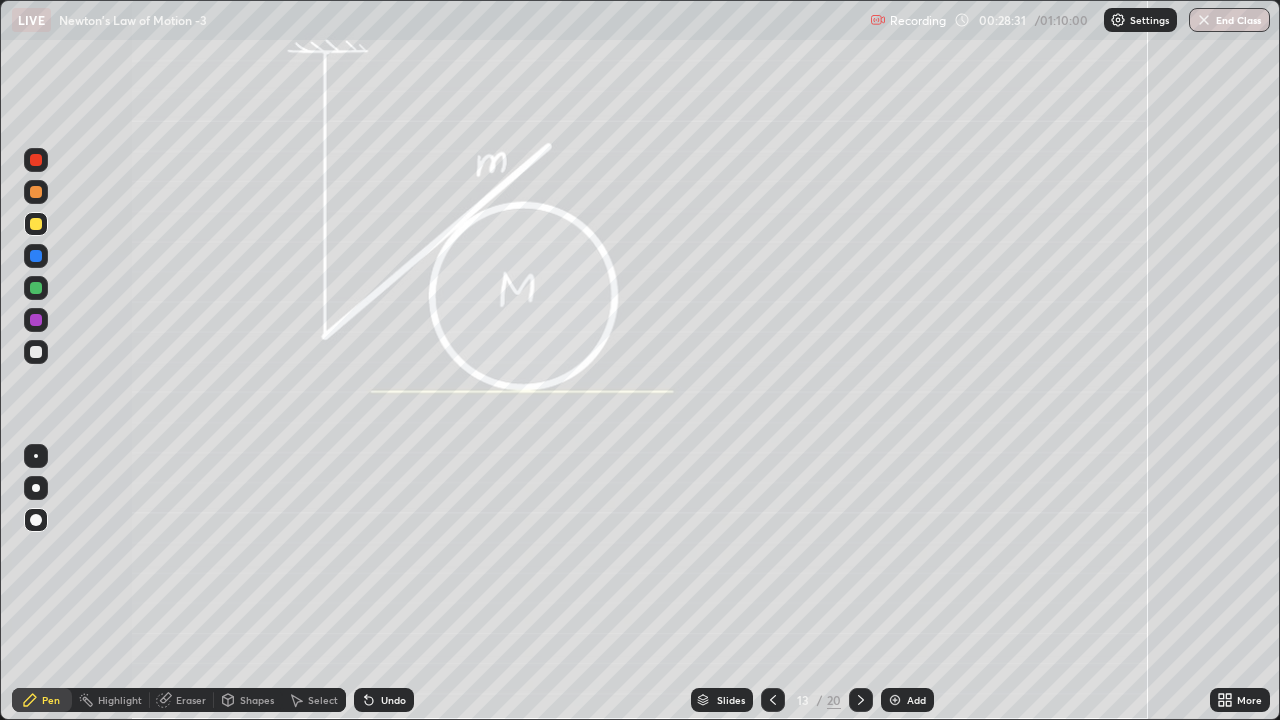 click on "Shapes" at bounding box center [257, 700] 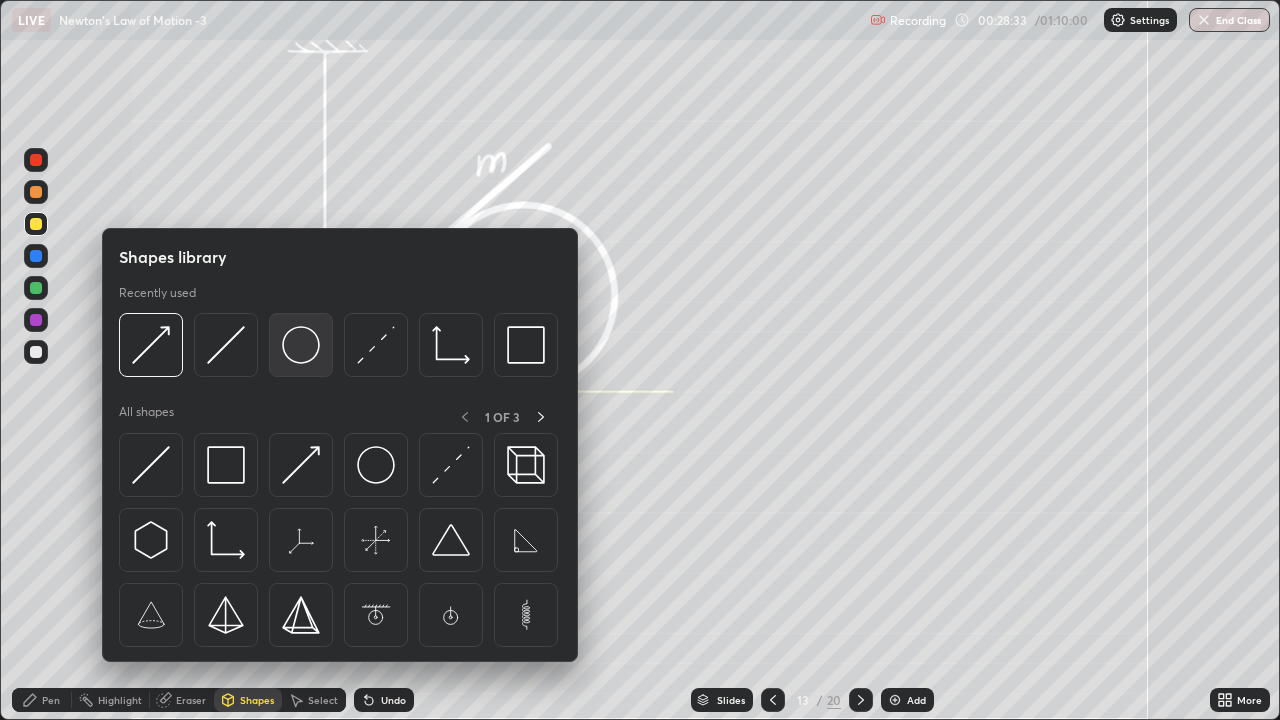 click at bounding box center [301, 345] 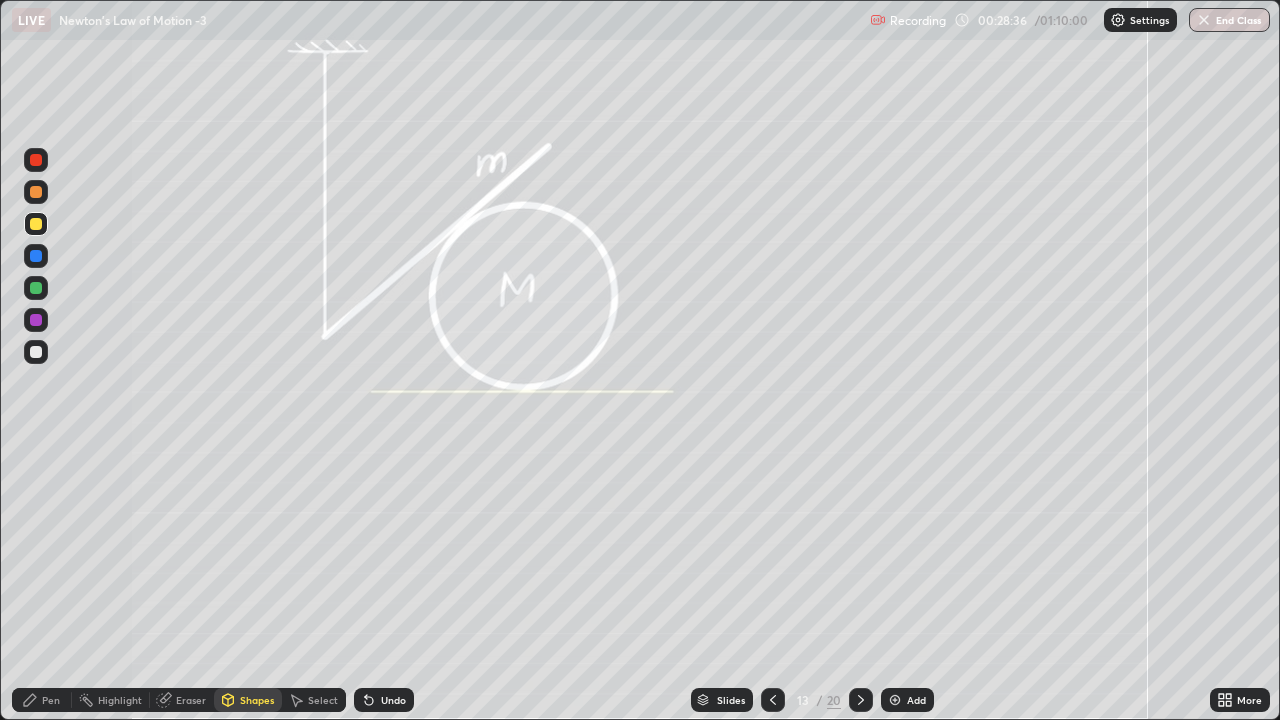 click 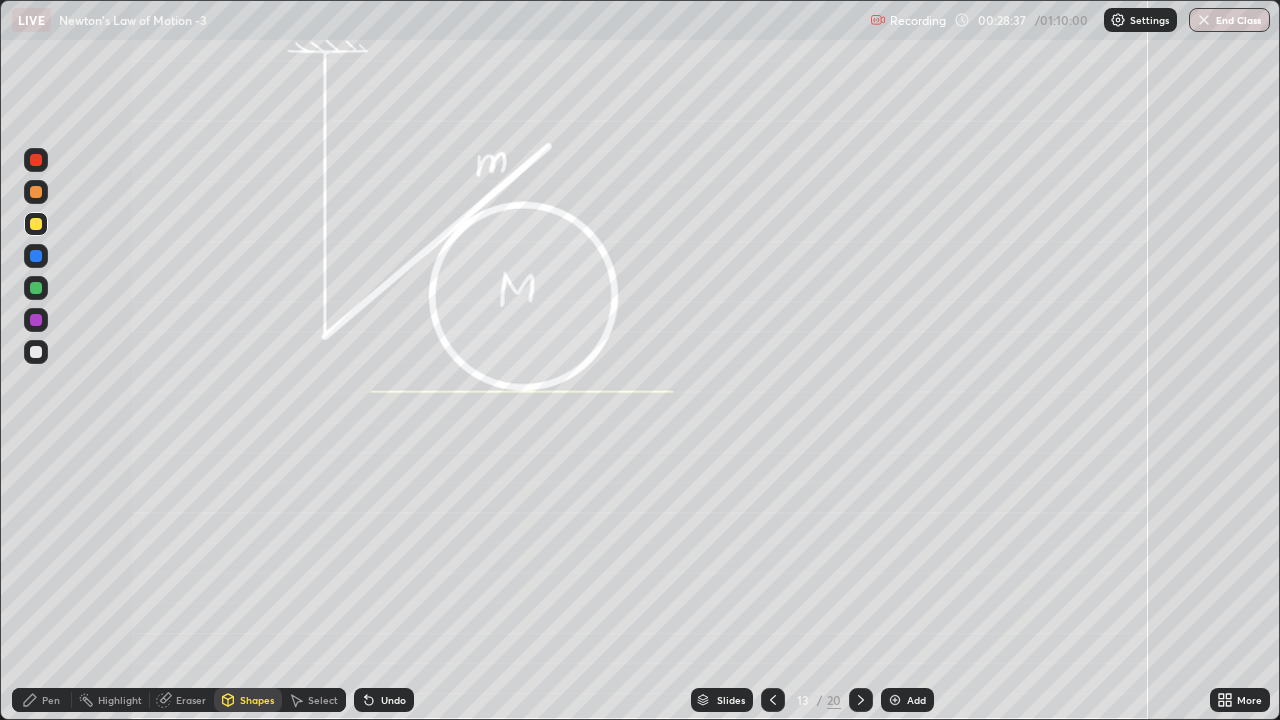 click at bounding box center (36, 352) 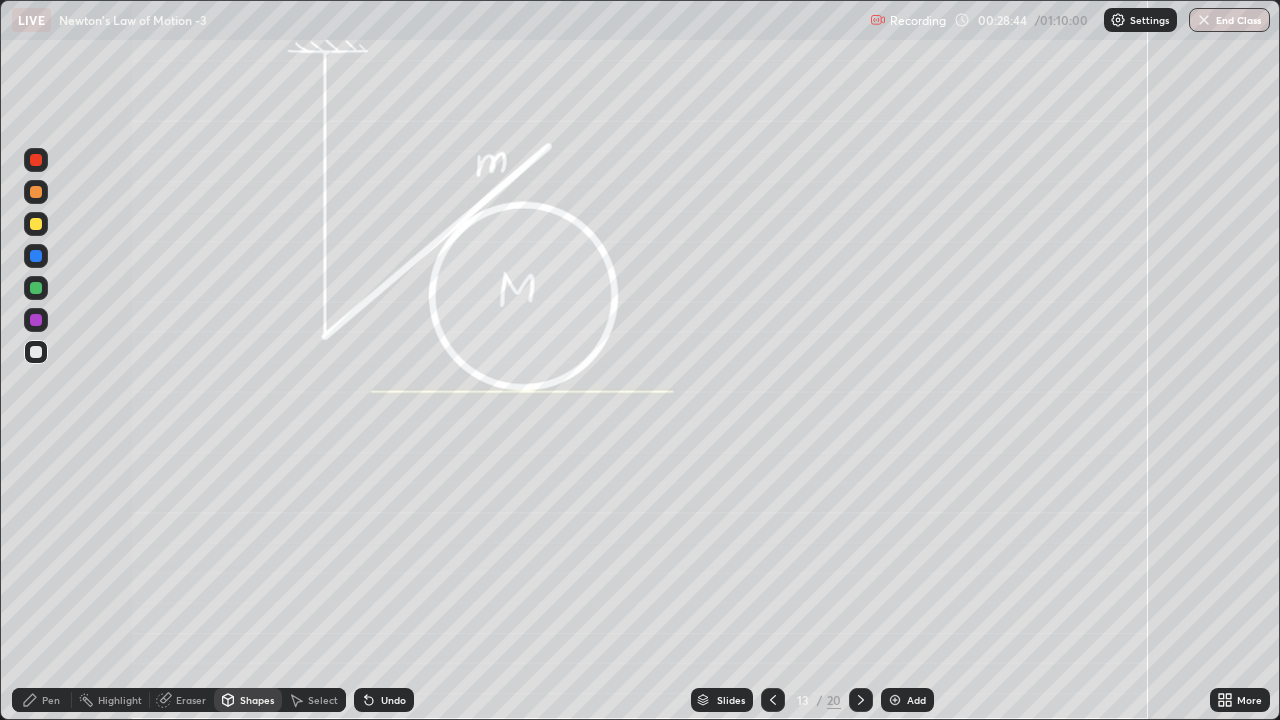 click on "Undo" at bounding box center [393, 700] 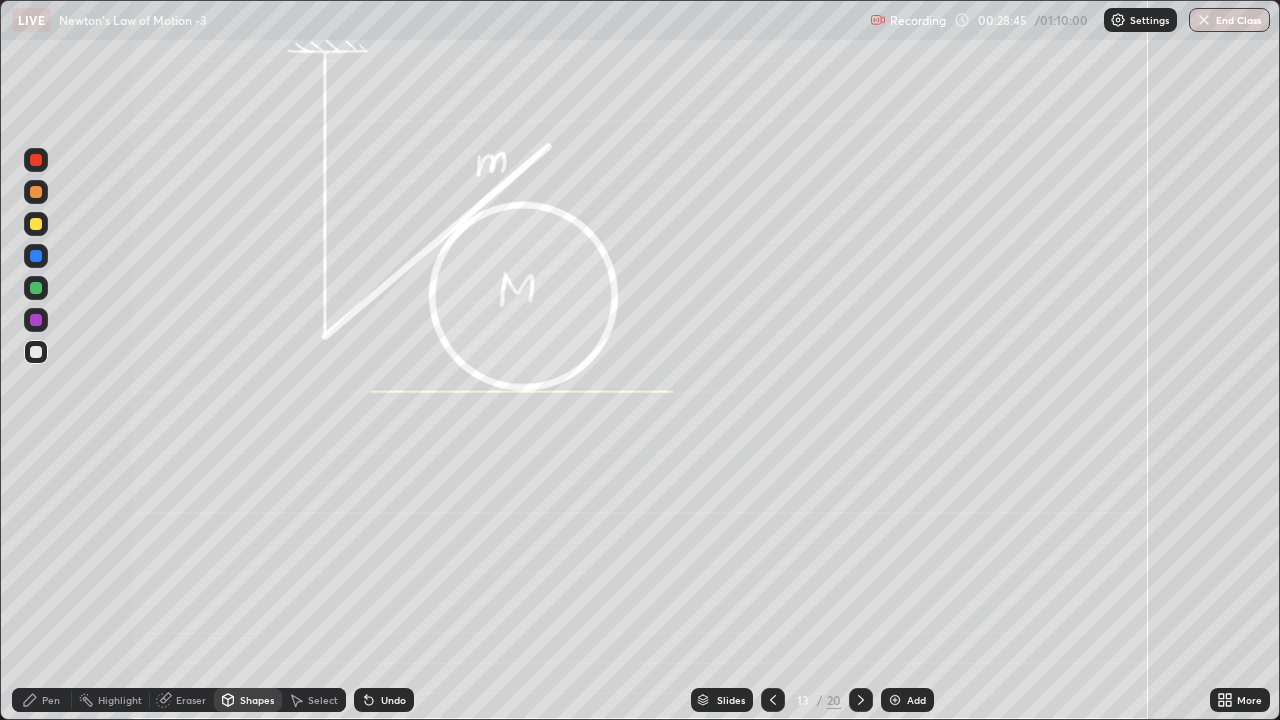 click on "Shapes" at bounding box center (257, 700) 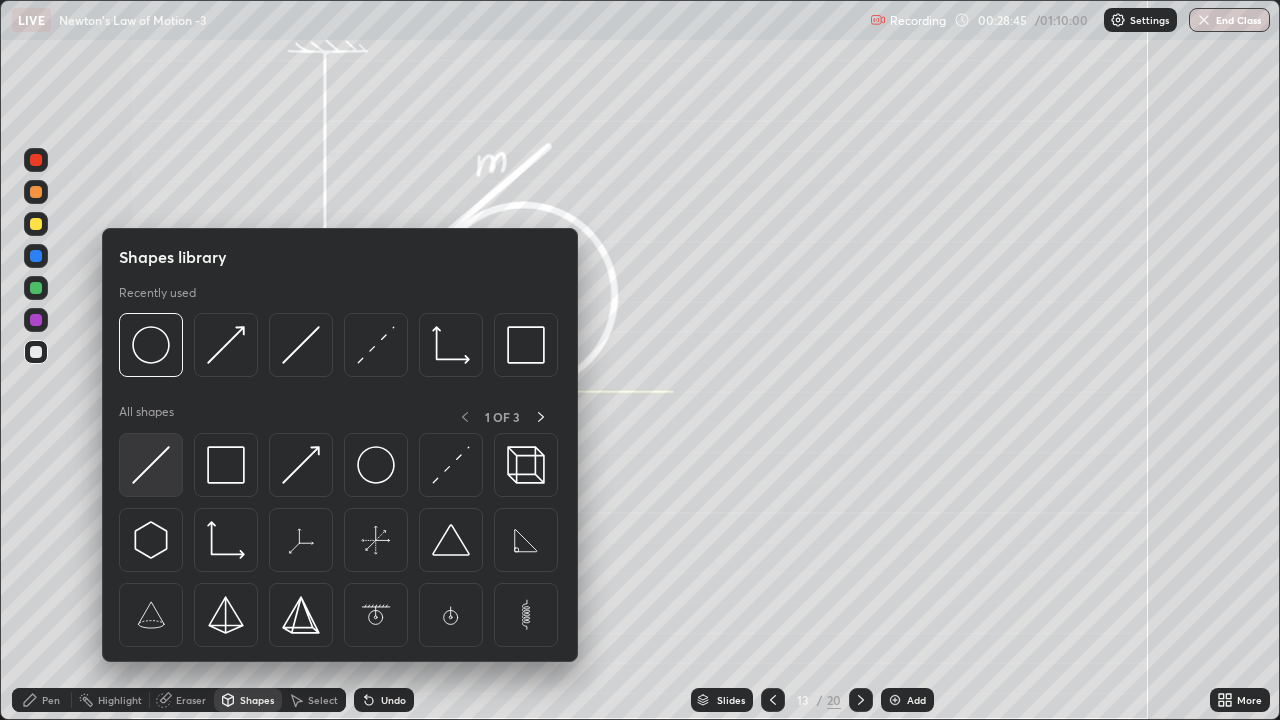 click at bounding box center (151, 465) 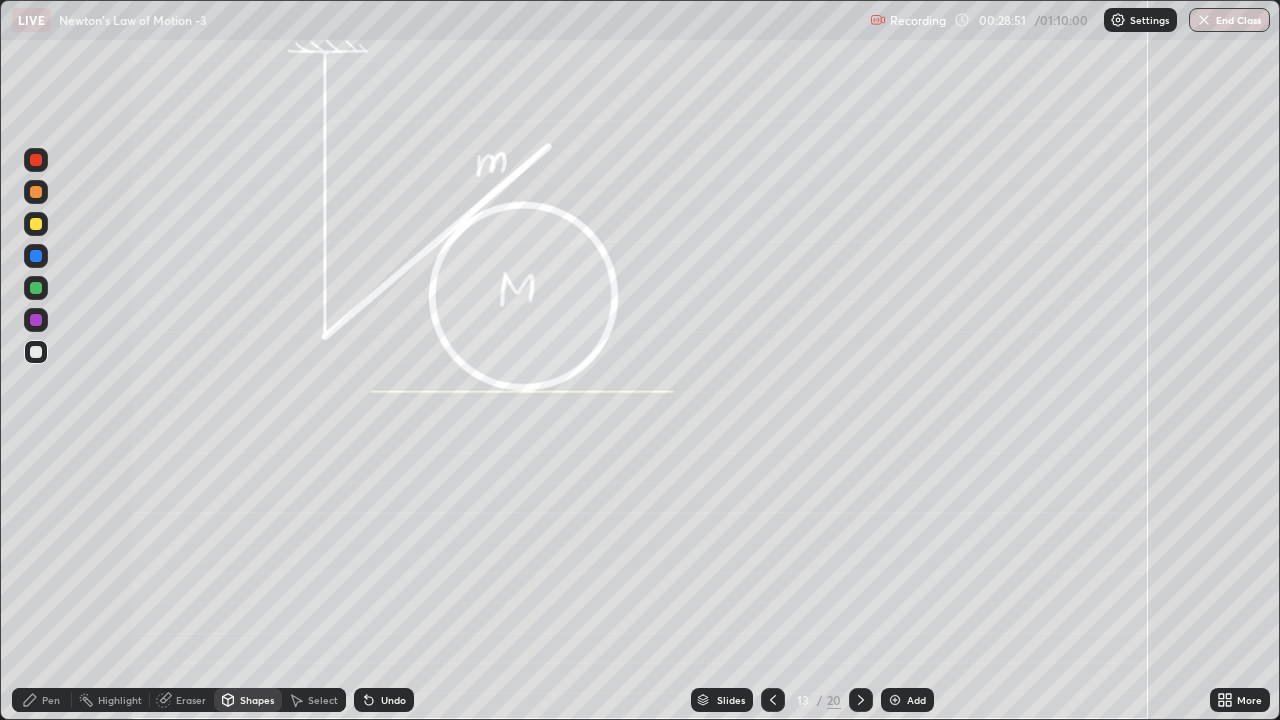 click 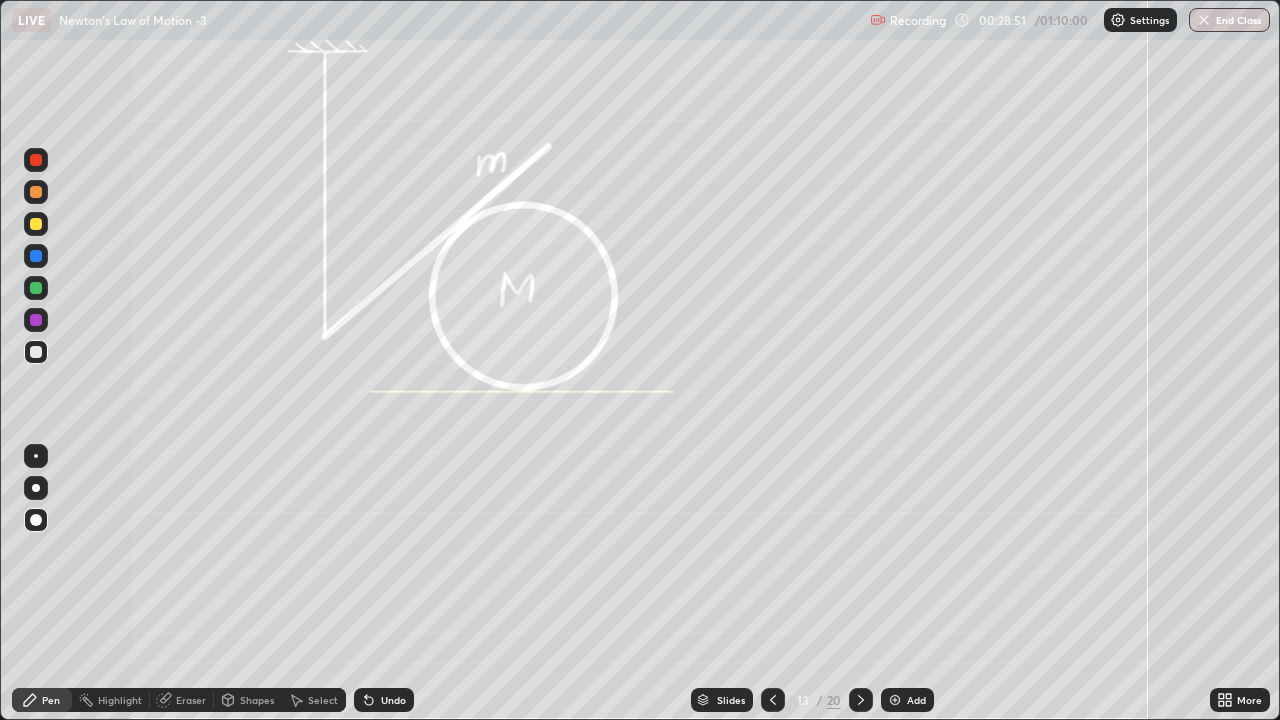 click at bounding box center [36, 456] 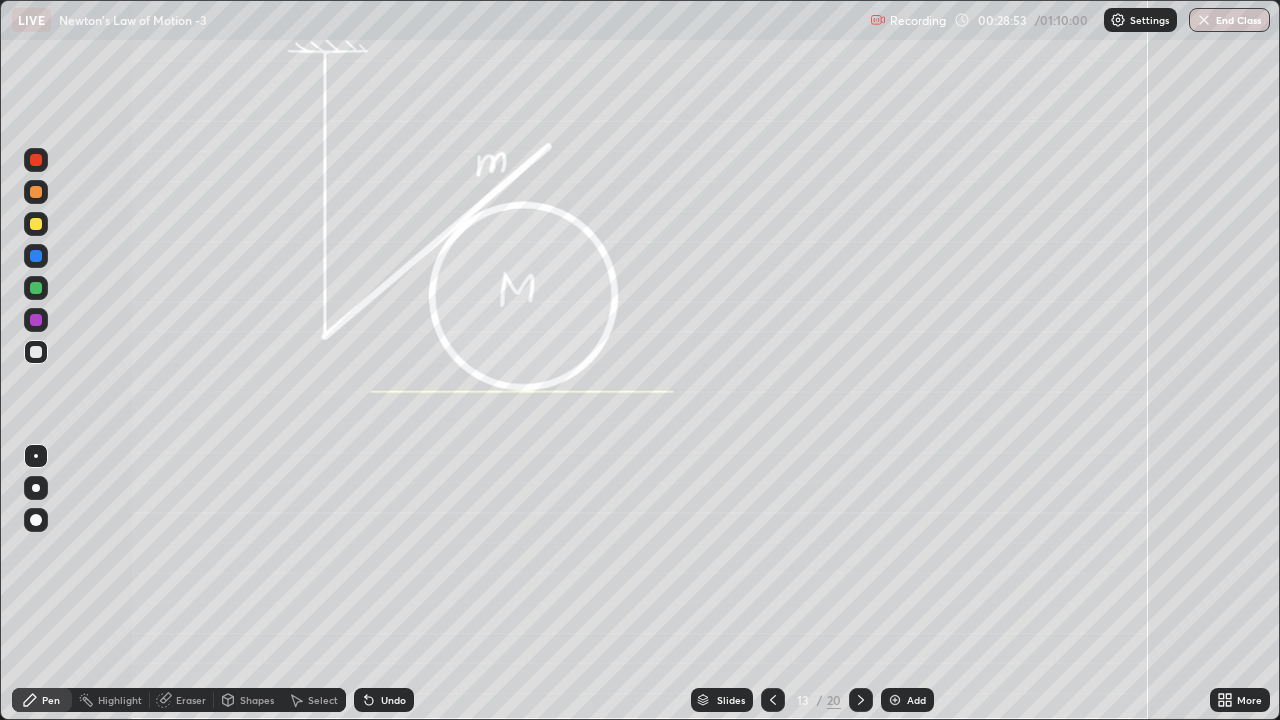 click at bounding box center [36, 256] 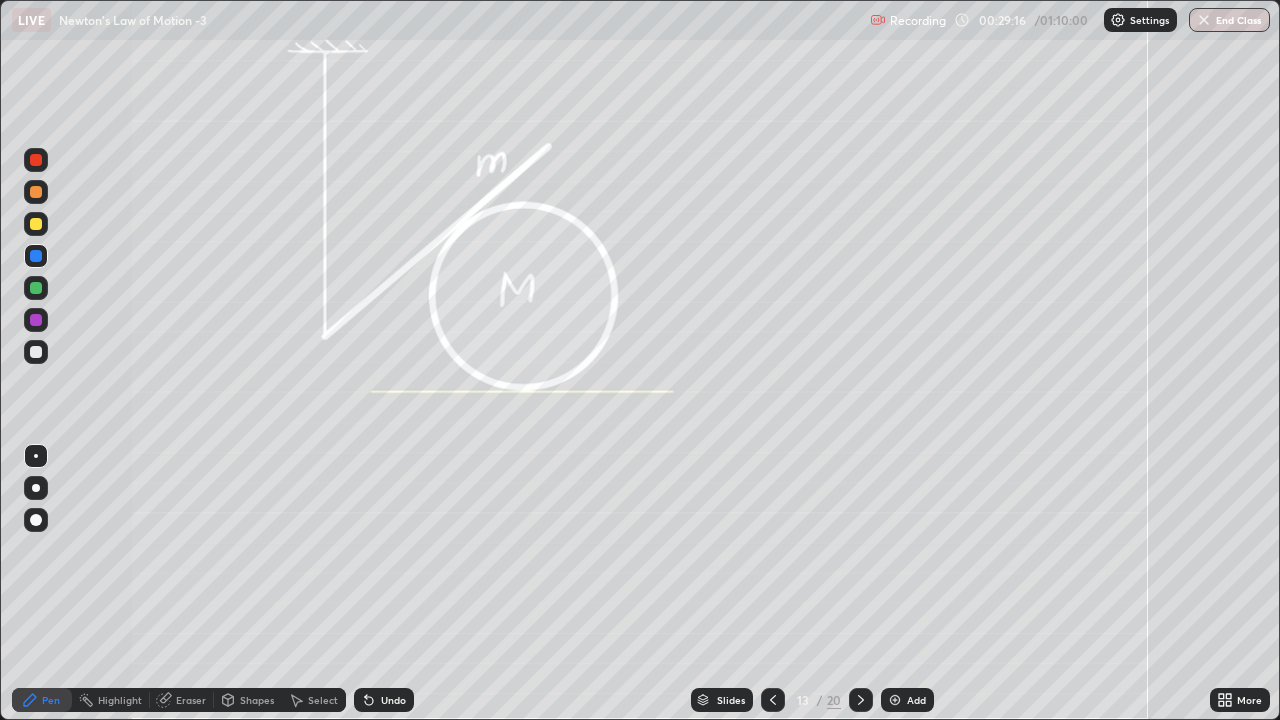 click at bounding box center (36, 224) 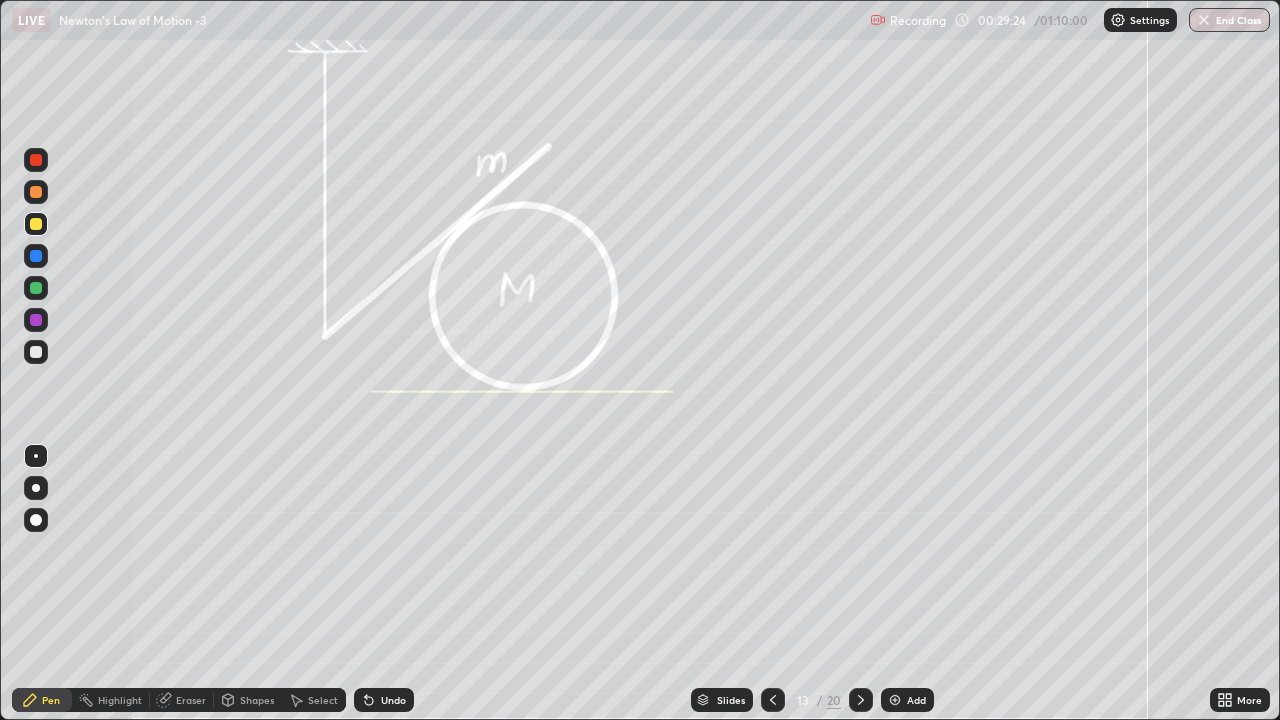 click at bounding box center (36, 320) 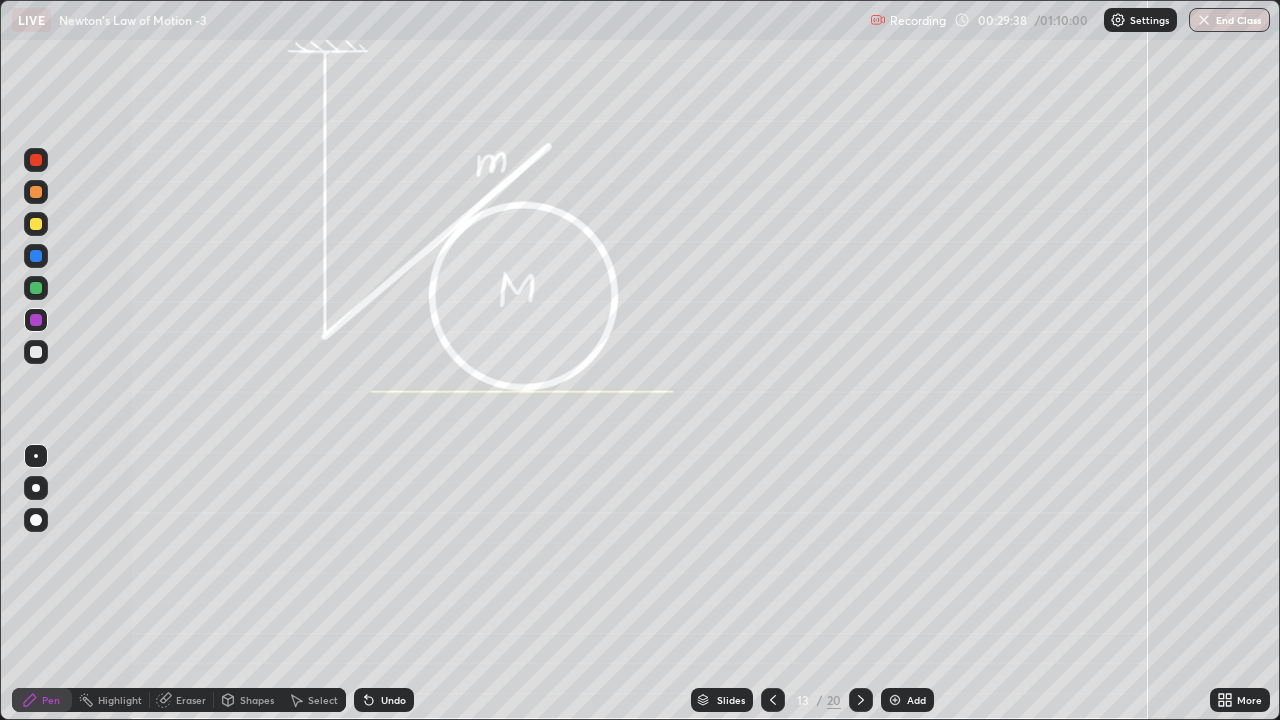 click at bounding box center (36, 256) 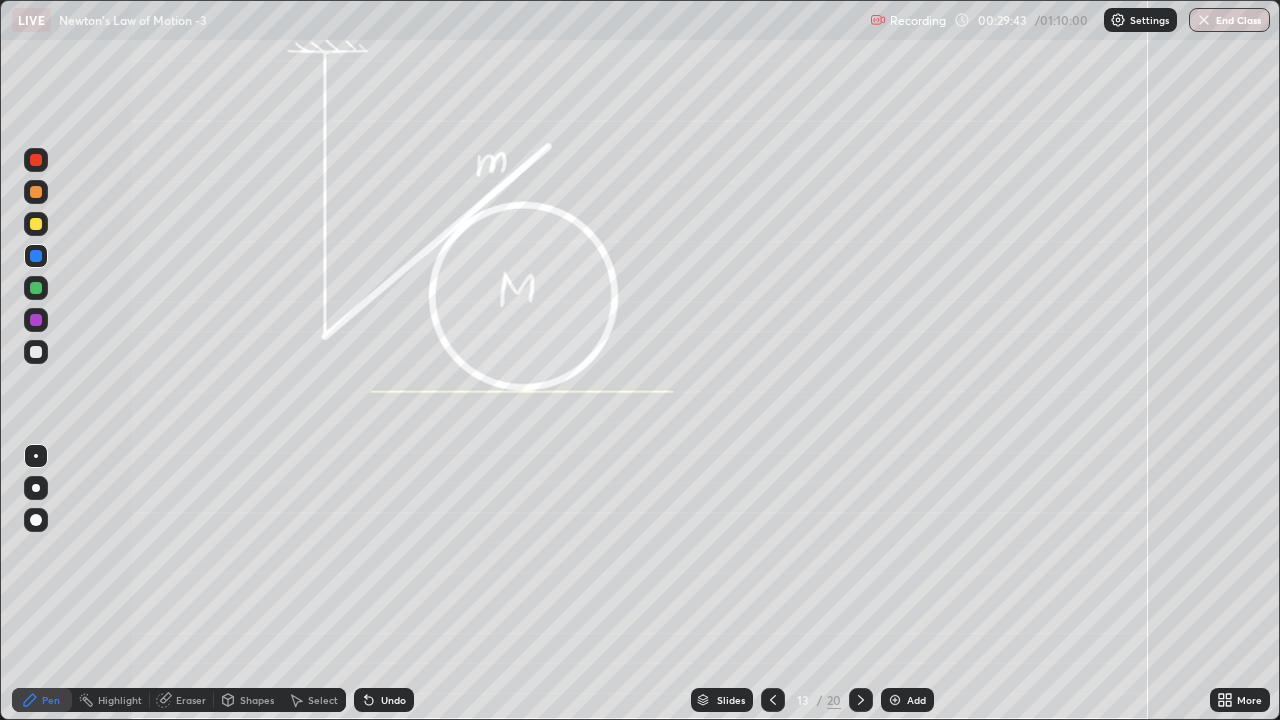 click at bounding box center (36, 224) 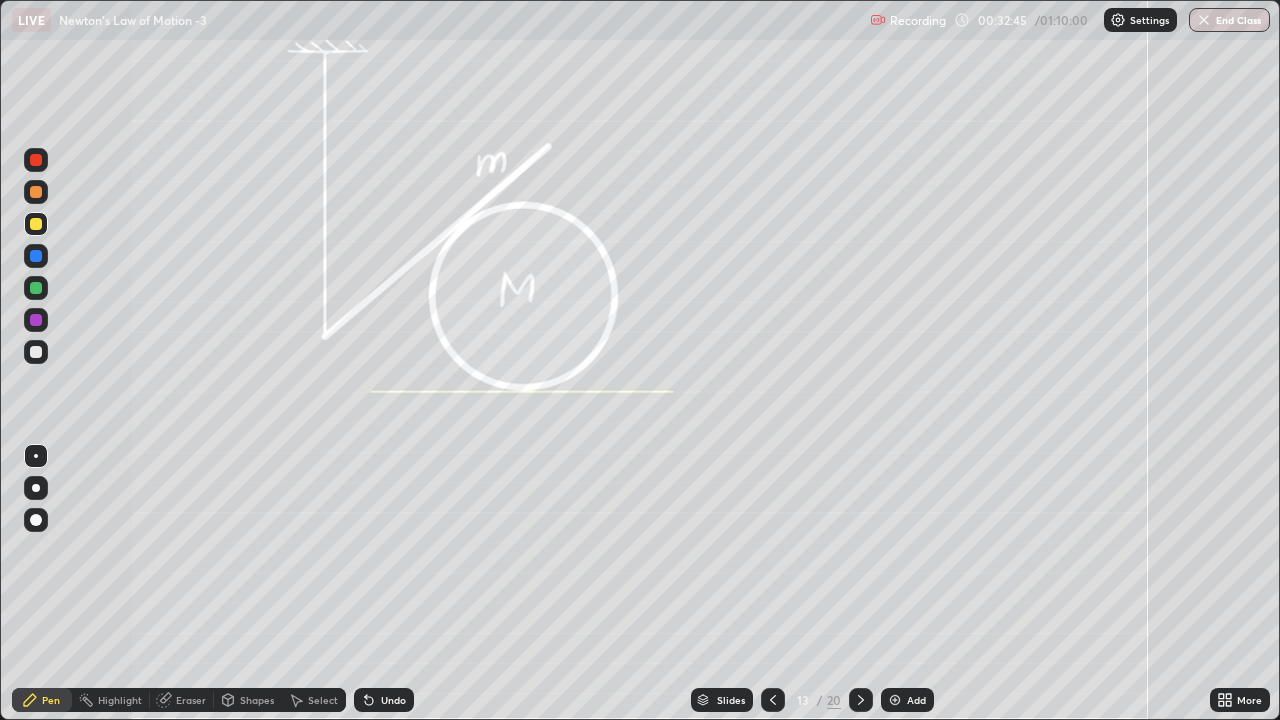 click 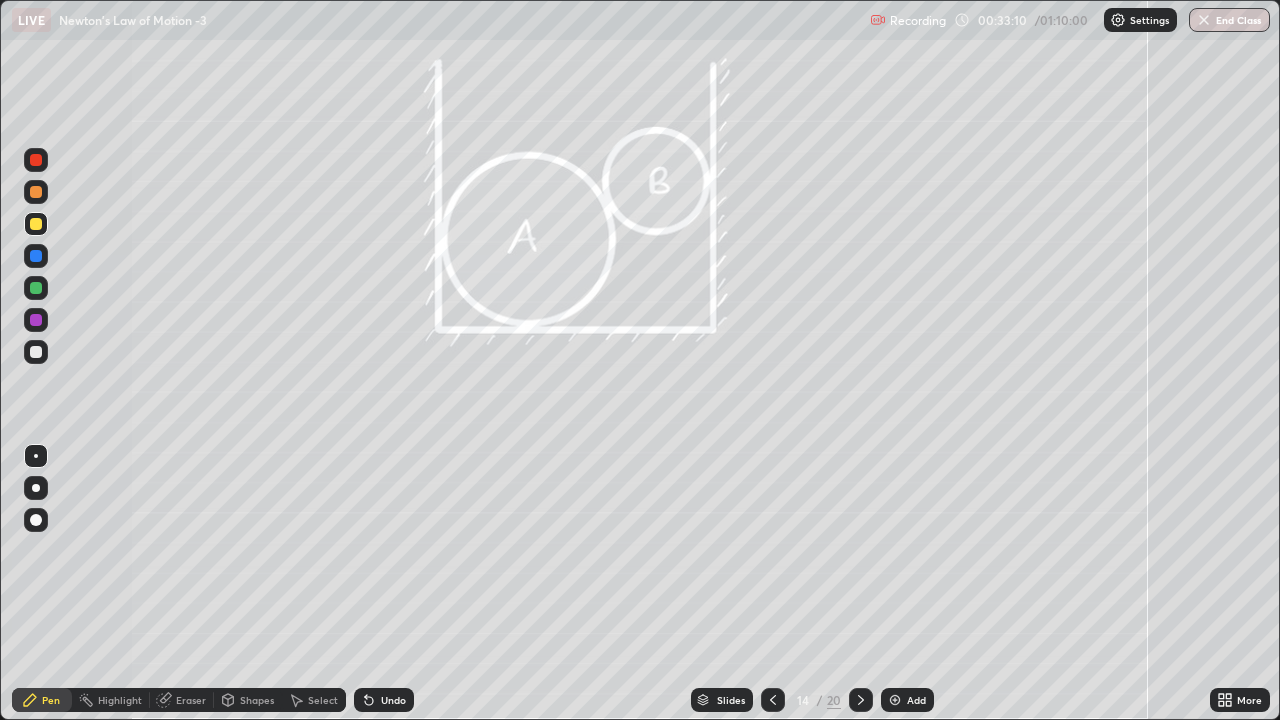 click at bounding box center (36, 256) 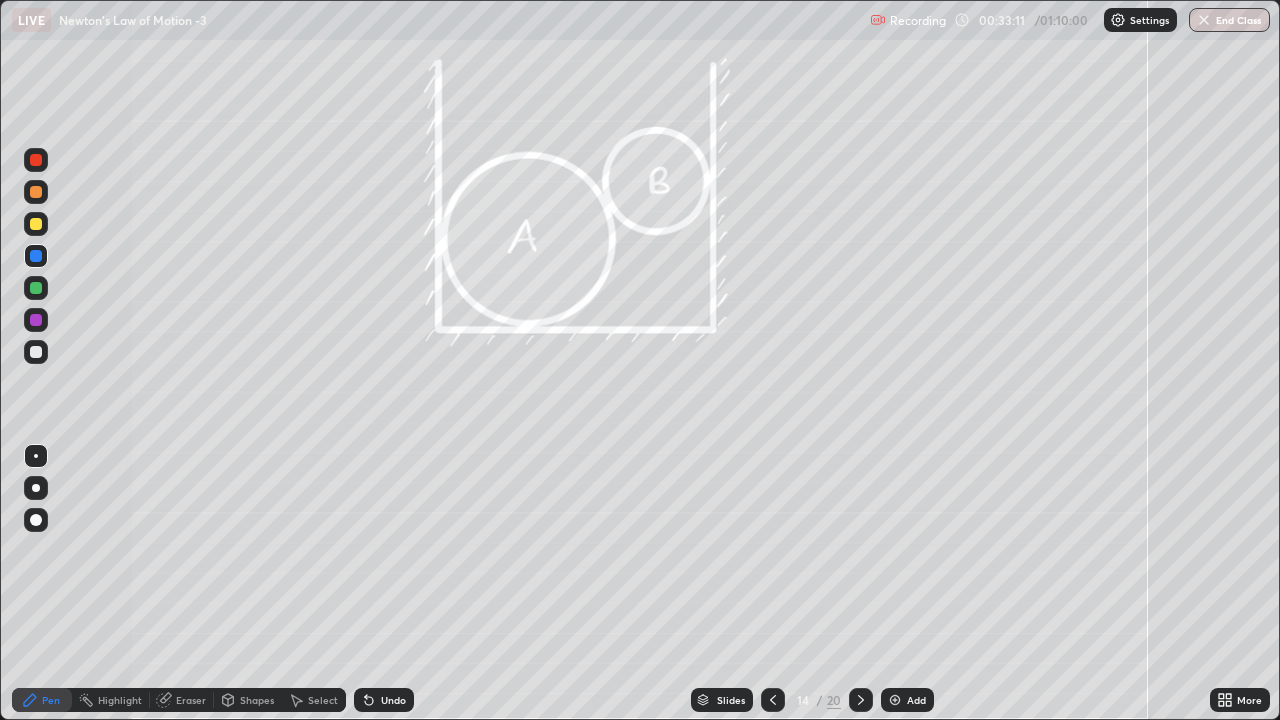 click at bounding box center [36, 352] 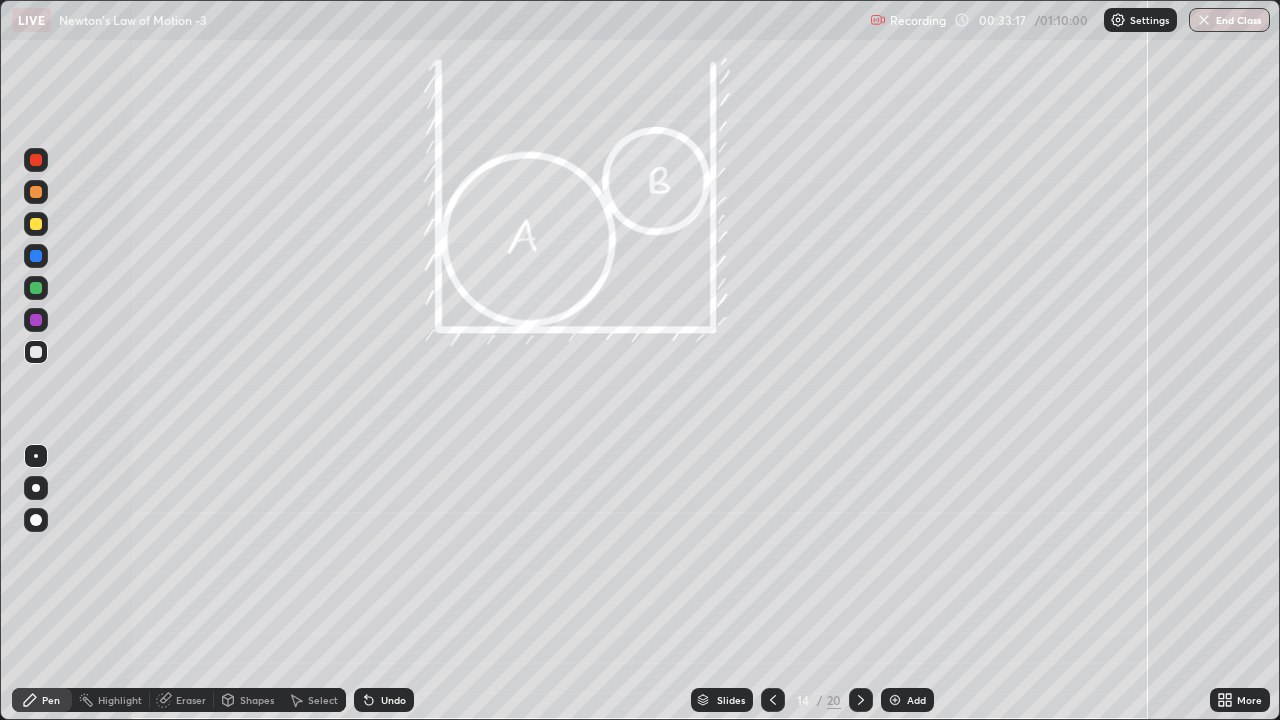 click at bounding box center (36, 488) 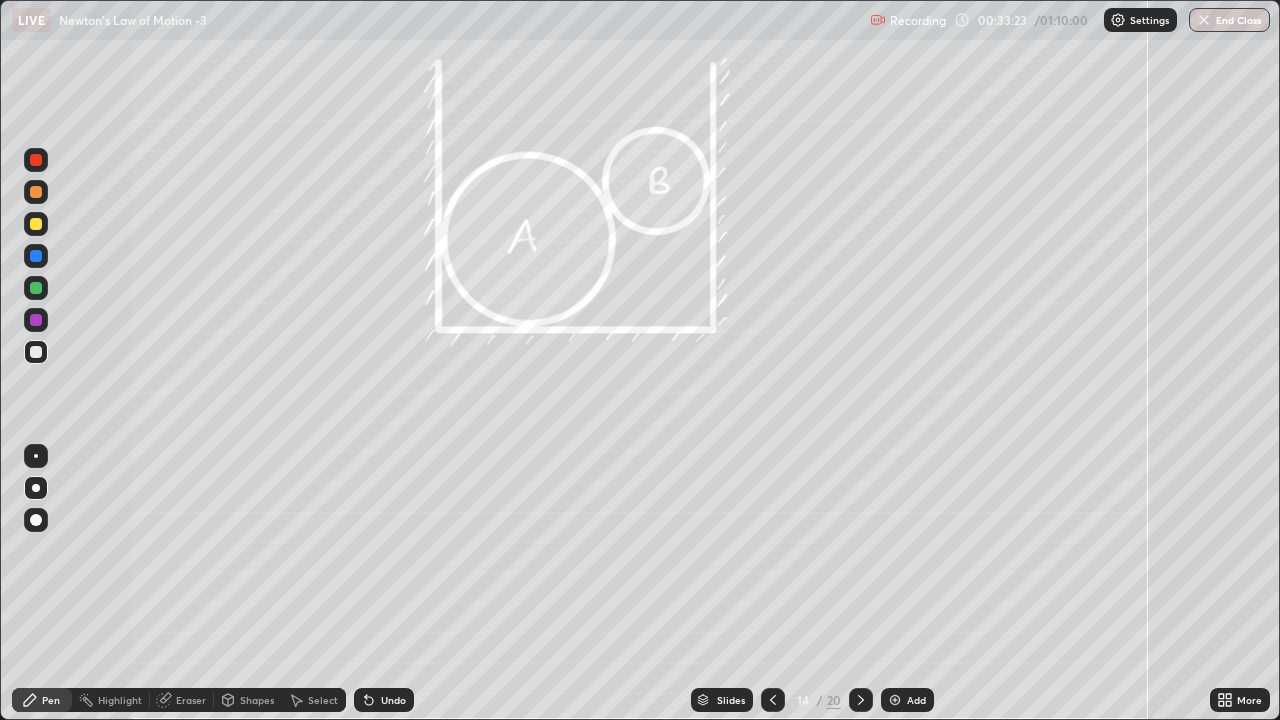 click at bounding box center [36, 520] 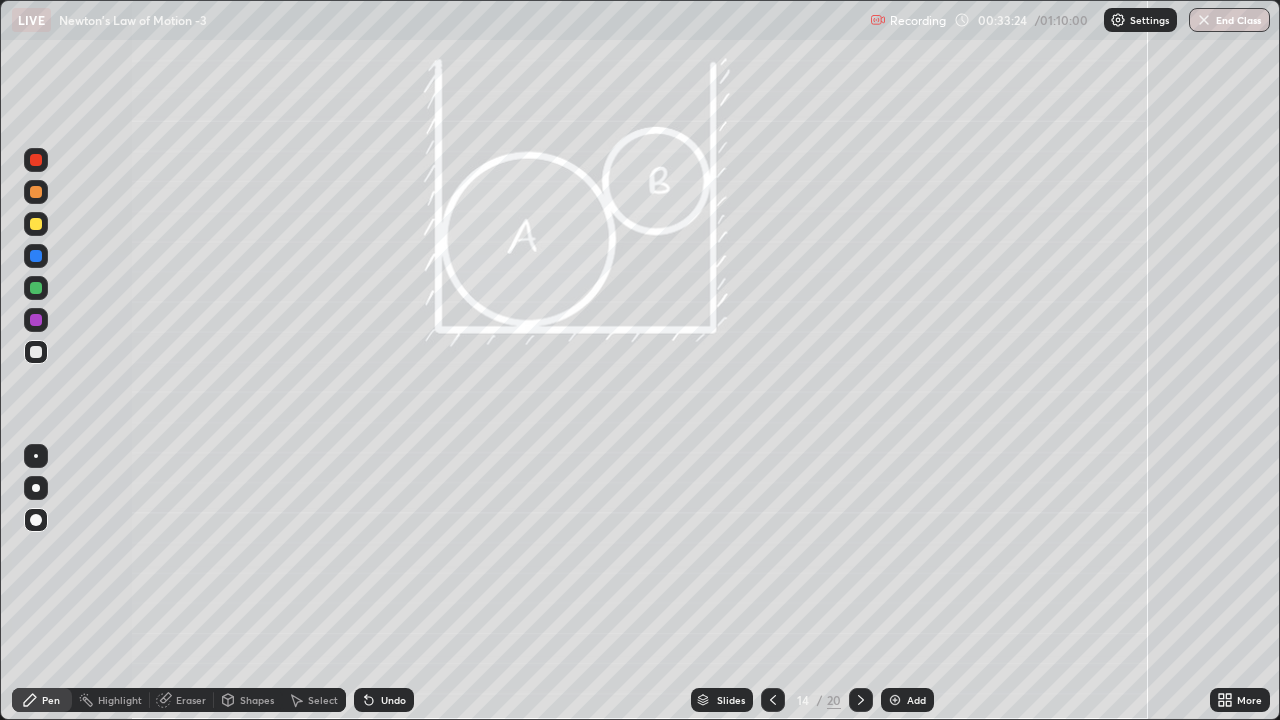 click 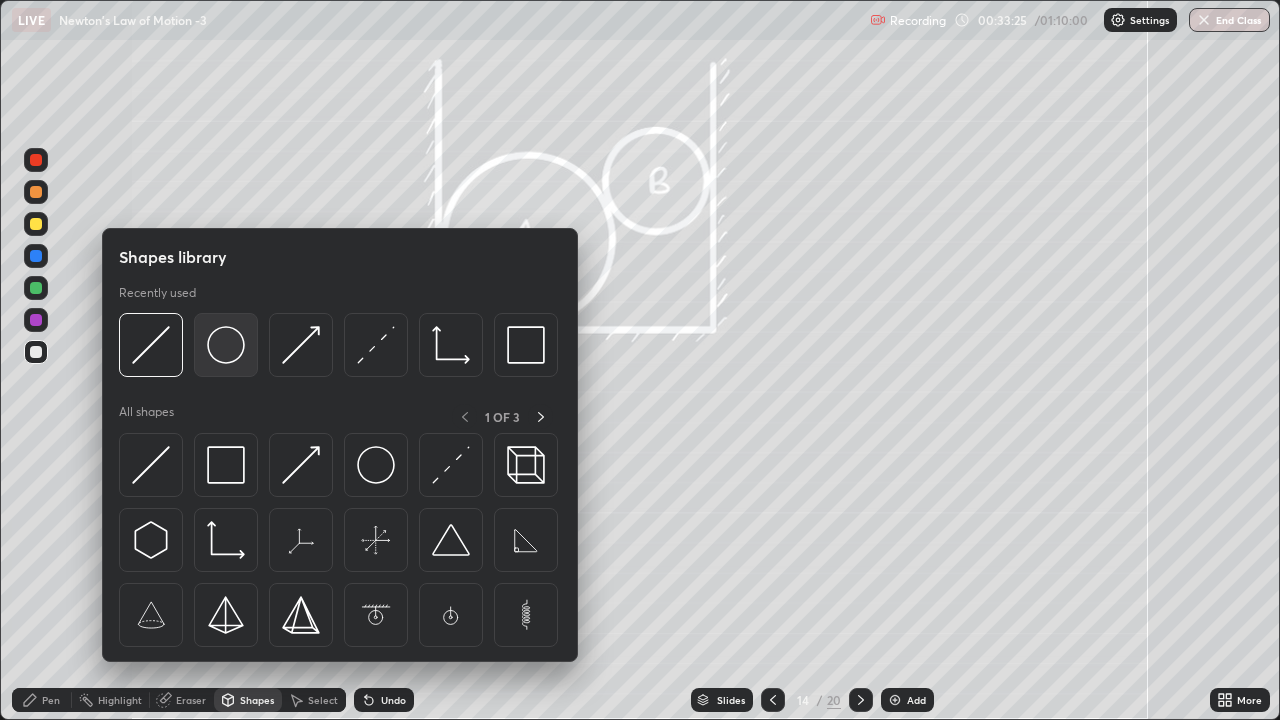 click at bounding box center (226, 345) 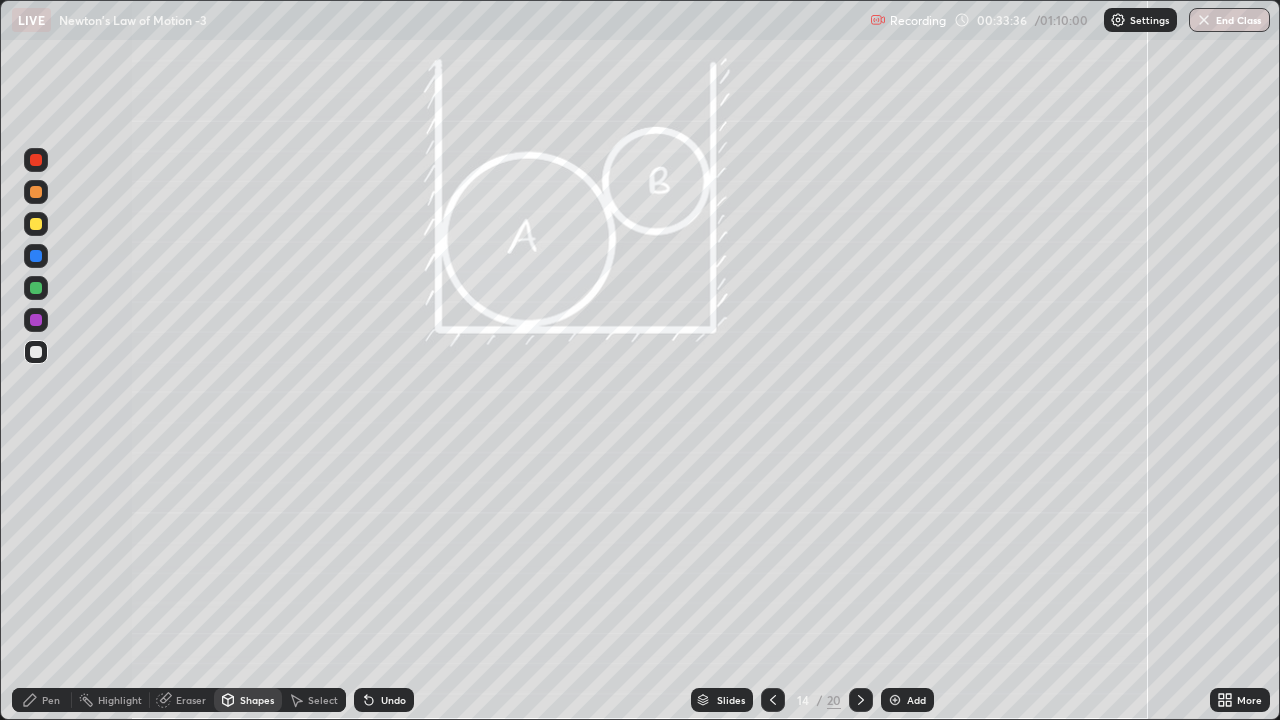 click 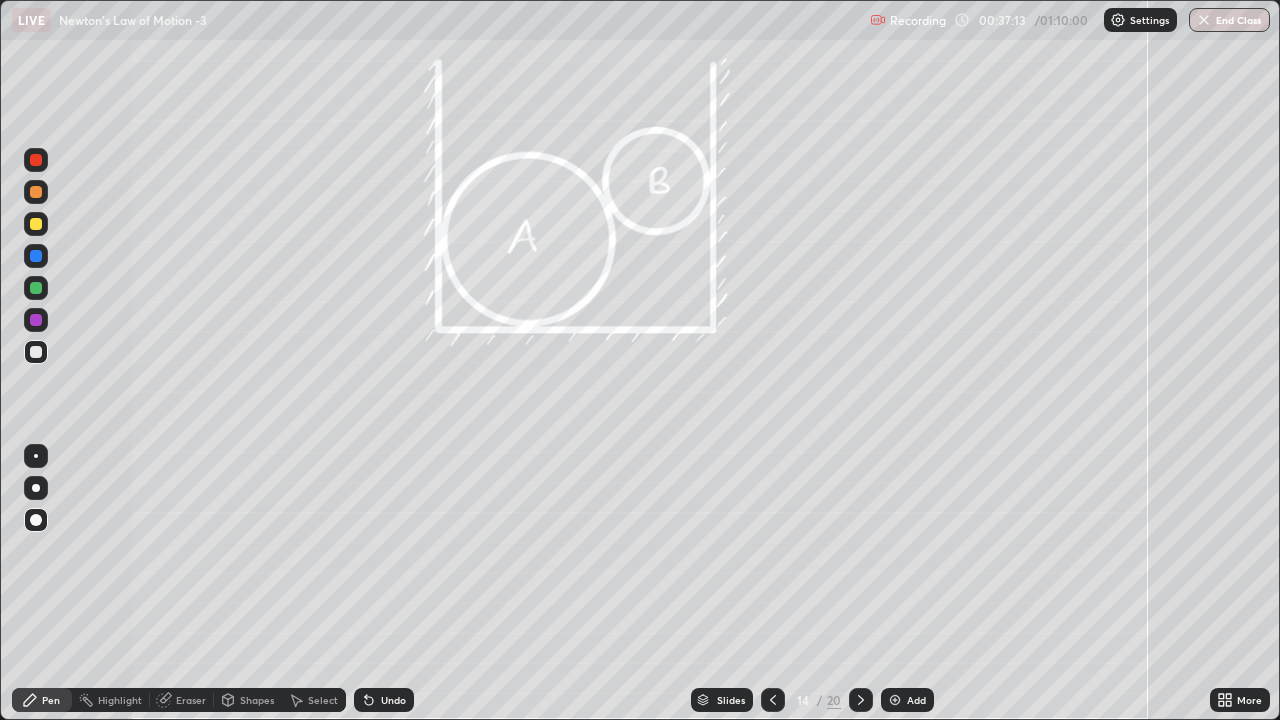 click on "Shapes" at bounding box center (248, 700) 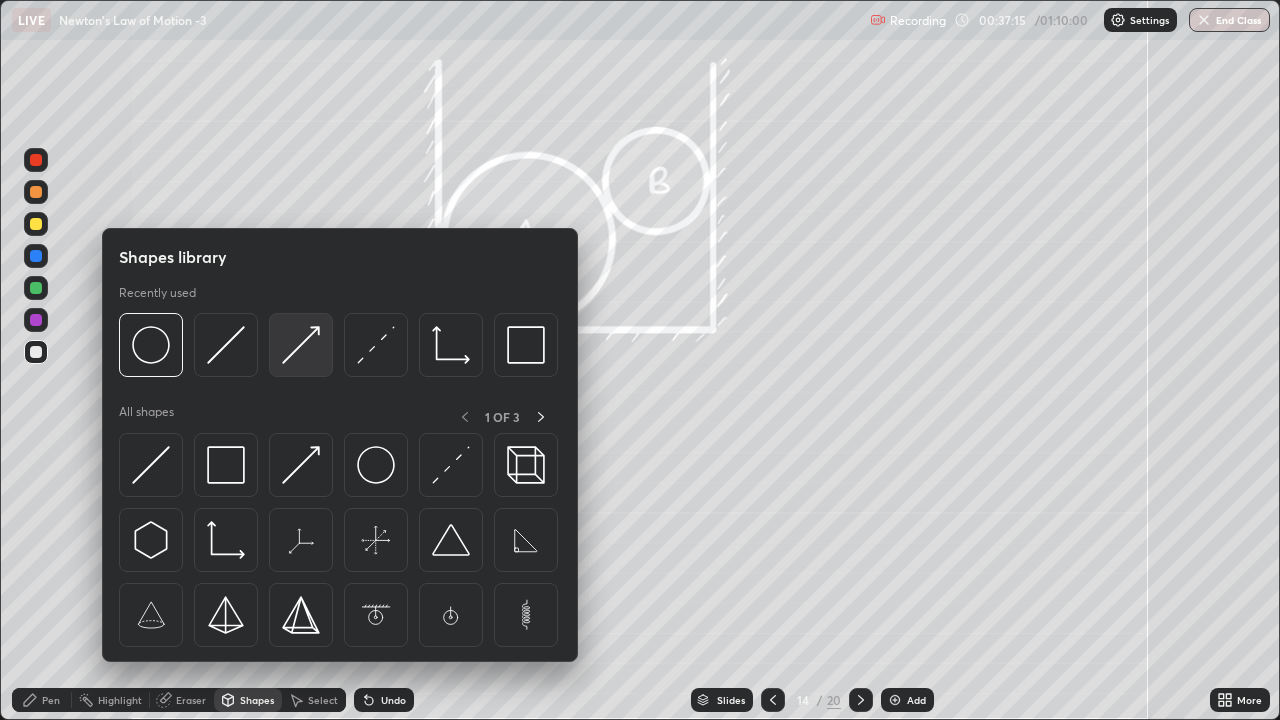 click at bounding box center (301, 345) 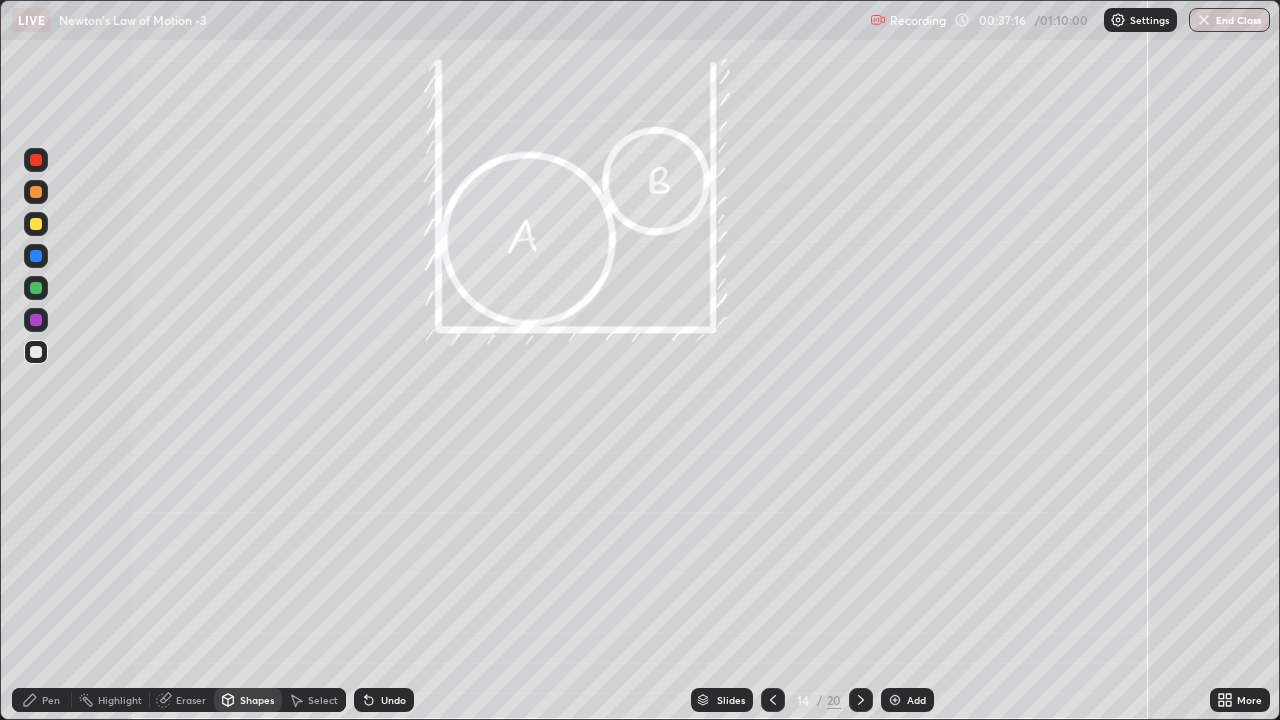 click at bounding box center [36, 256] 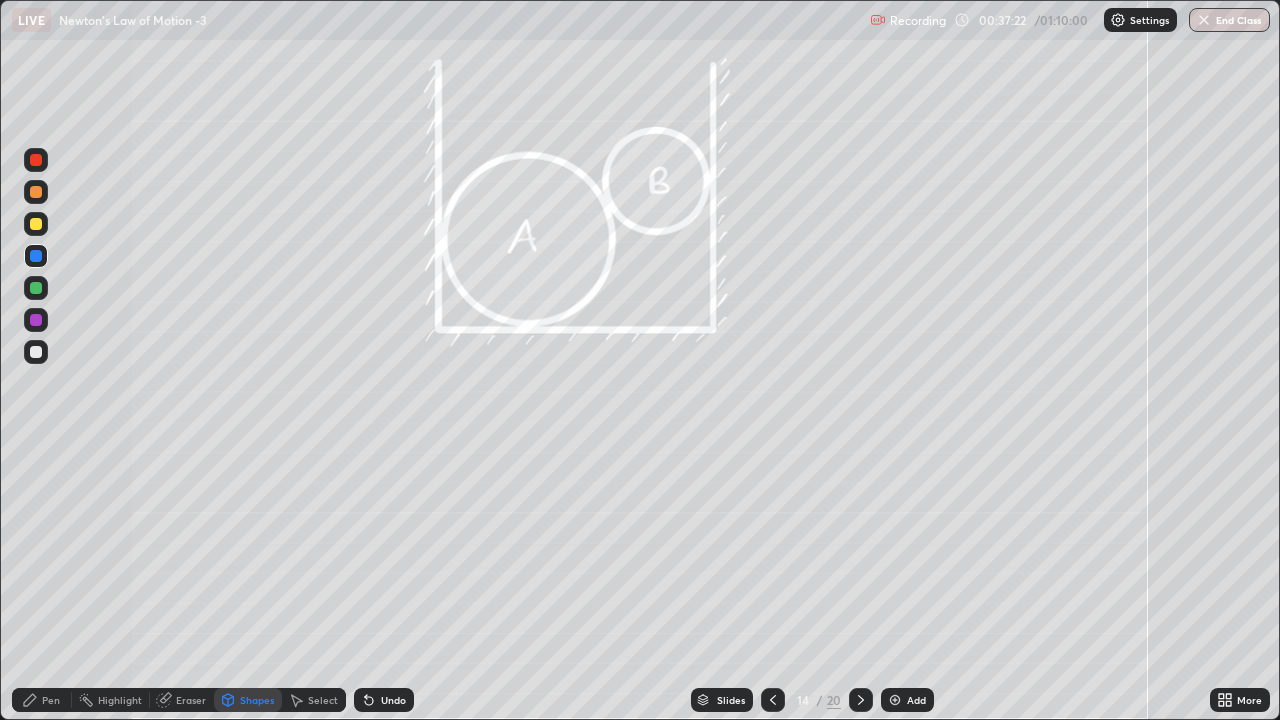 click on "Pen" at bounding box center (51, 700) 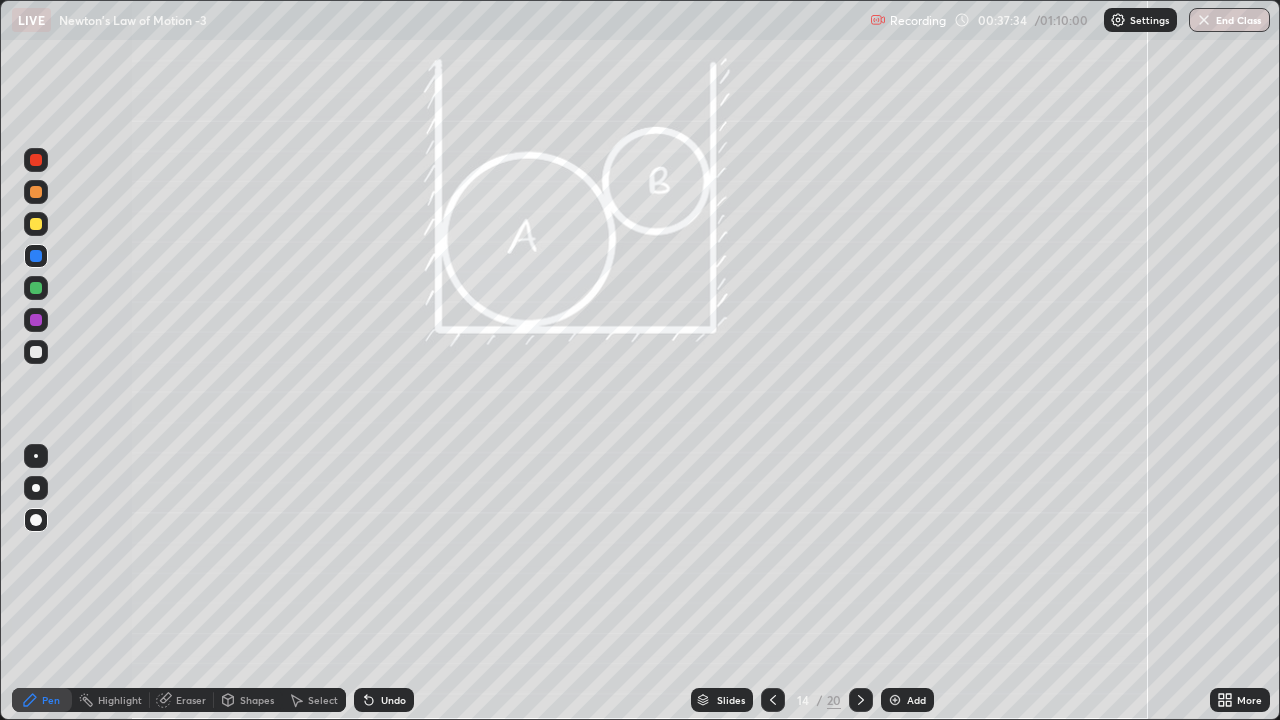 click at bounding box center (36, 456) 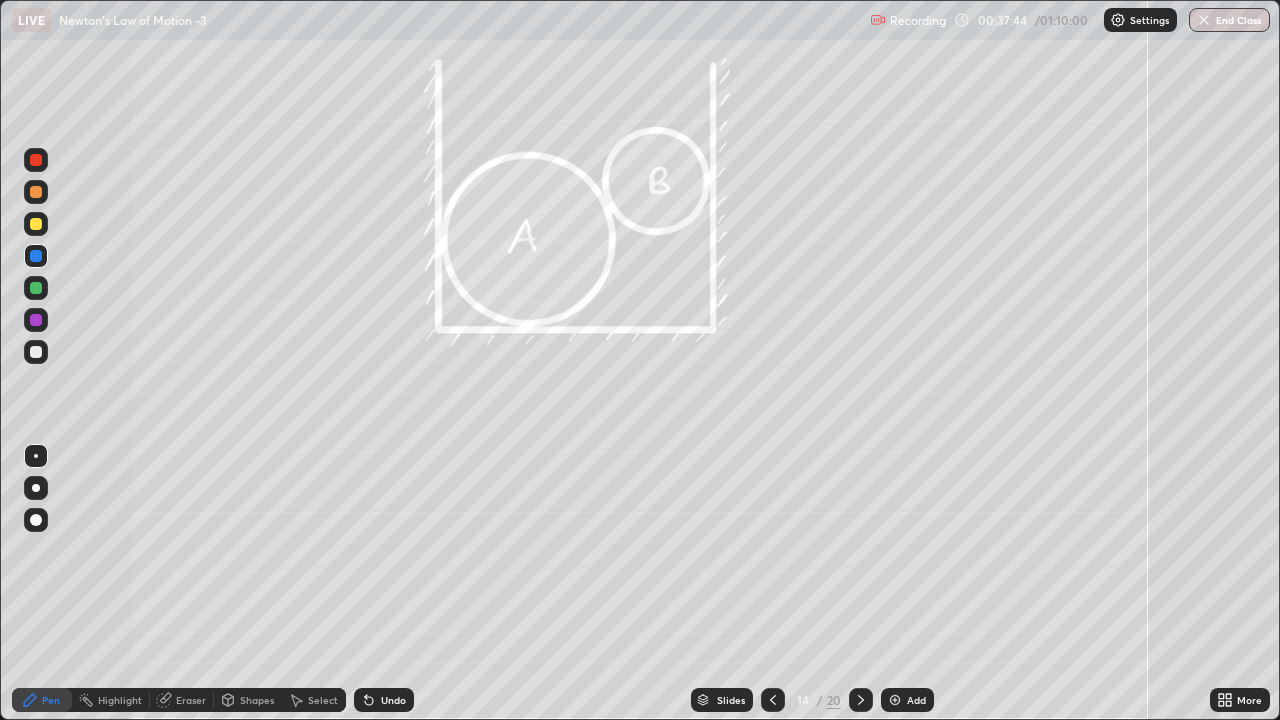 click at bounding box center [36, 256] 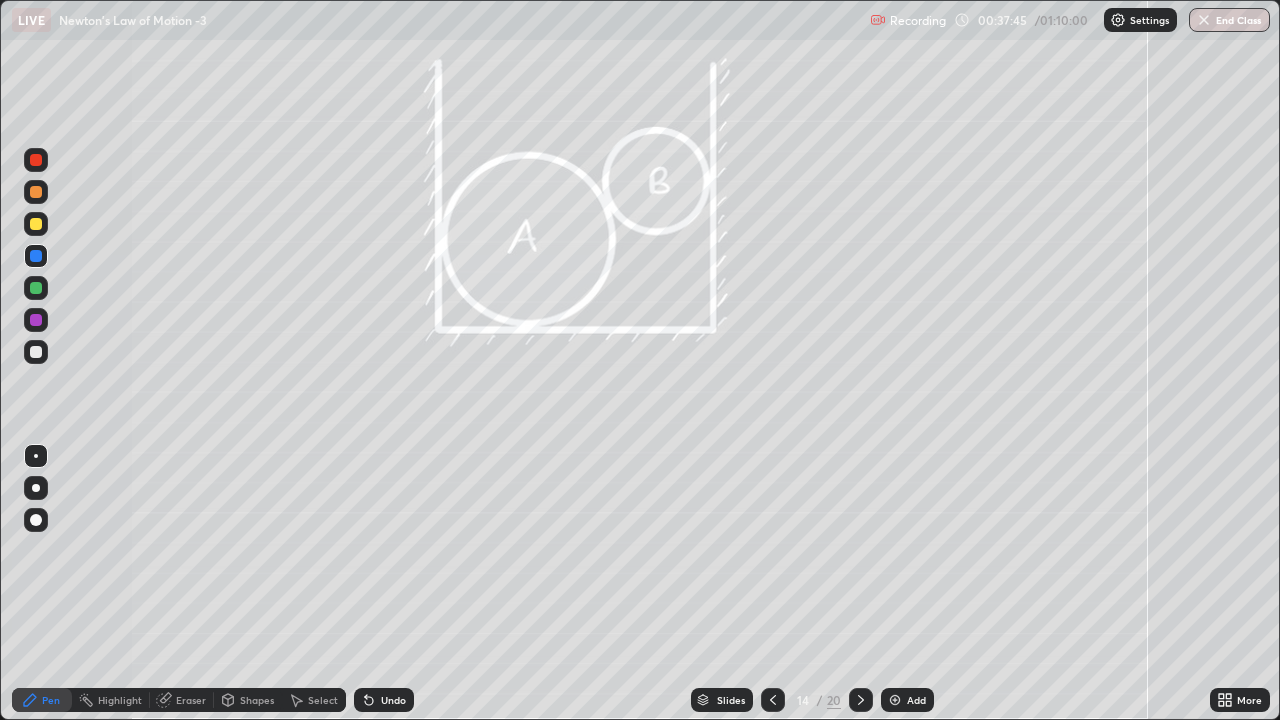click at bounding box center (36, 288) 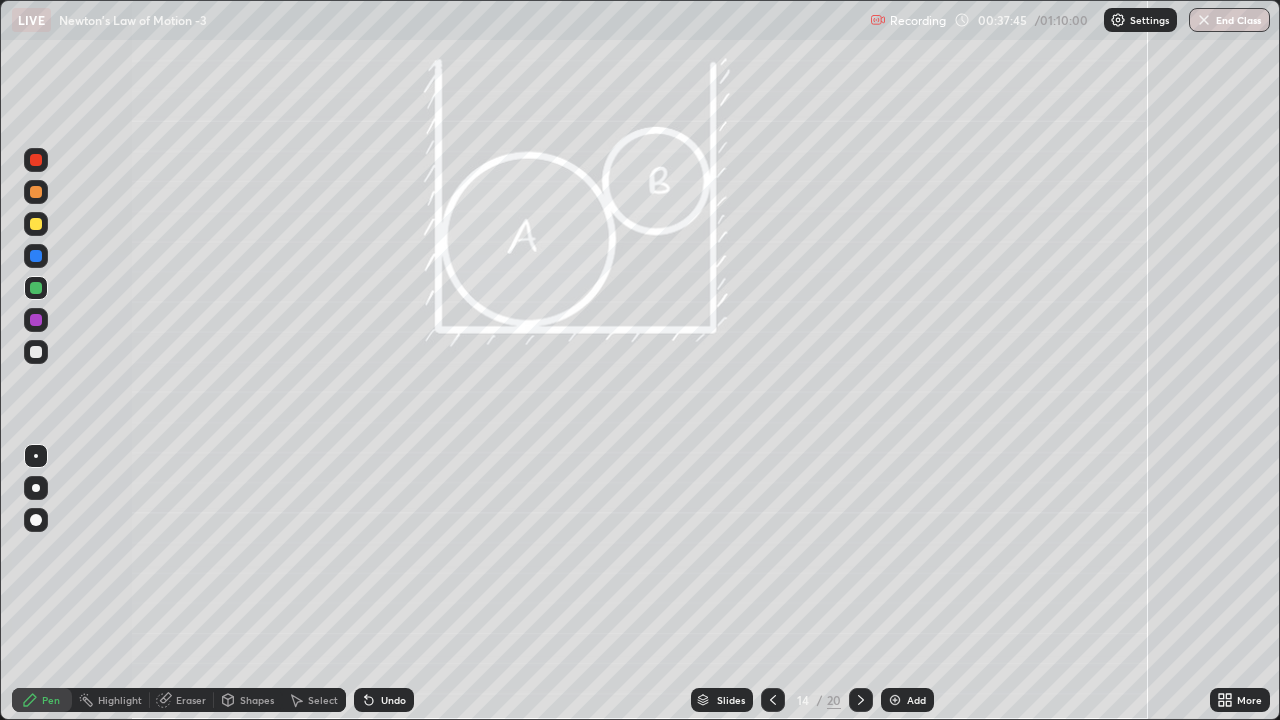 click on "Shapes" at bounding box center (257, 700) 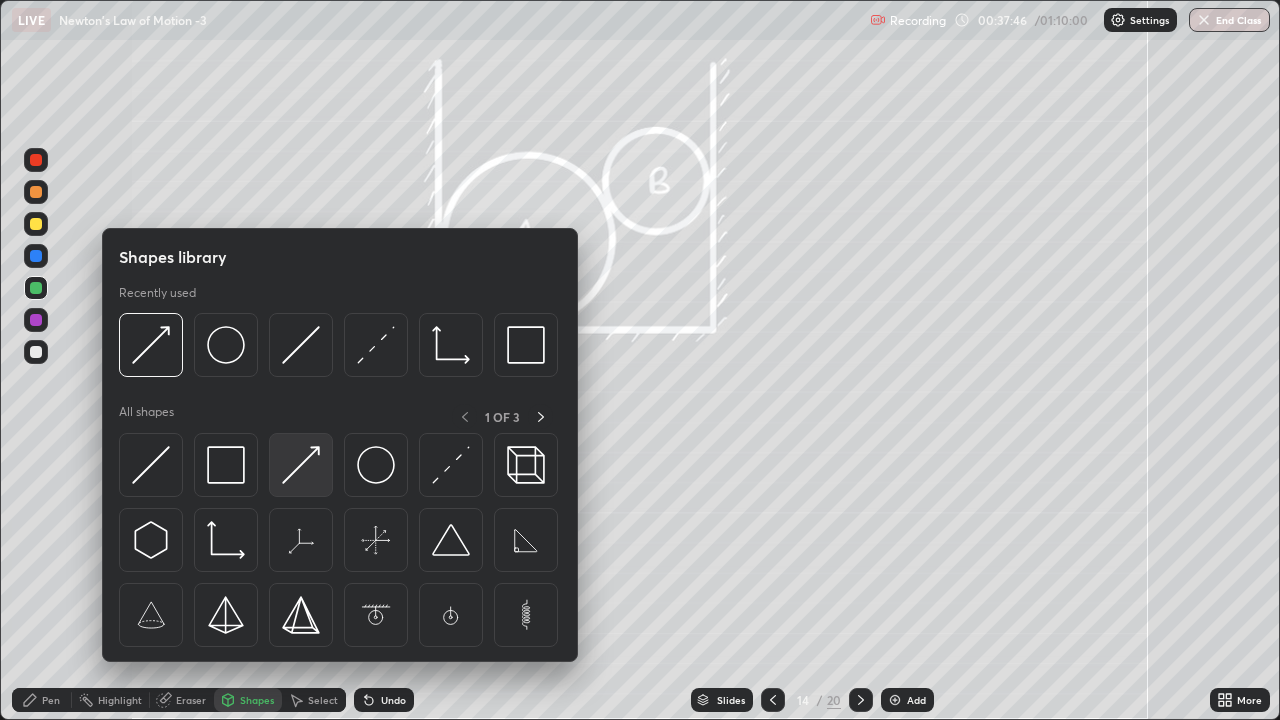 click at bounding box center [301, 465] 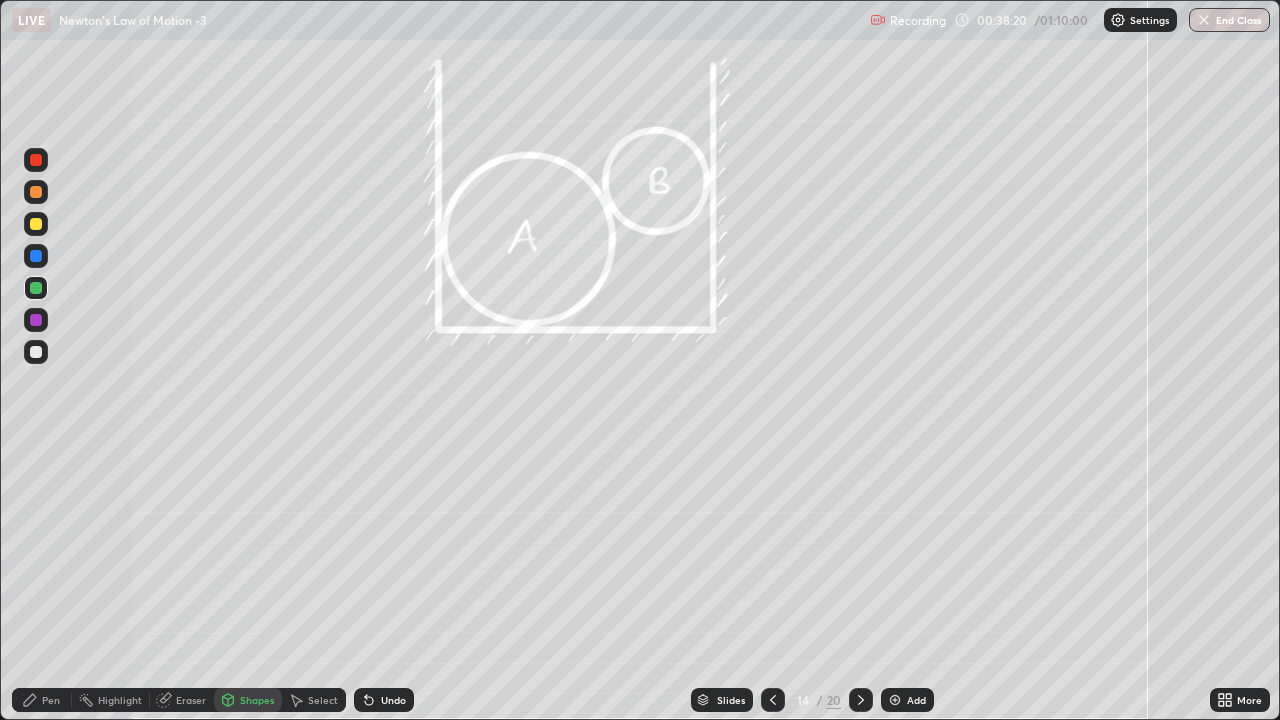 click on "Pen" at bounding box center (51, 700) 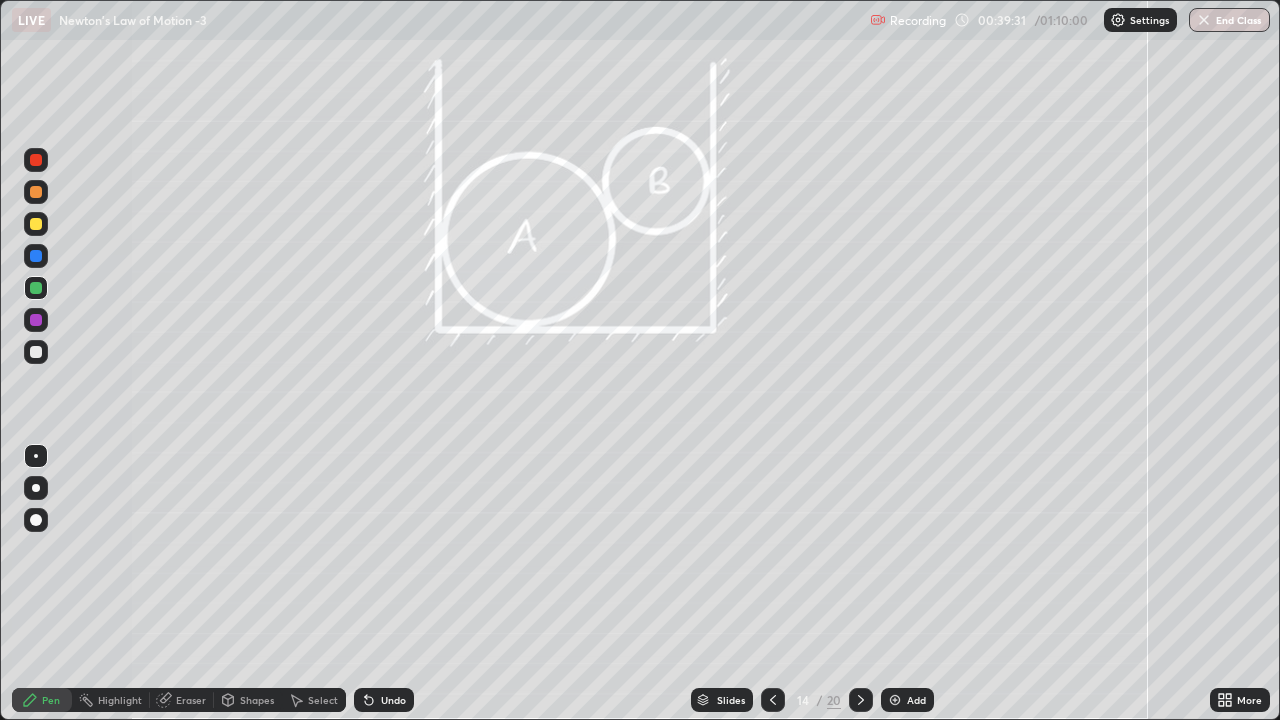click 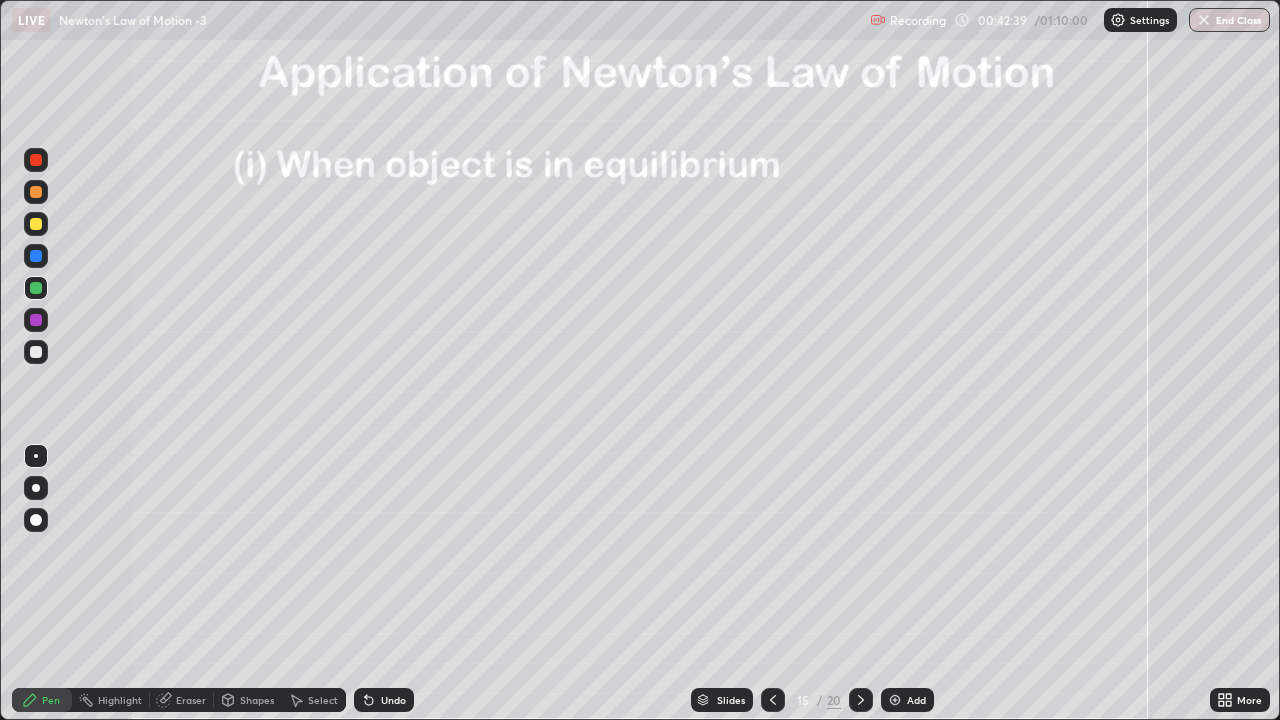 click at bounding box center [36, 352] 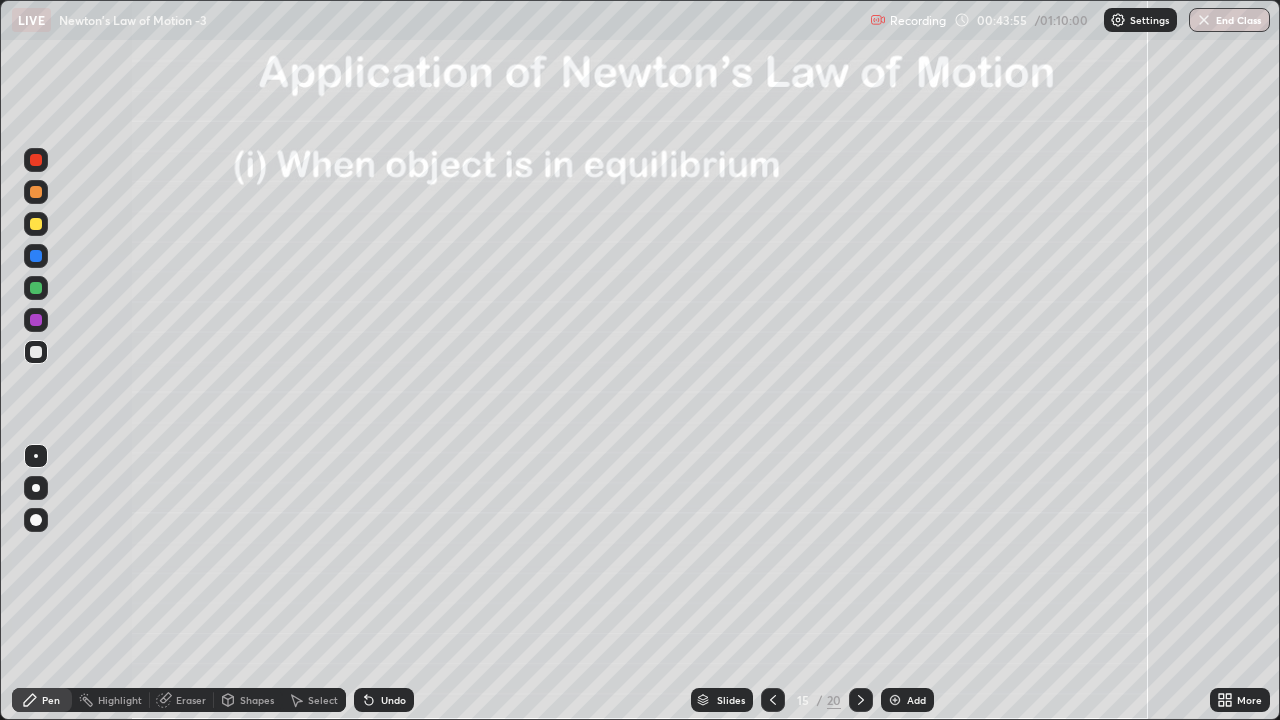click on "Select" at bounding box center (323, 700) 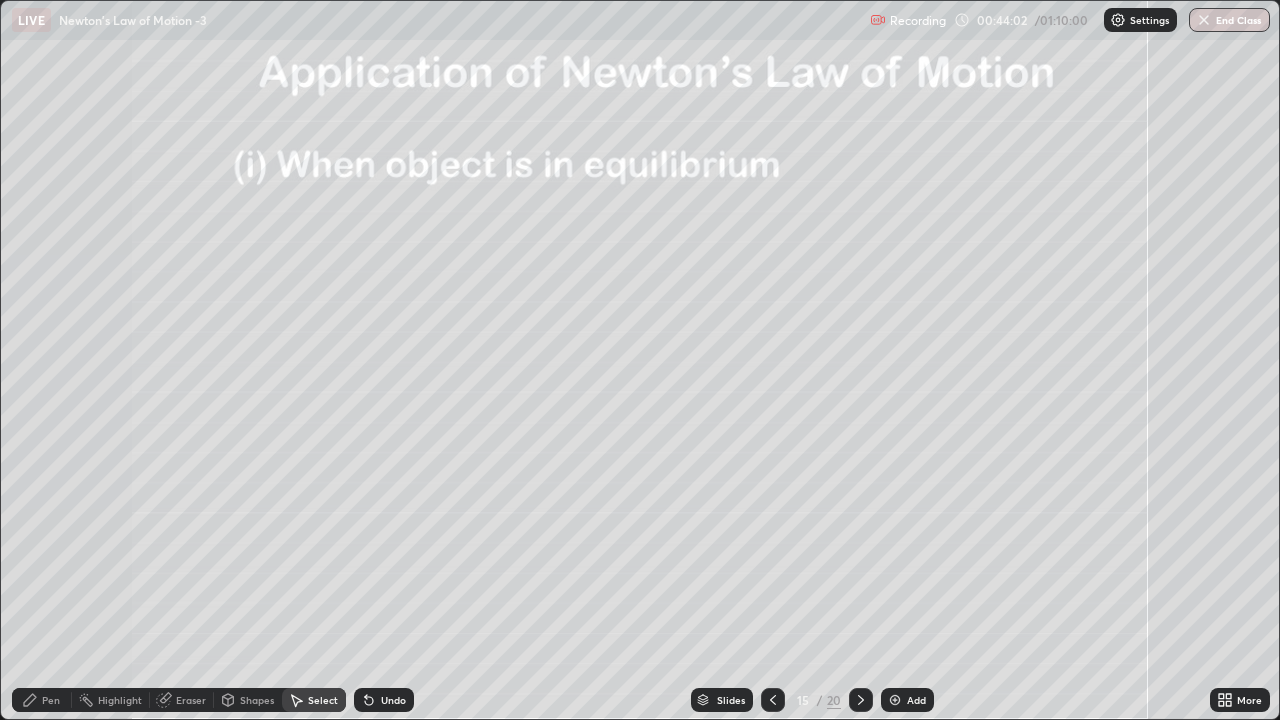 click on "0 ° Undo Copy Duplicate Duplicate to new slide Delete" at bounding box center [640, 360] 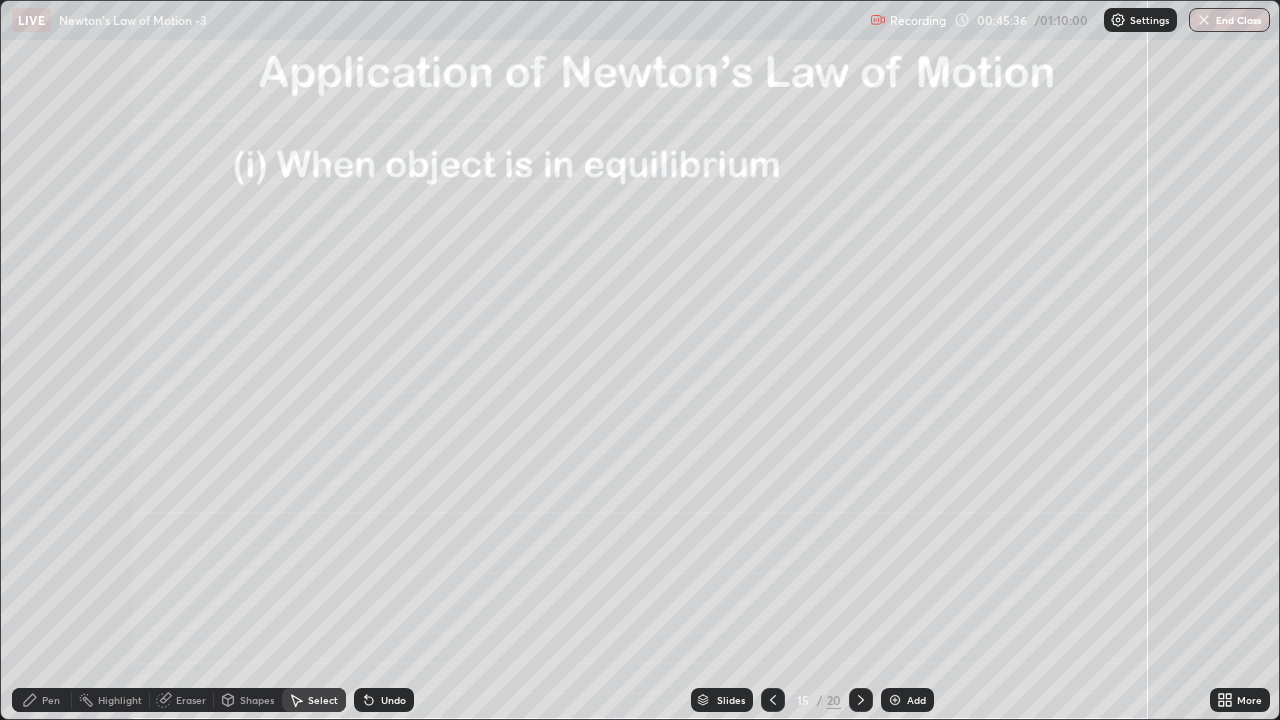 click 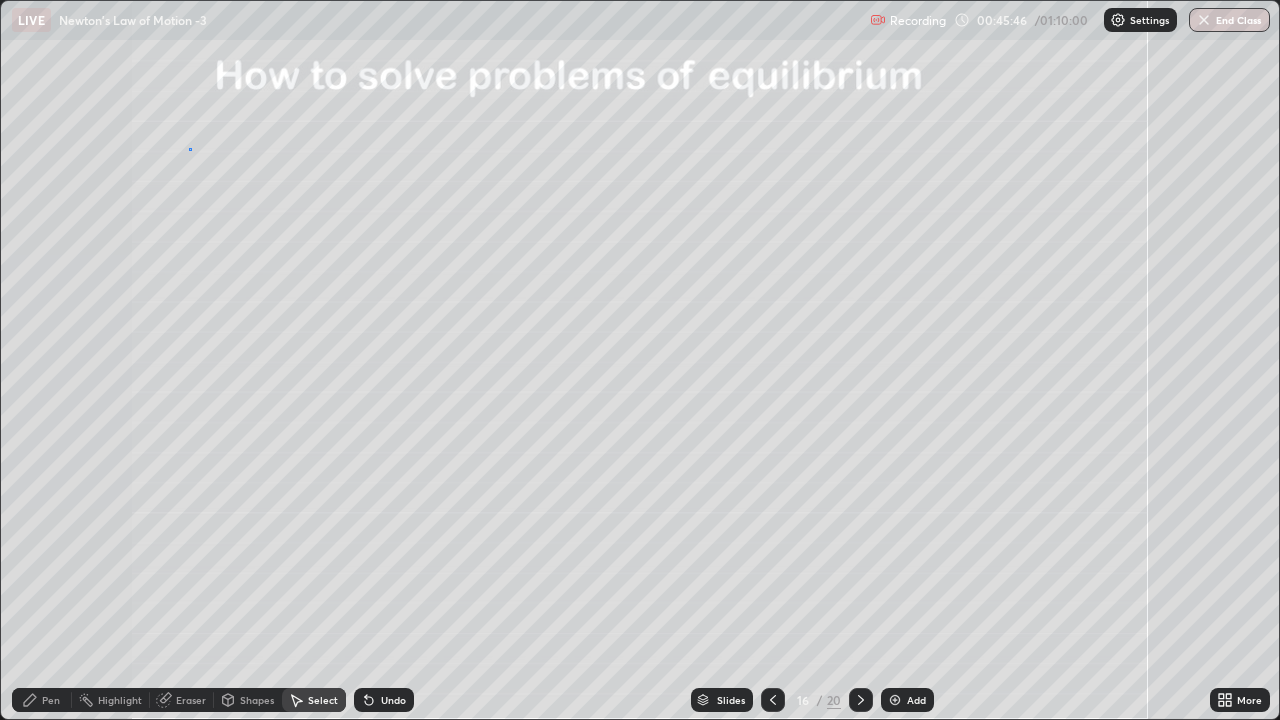 click on "0 ° Undo Copy Duplicate Duplicate to new slide Delete" at bounding box center [640, 360] 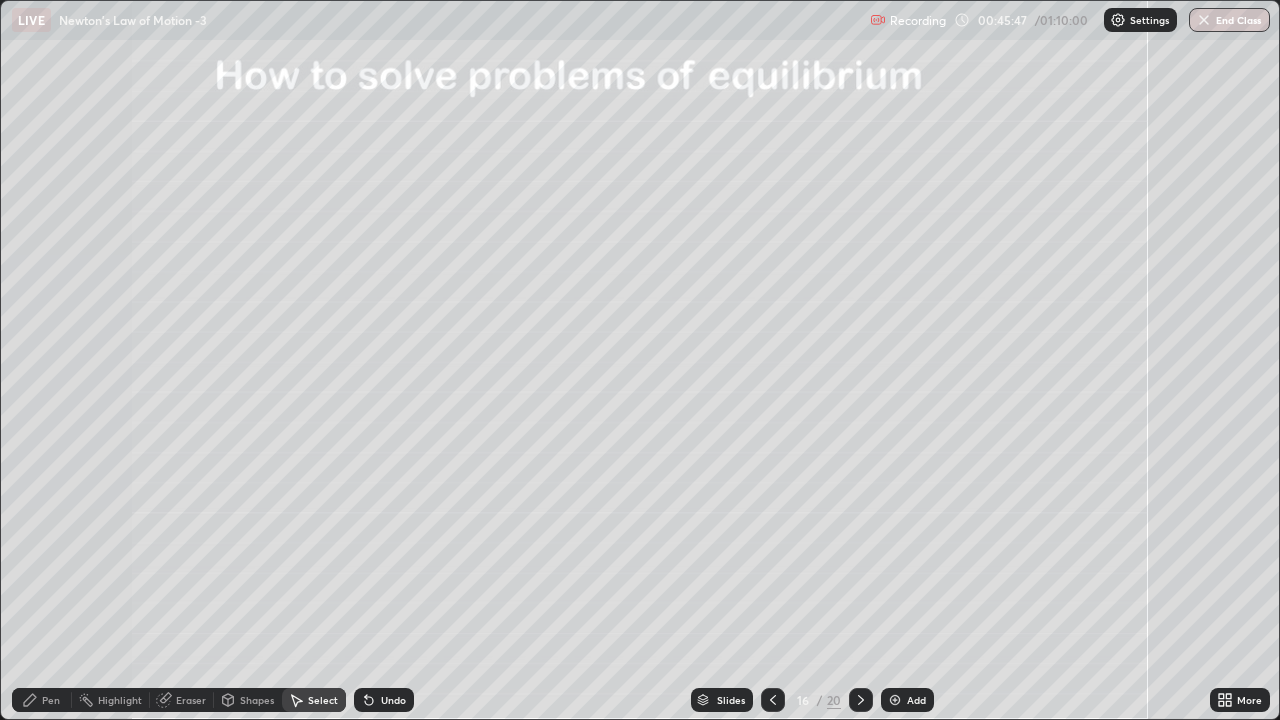 click on "Pen" at bounding box center (51, 700) 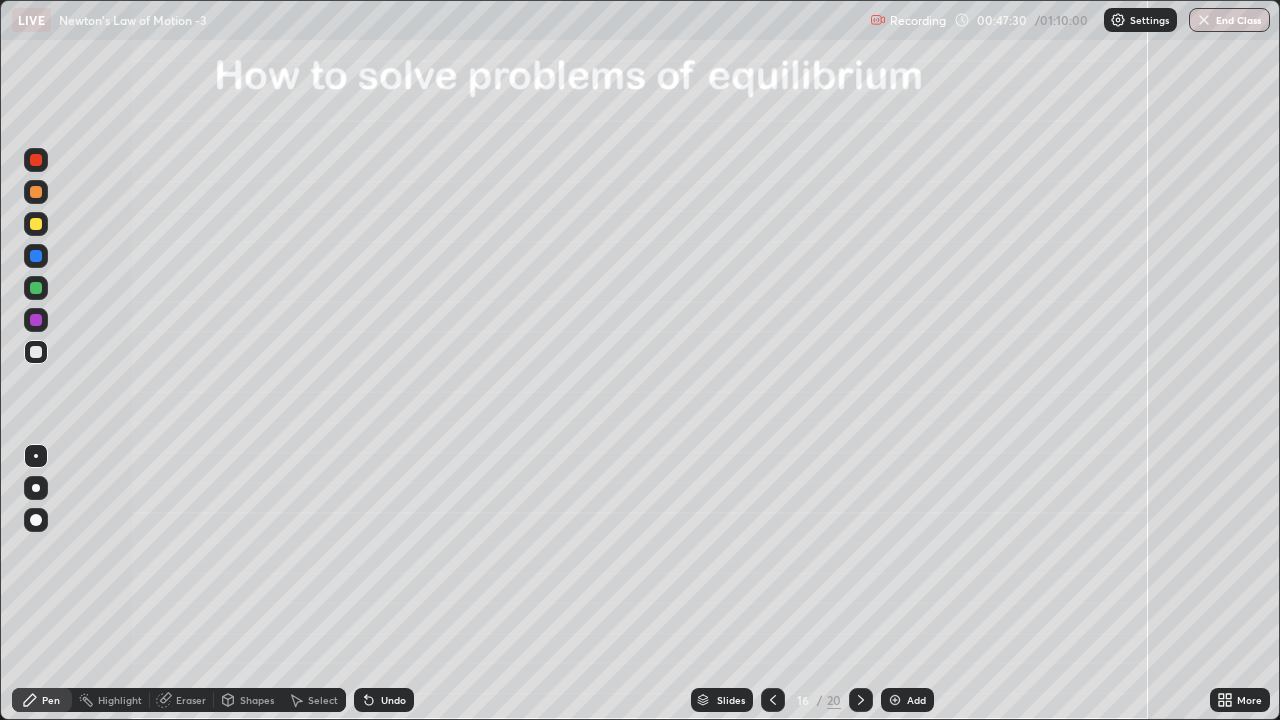 click 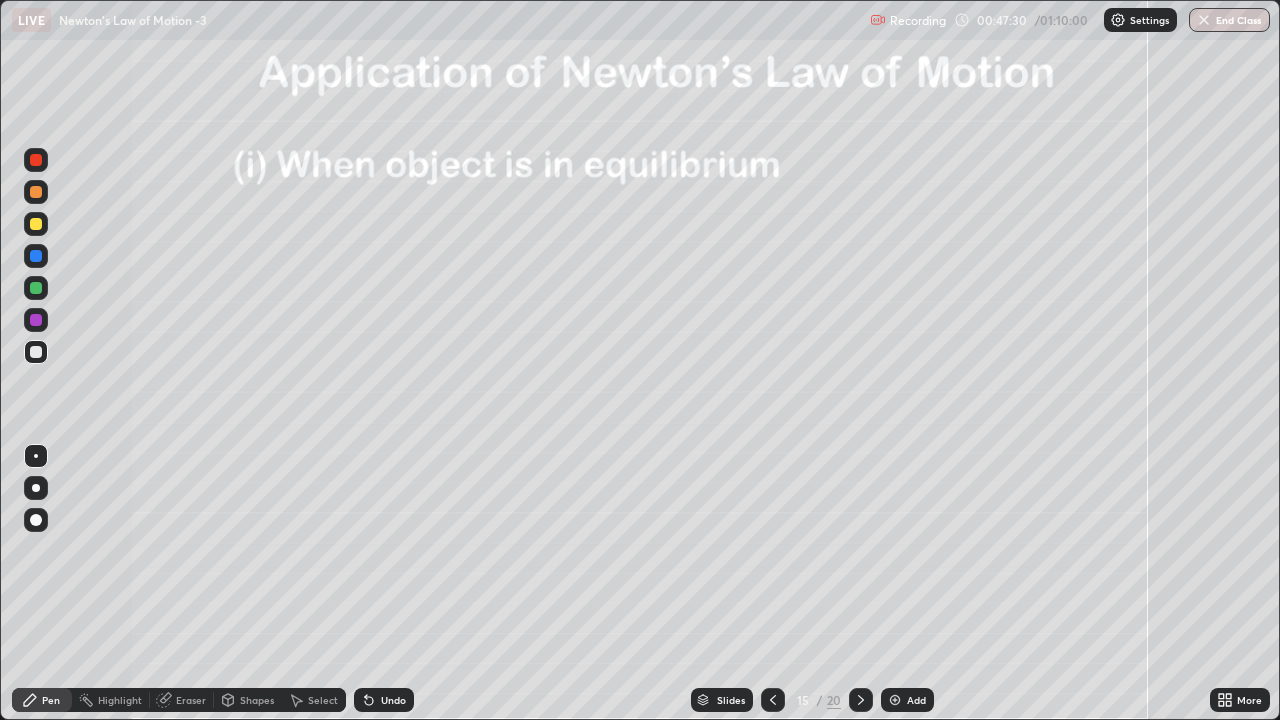 click 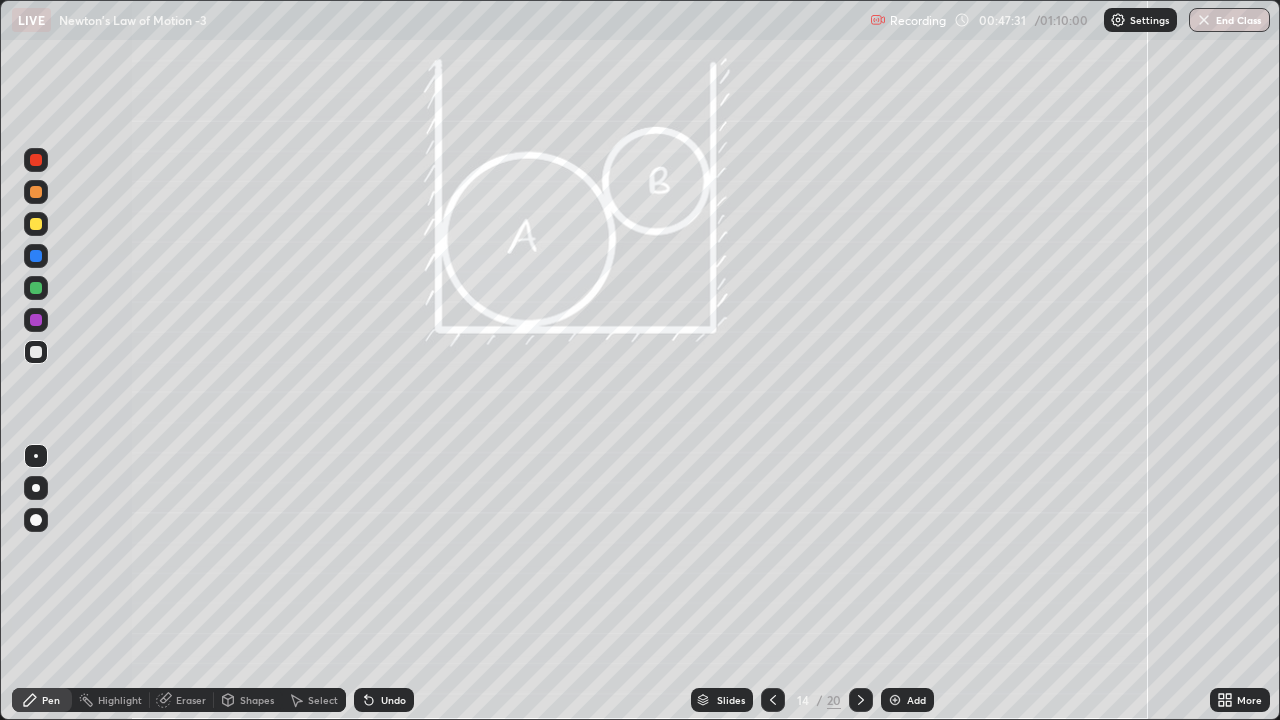 click 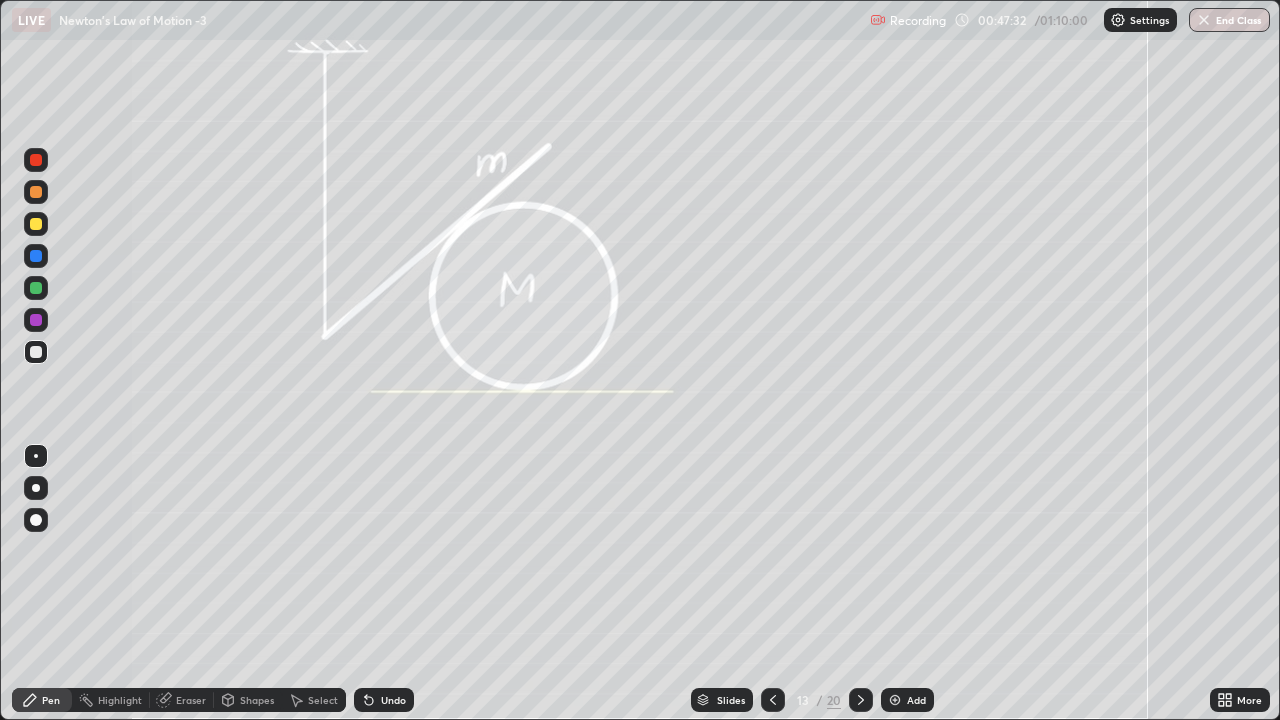 click 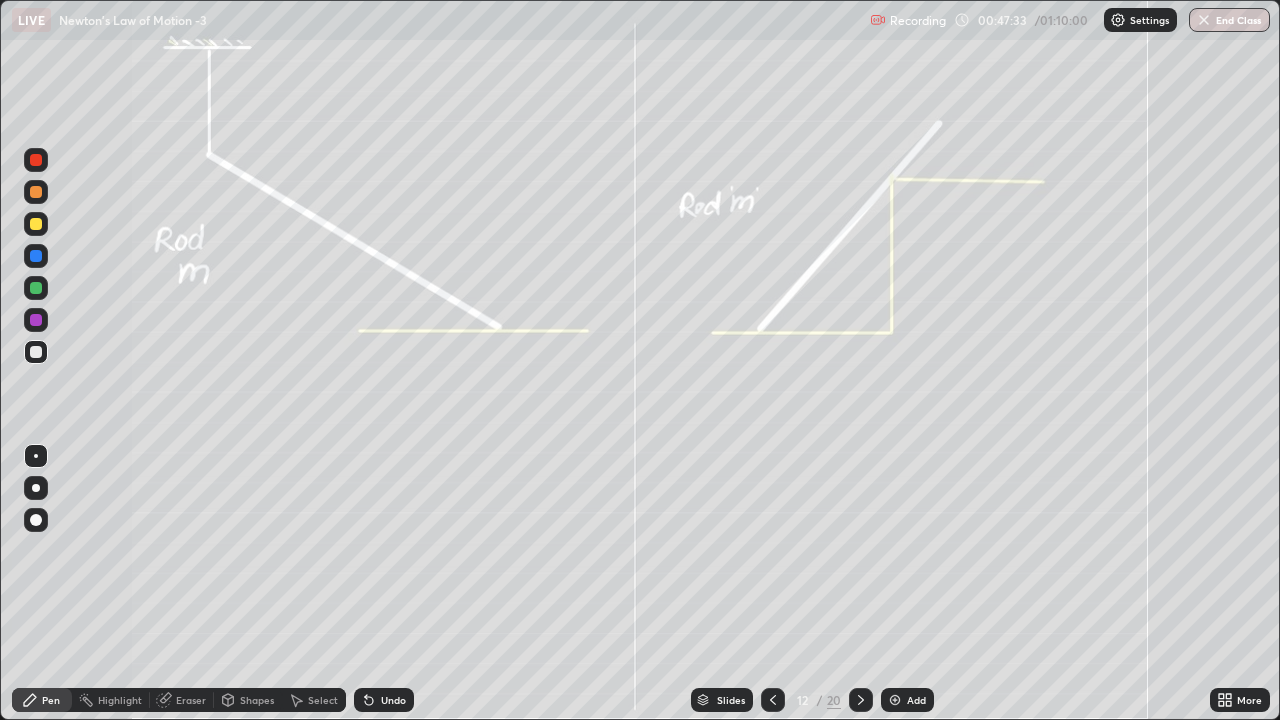 click 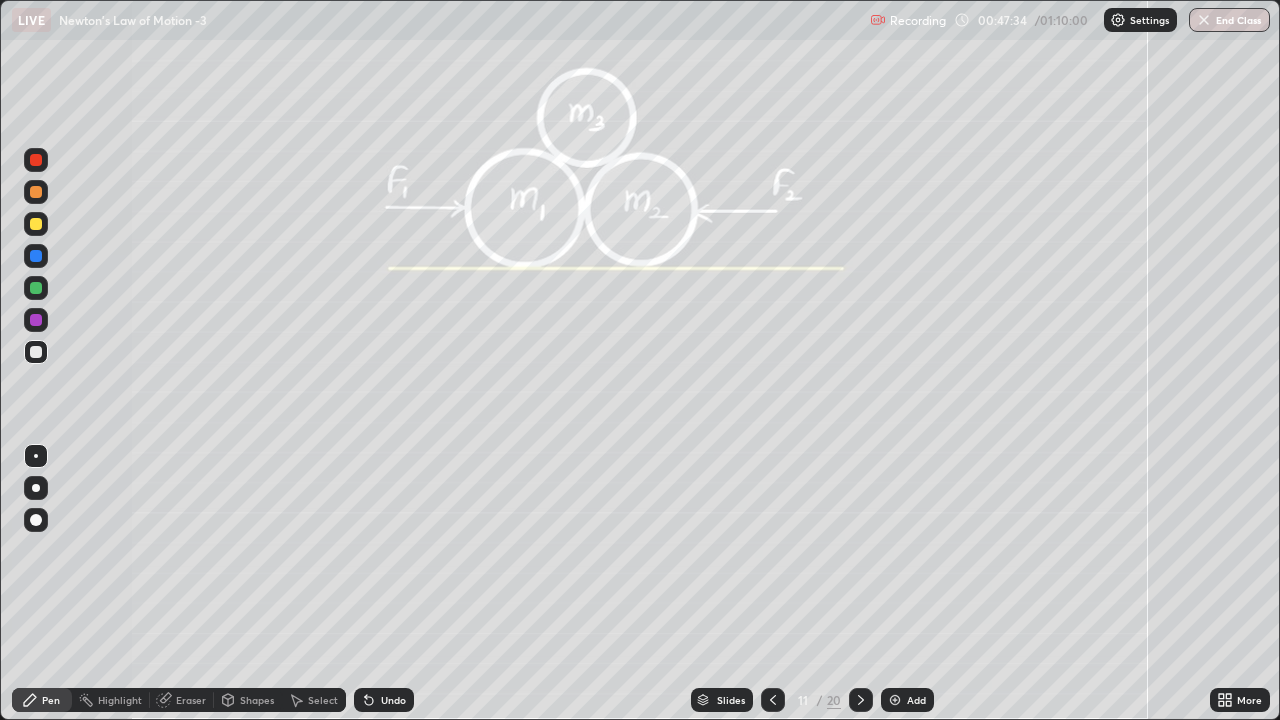 click 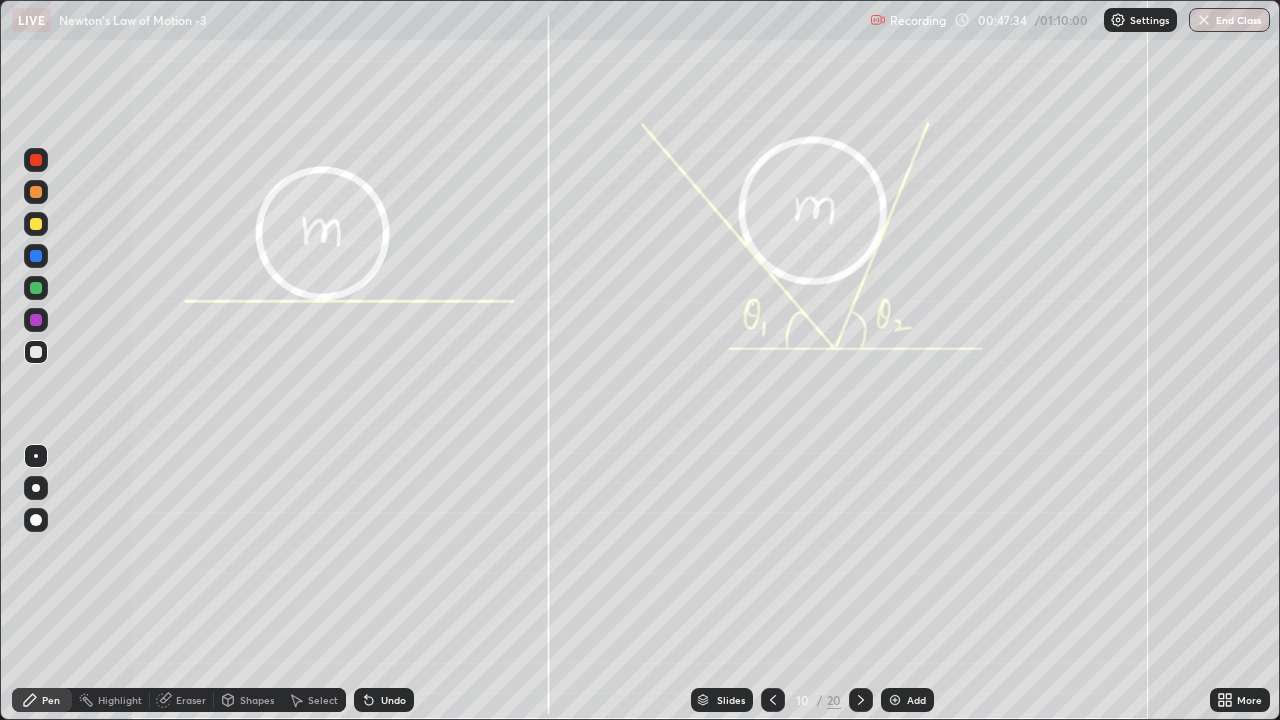 click 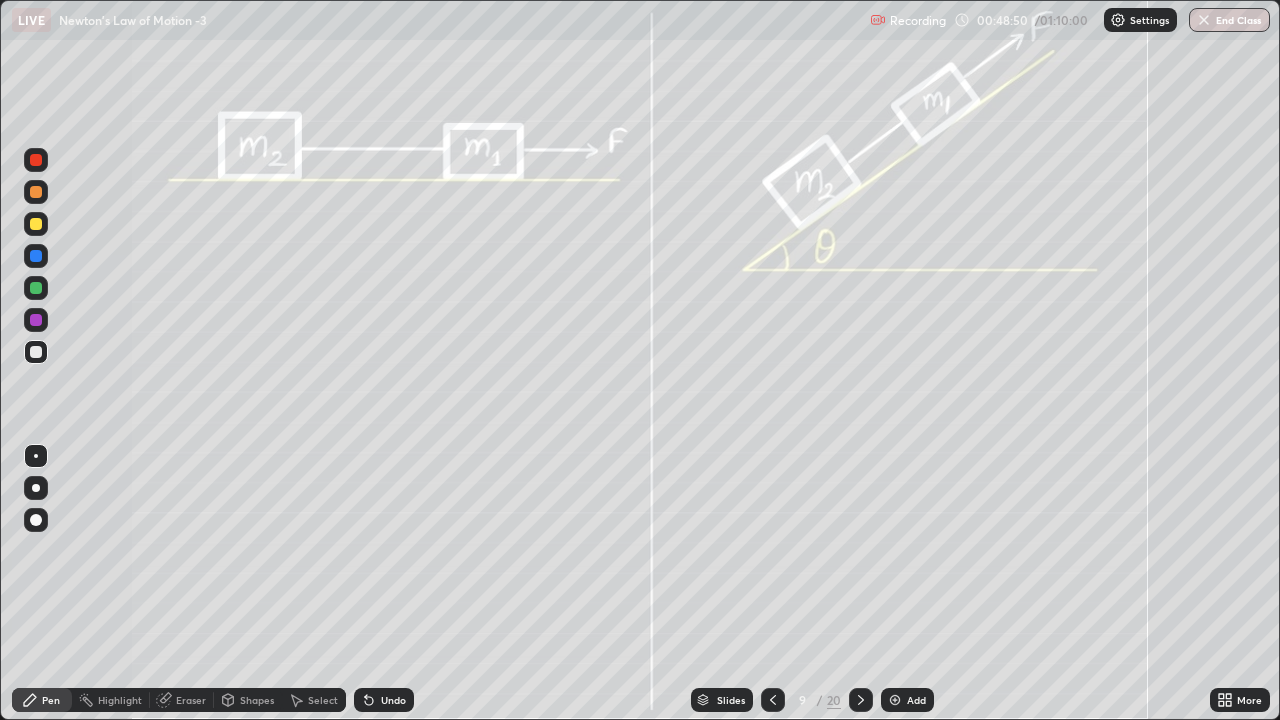 click 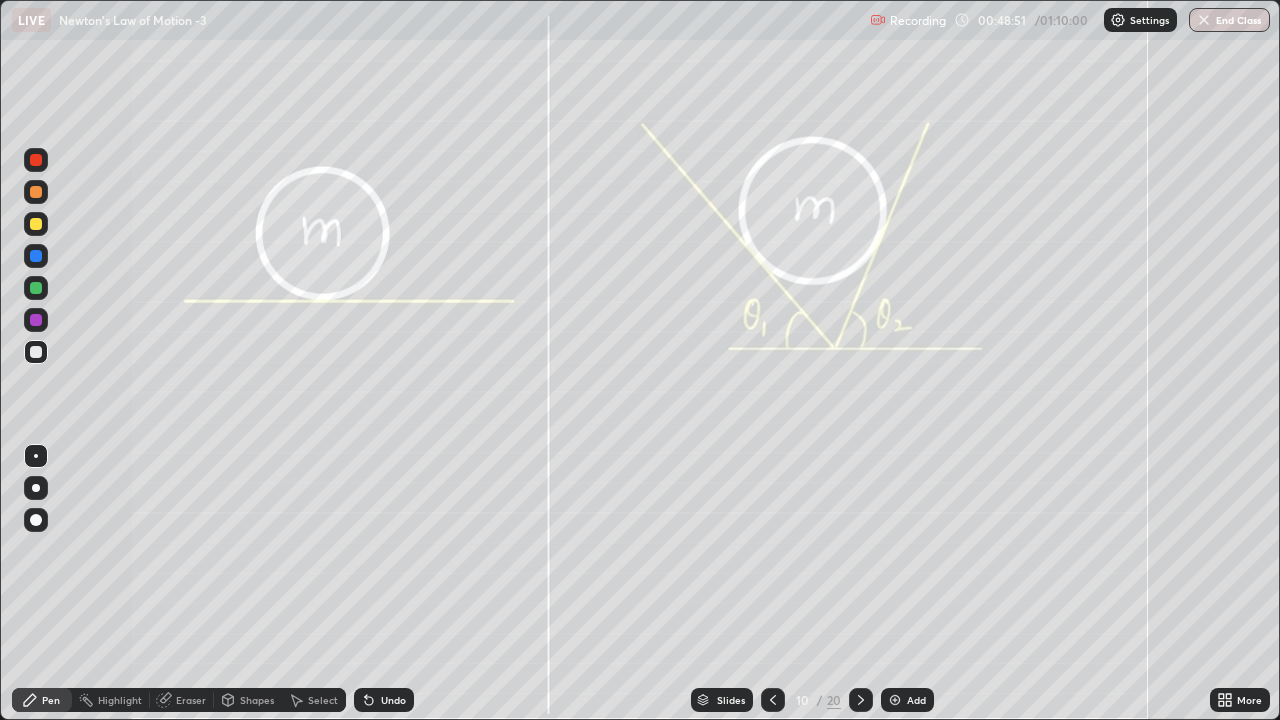 click 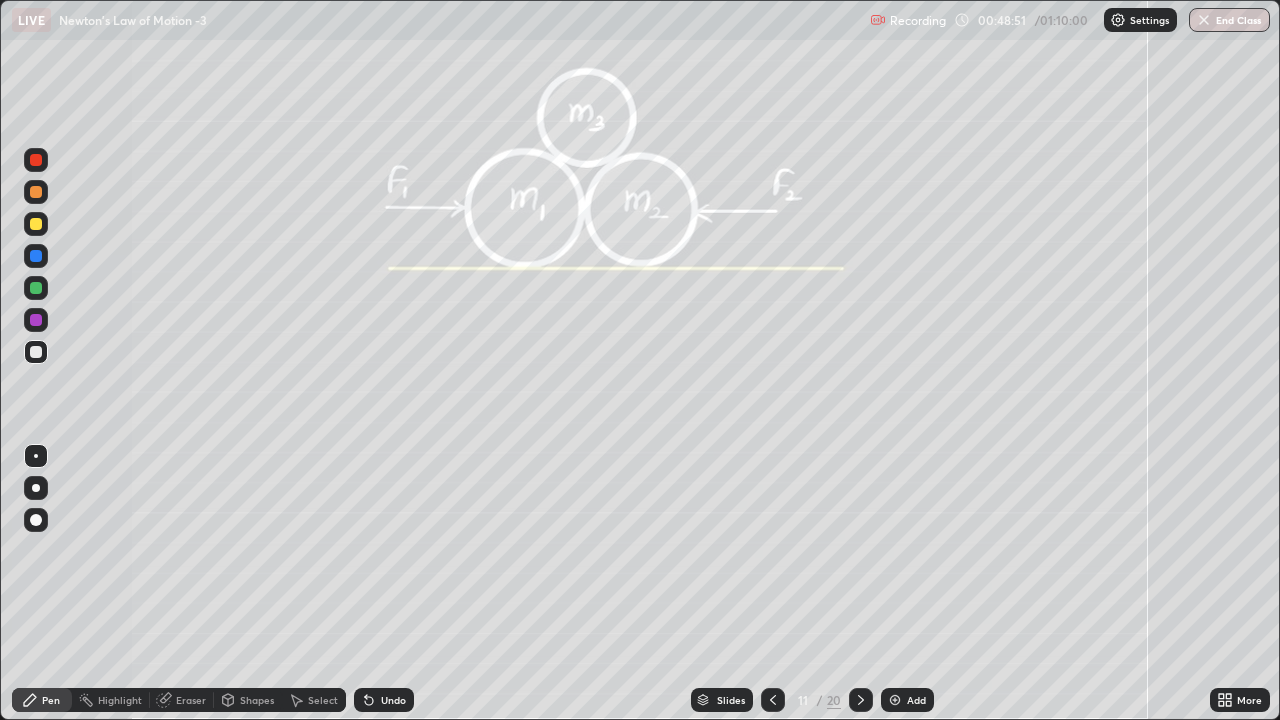 click 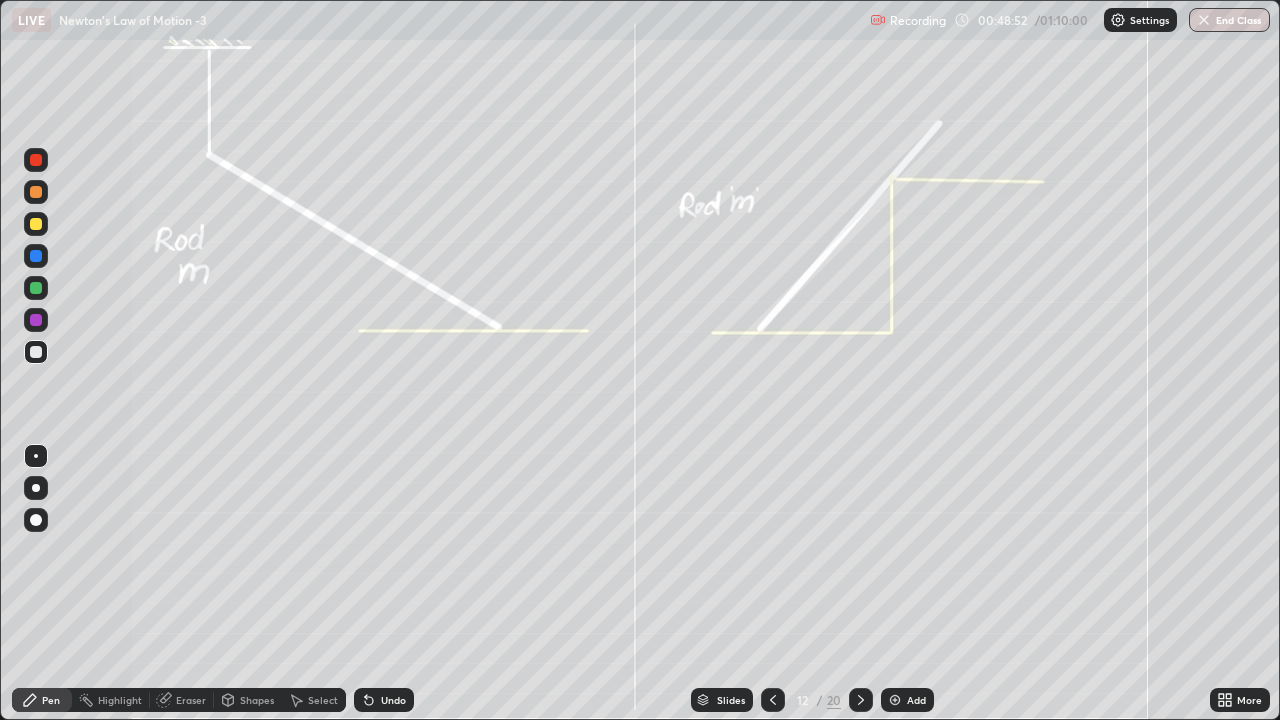 click 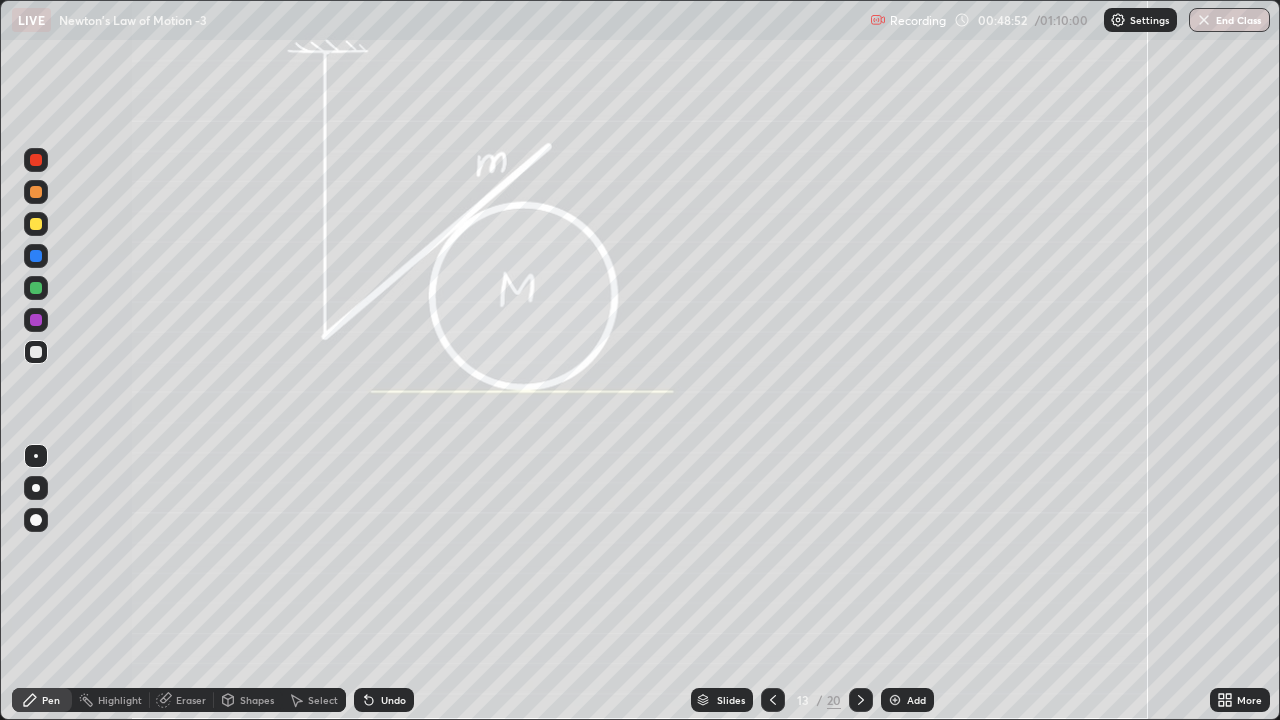 click 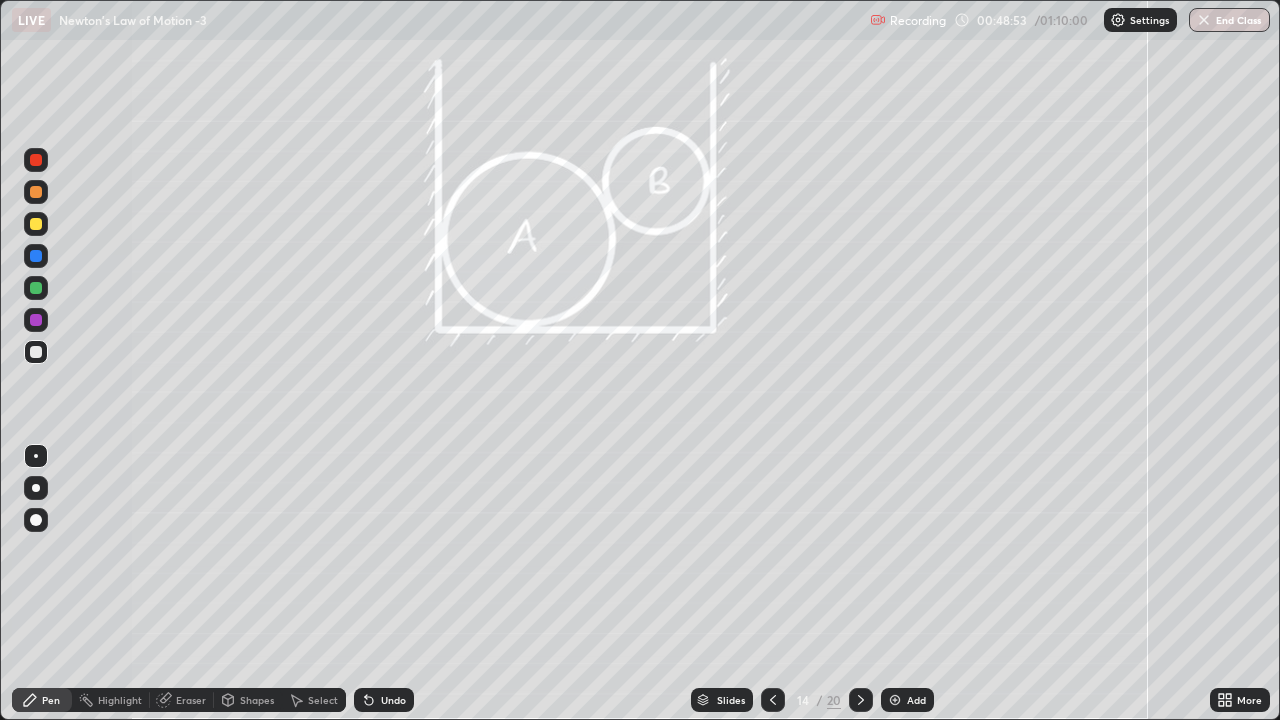 click 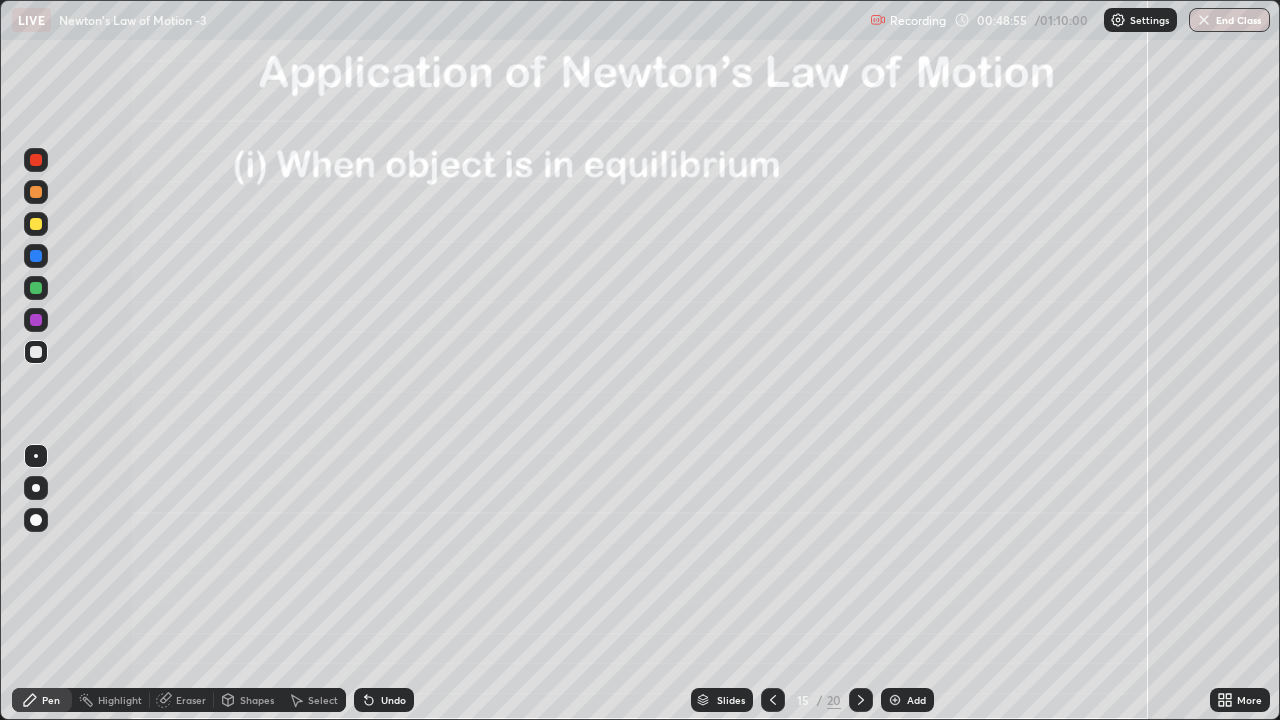 click 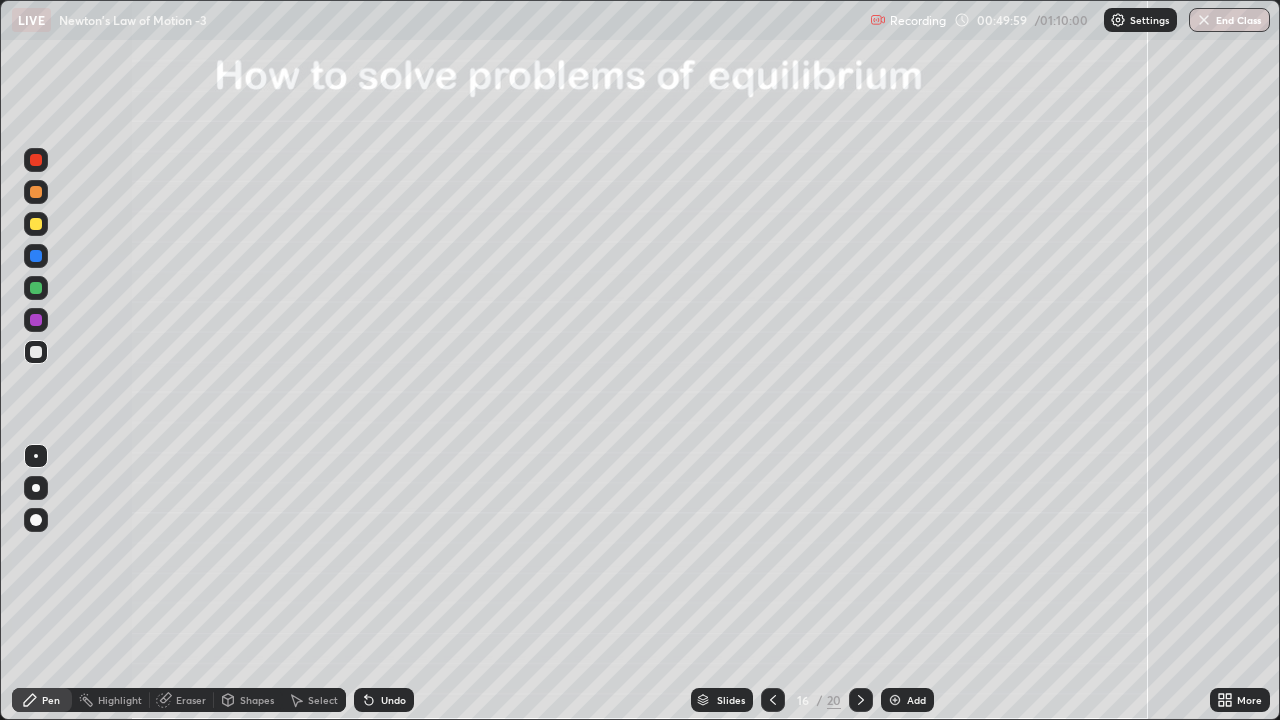 click 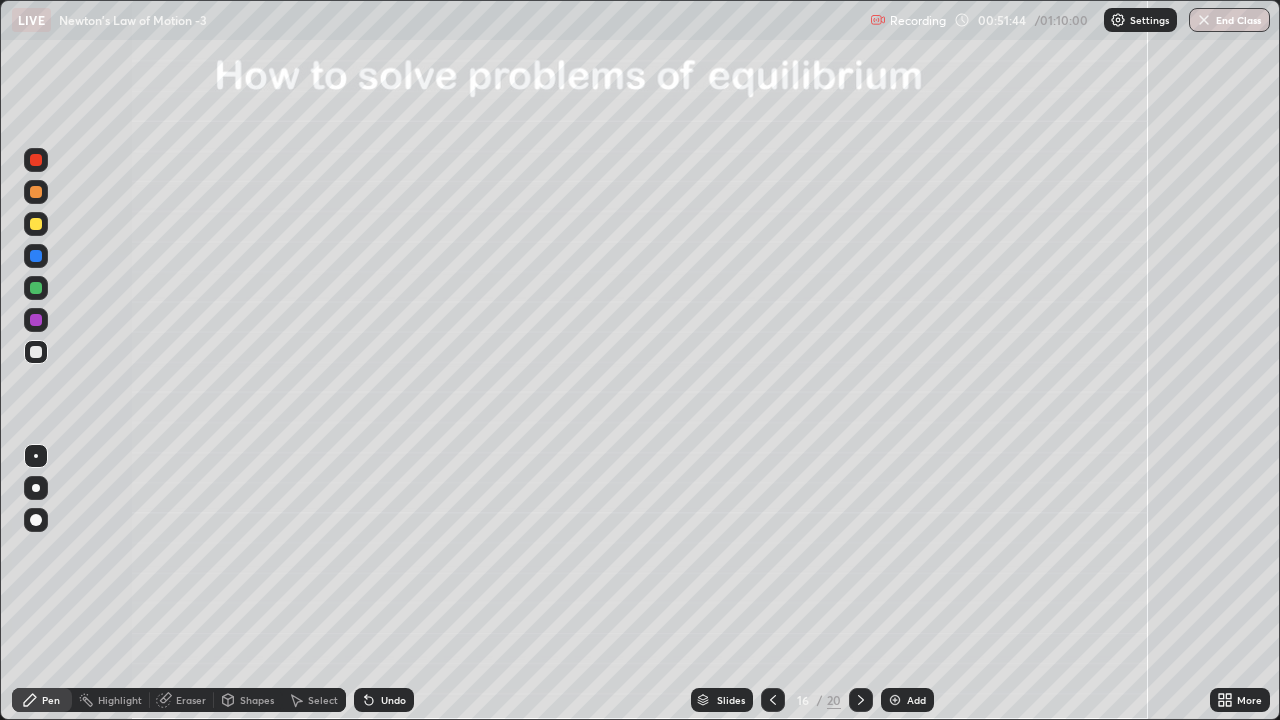 click 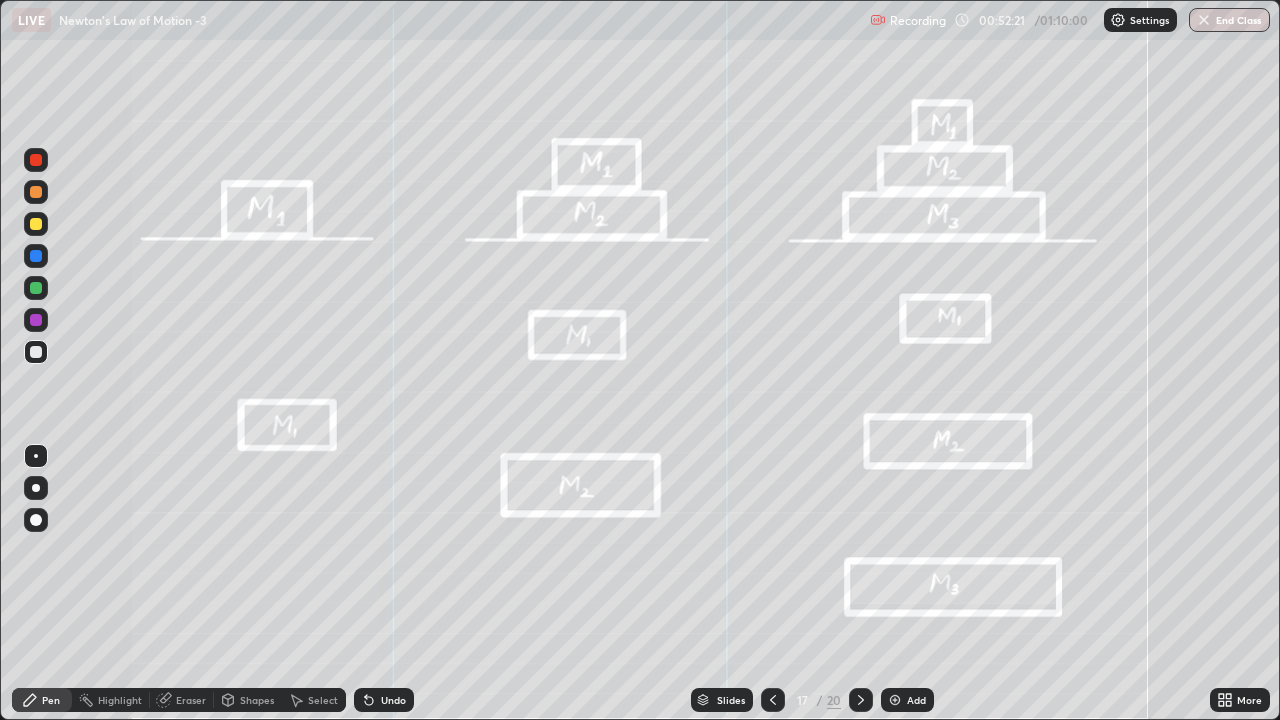 click at bounding box center [36, 256] 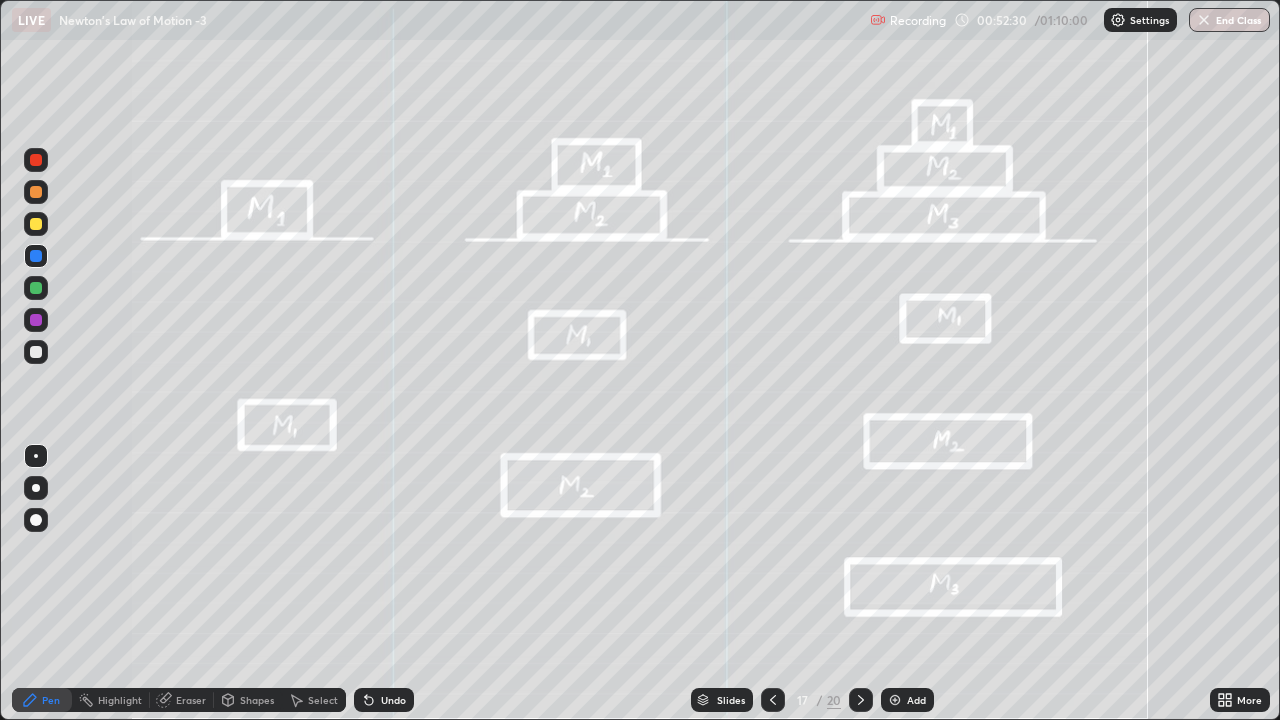 click at bounding box center (36, 288) 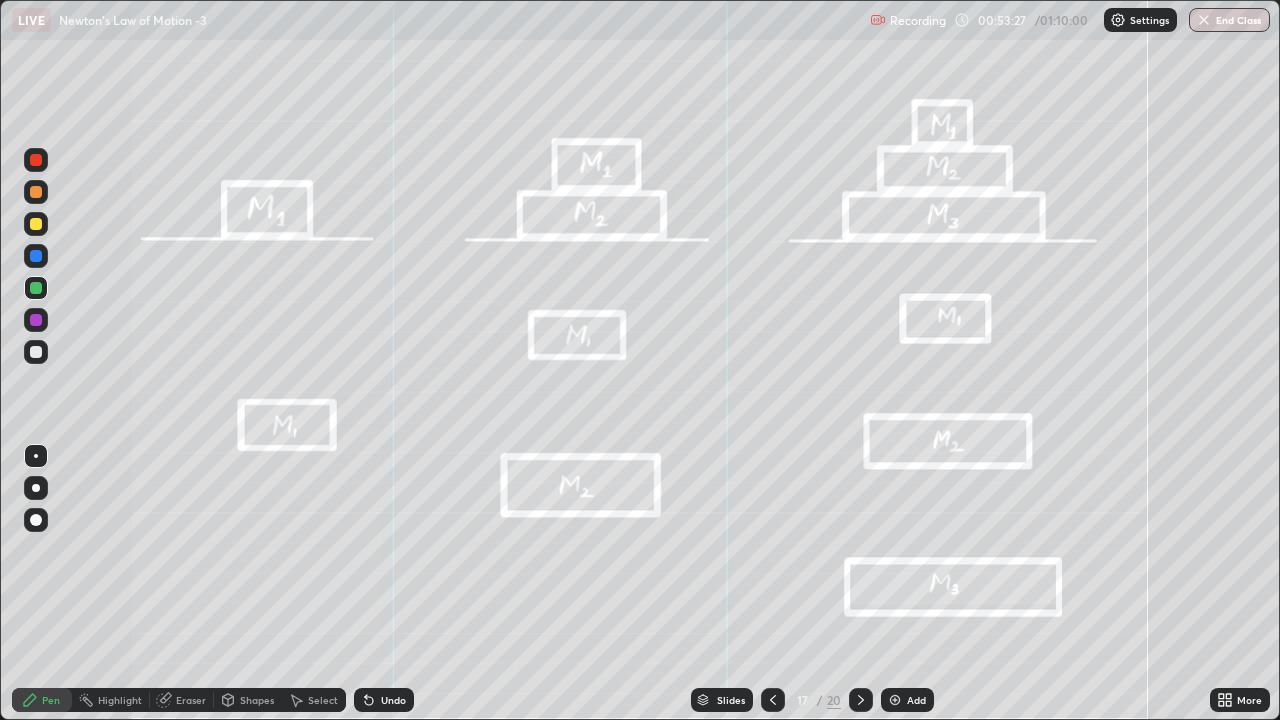 click at bounding box center (36, 256) 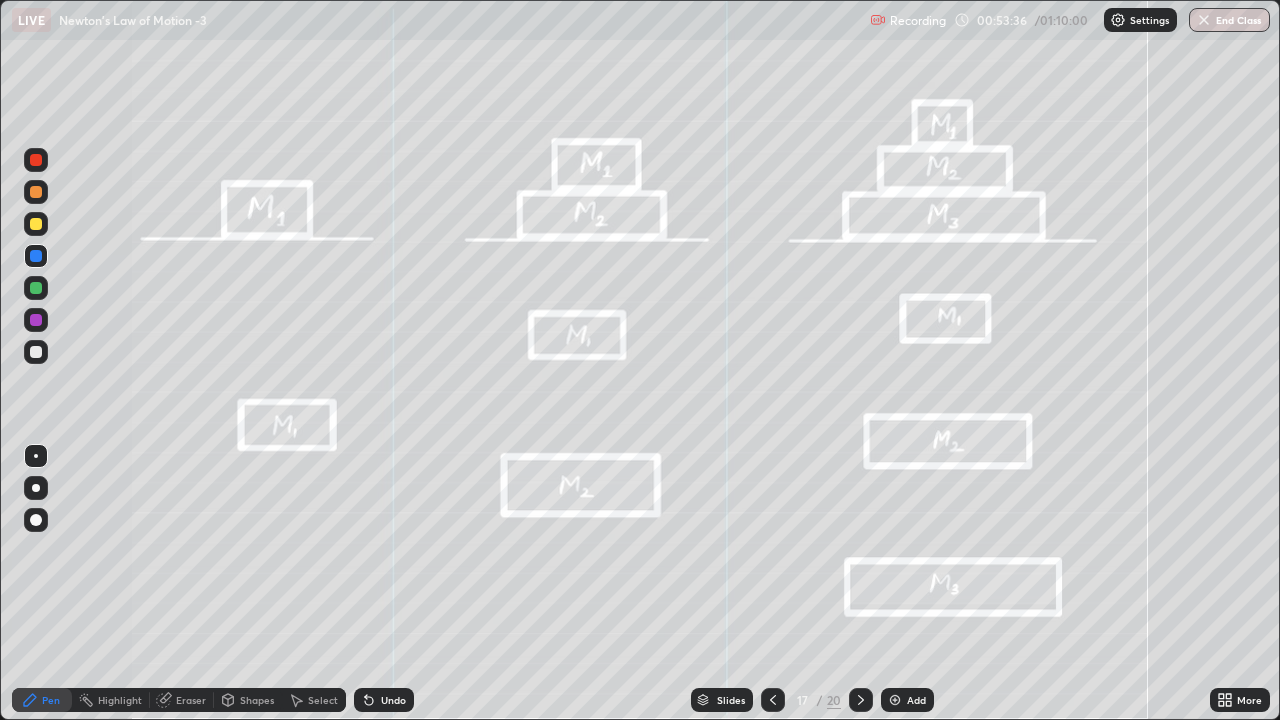 click at bounding box center [36, 224] 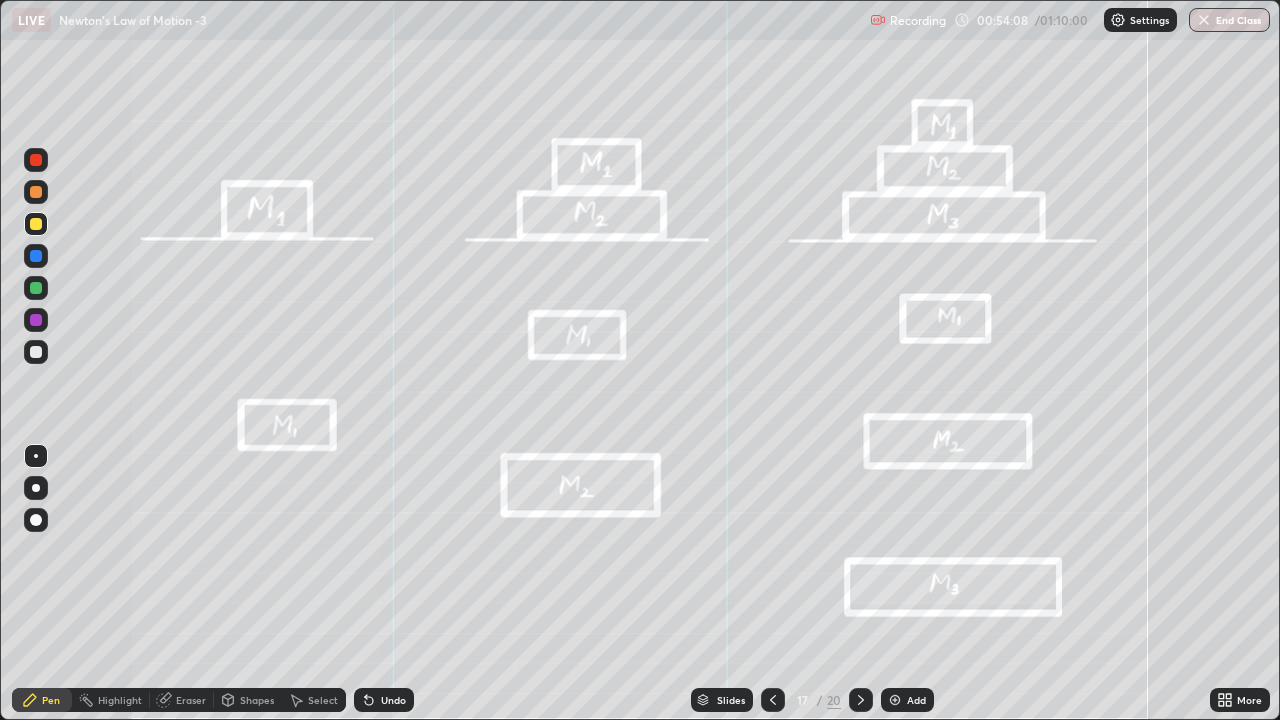 click at bounding box center (36, 352) 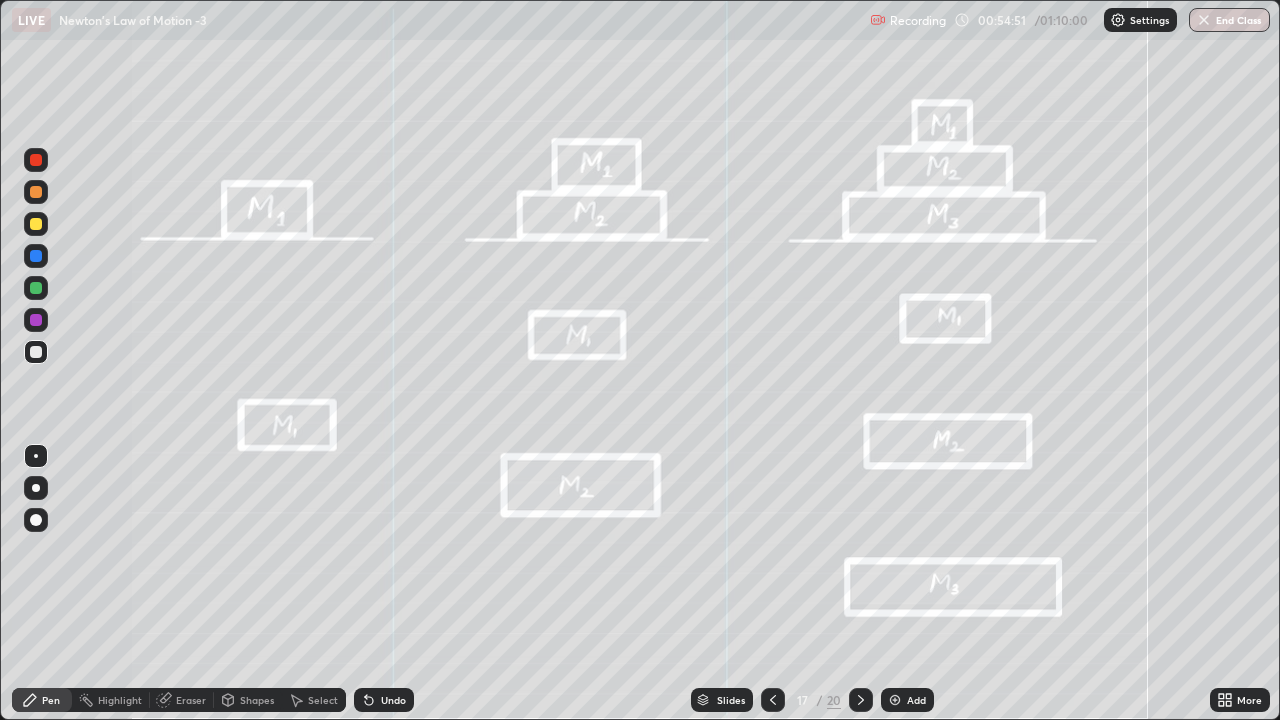 click at bounding box center [36, 224] 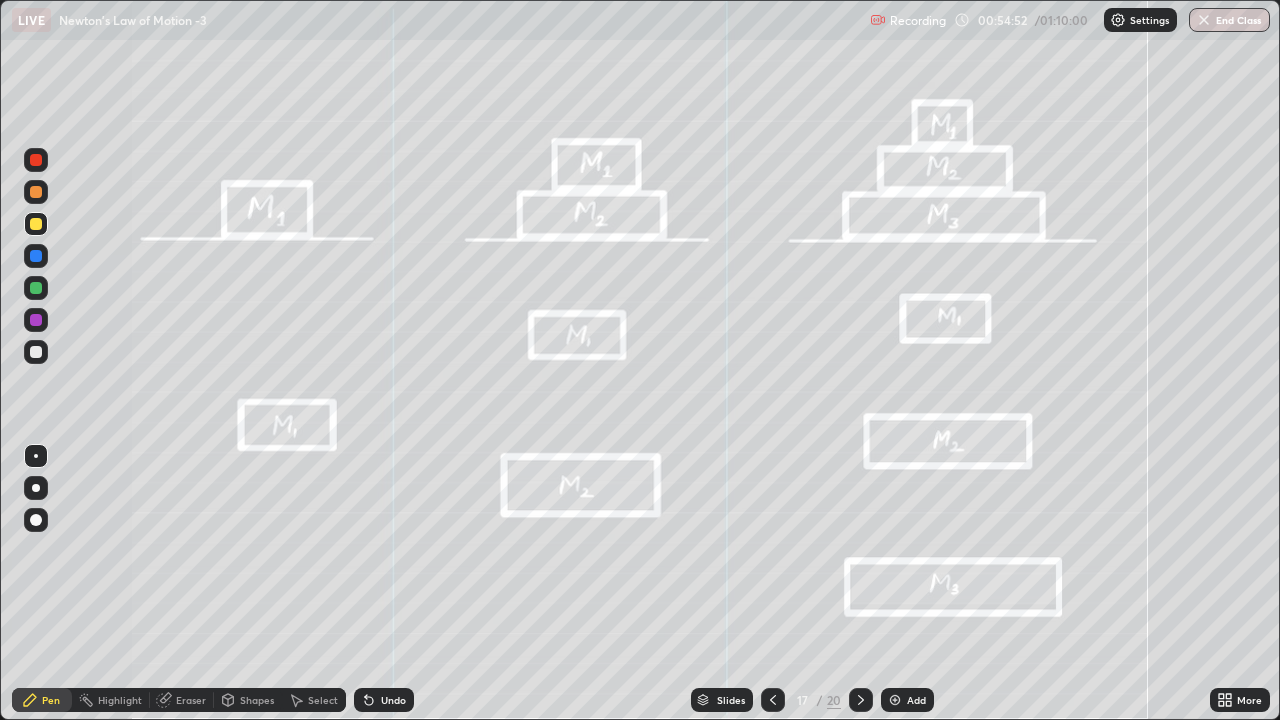 click at bounding box center (36, 256) 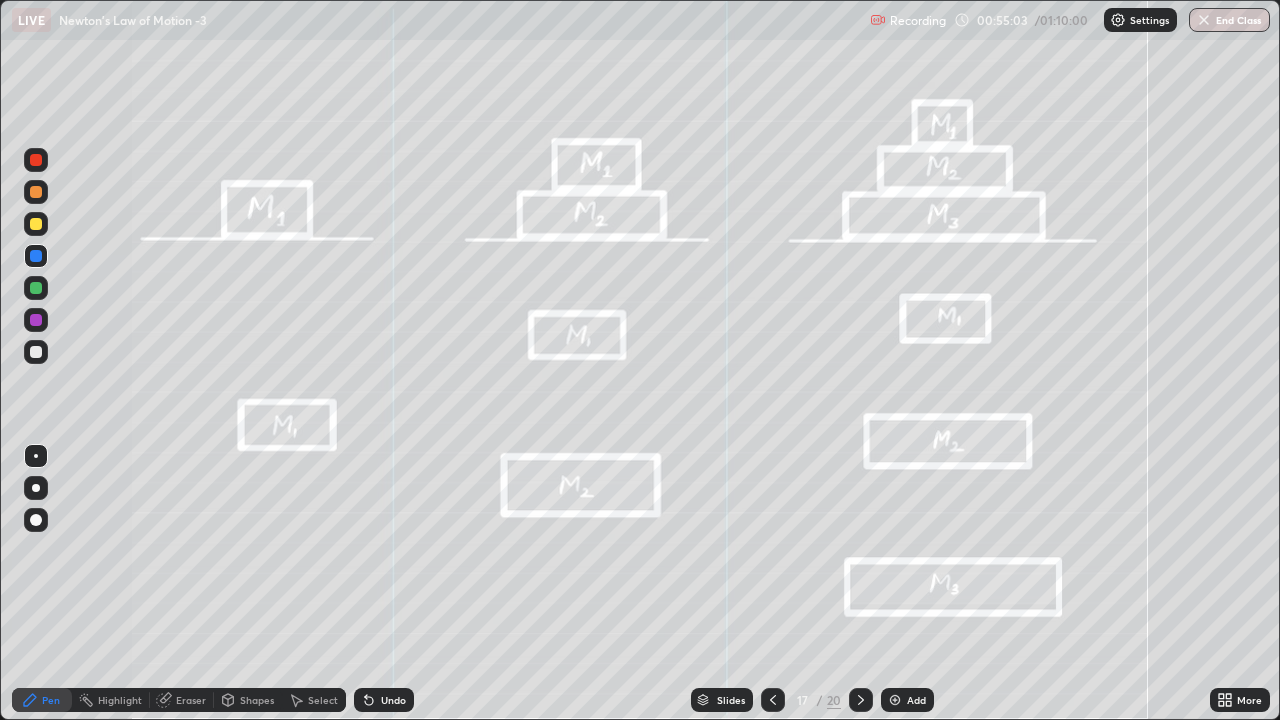 click 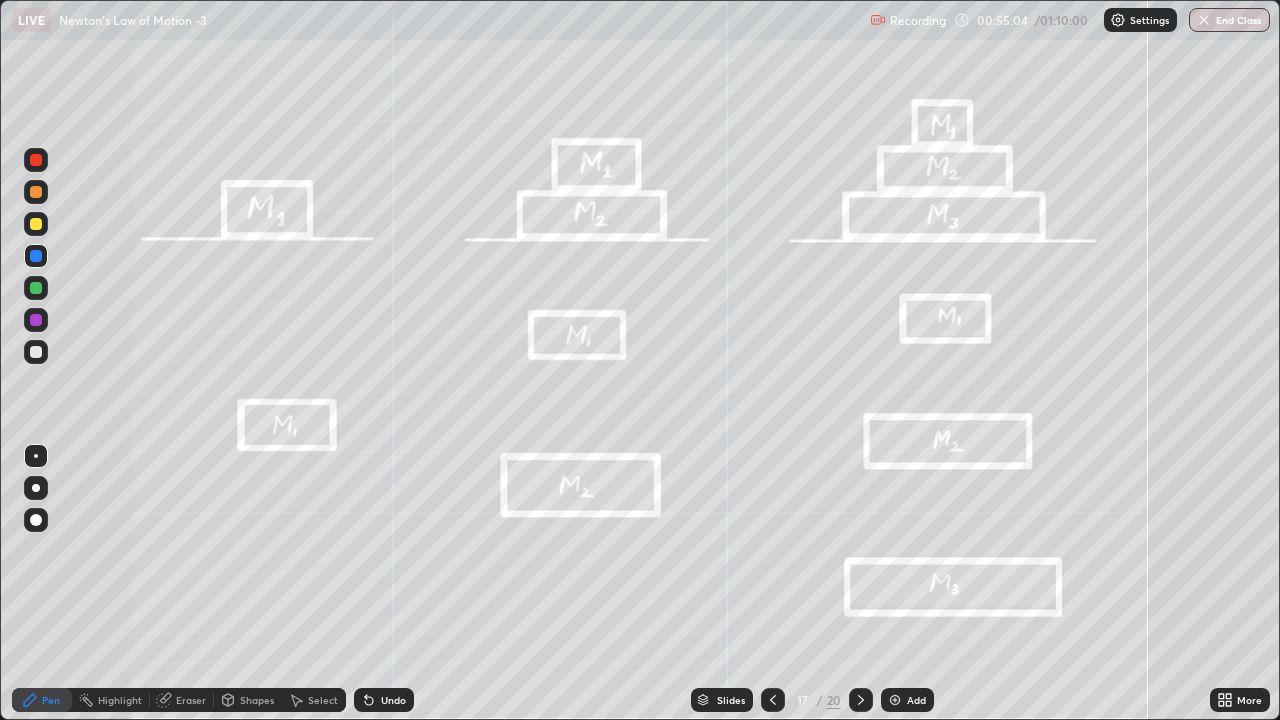 click 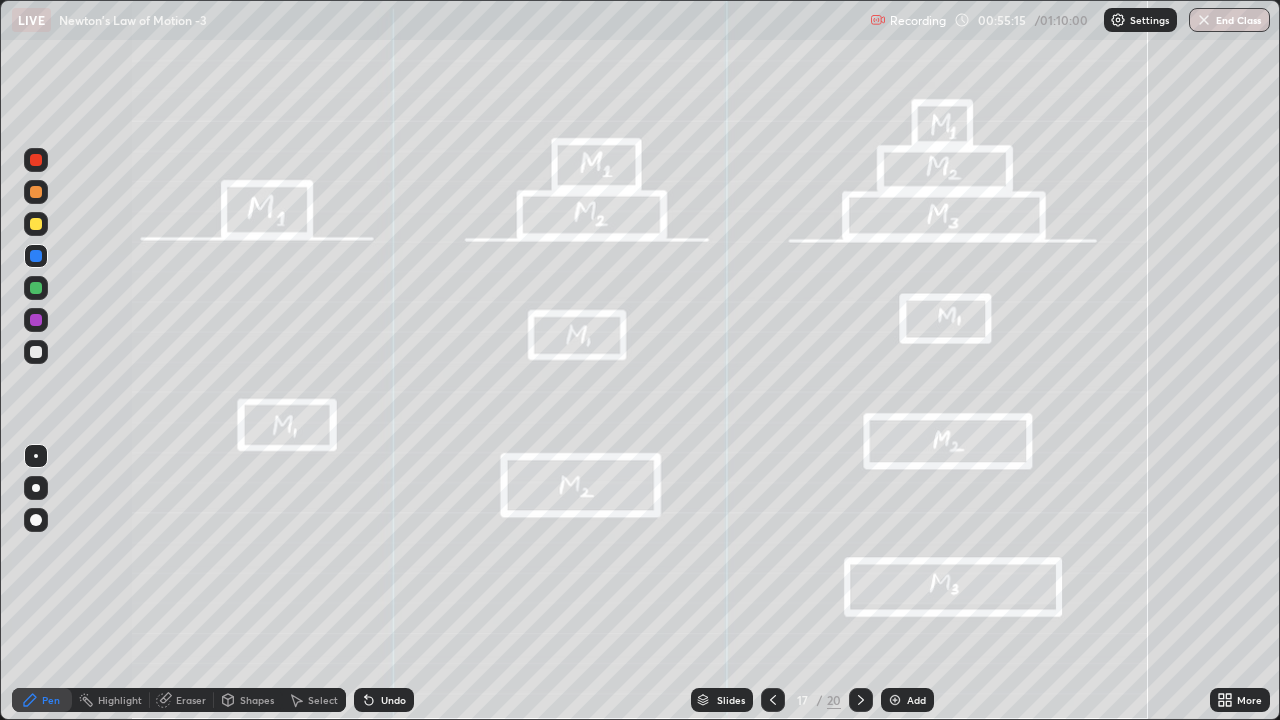 click at bounding box center (36, 288) 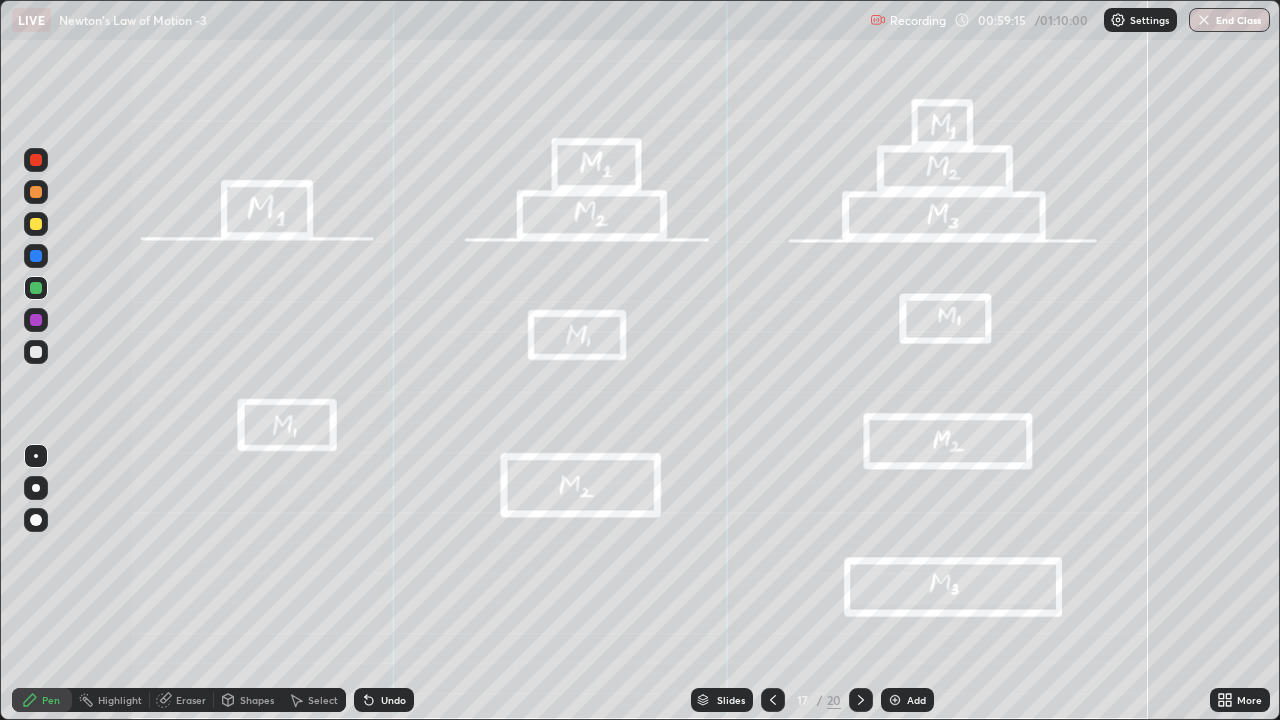 click at bounding box center (36, 352) 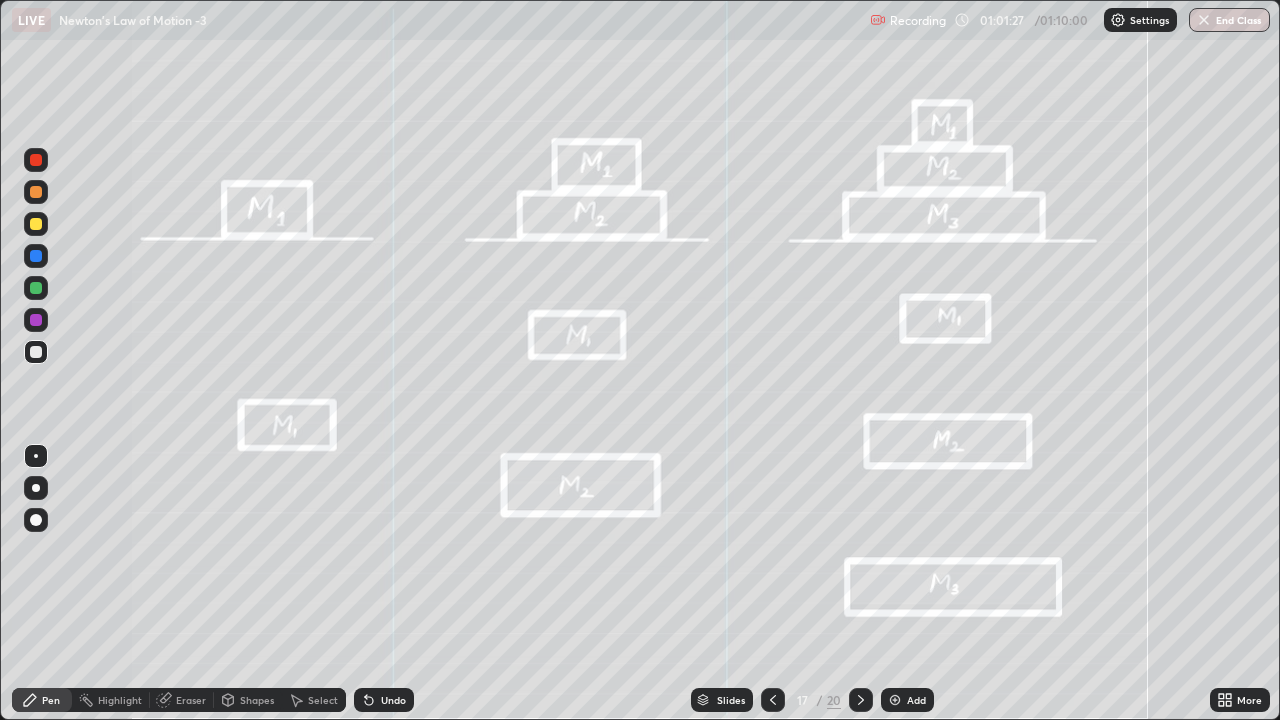 click 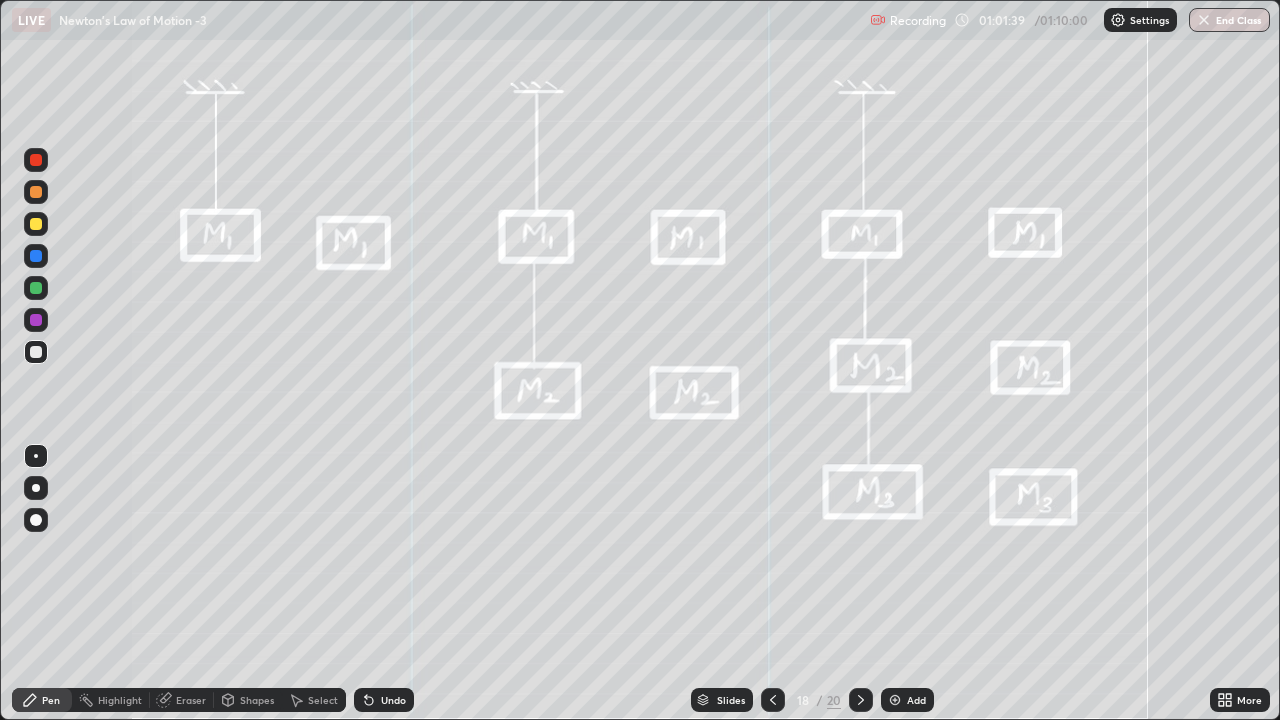 click at bounding box center [36, 256] 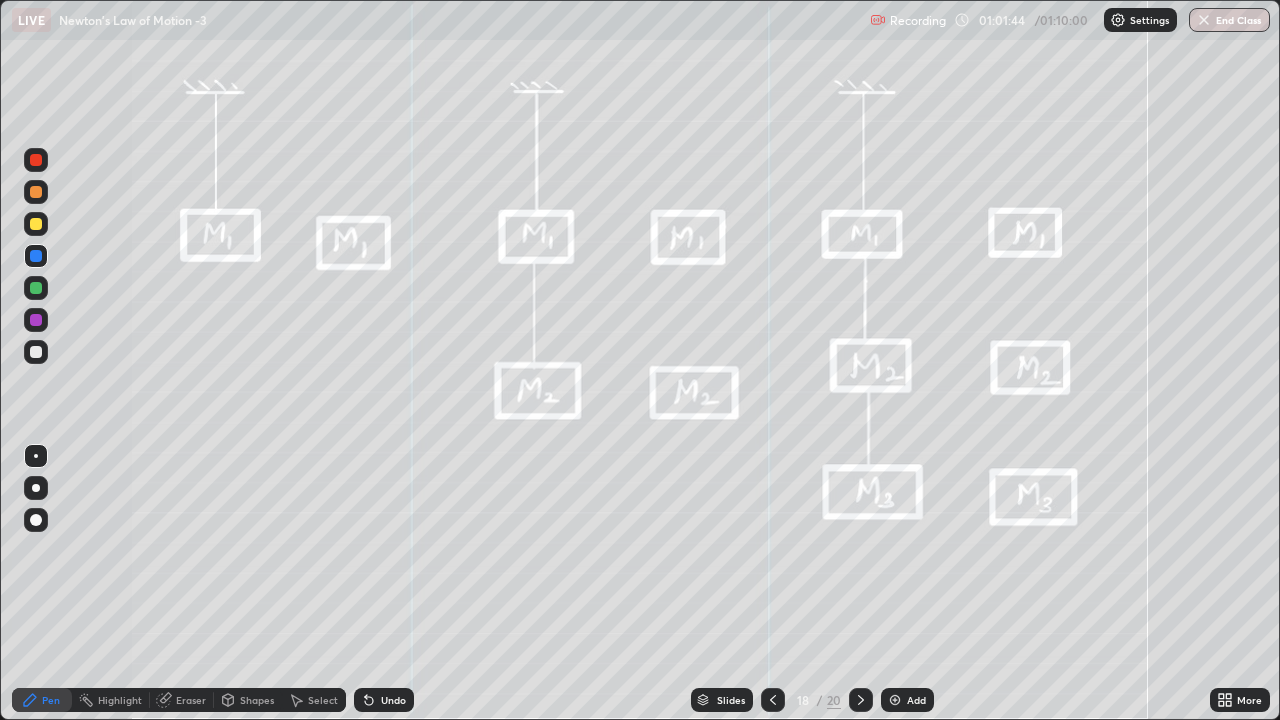 click at bounding box center (36, 288) 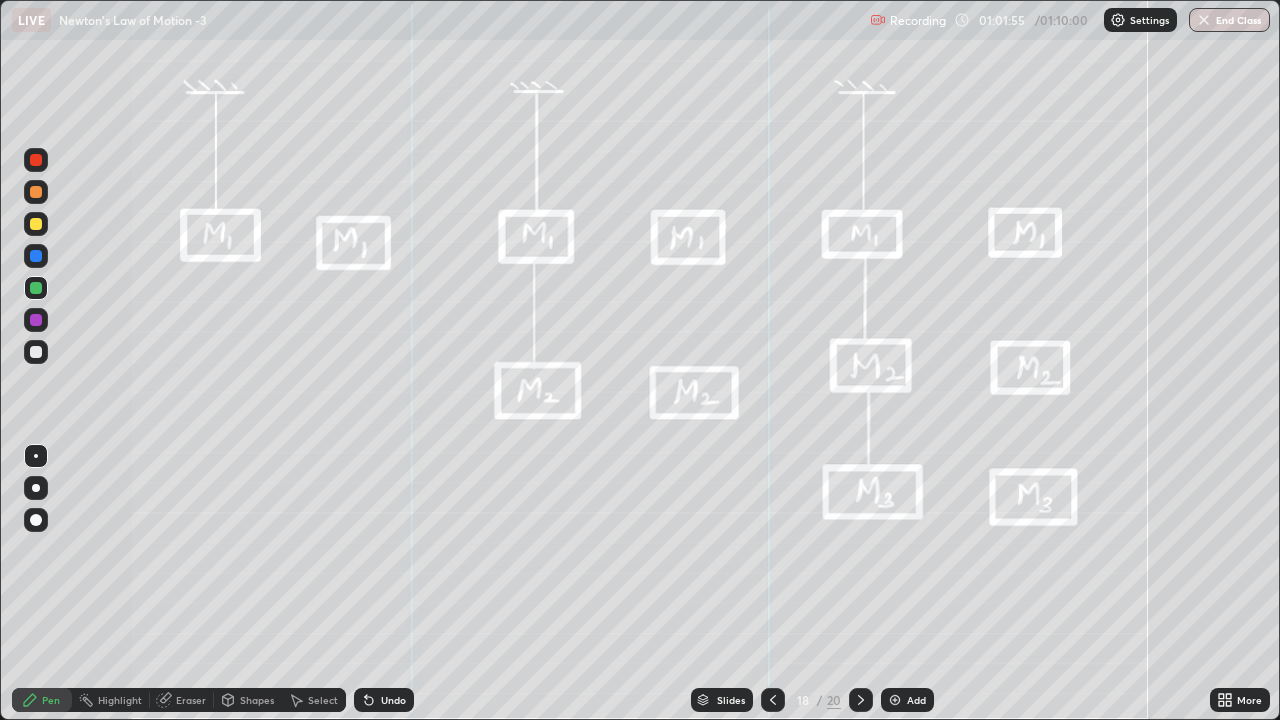 click at bounding box center (36, 352) 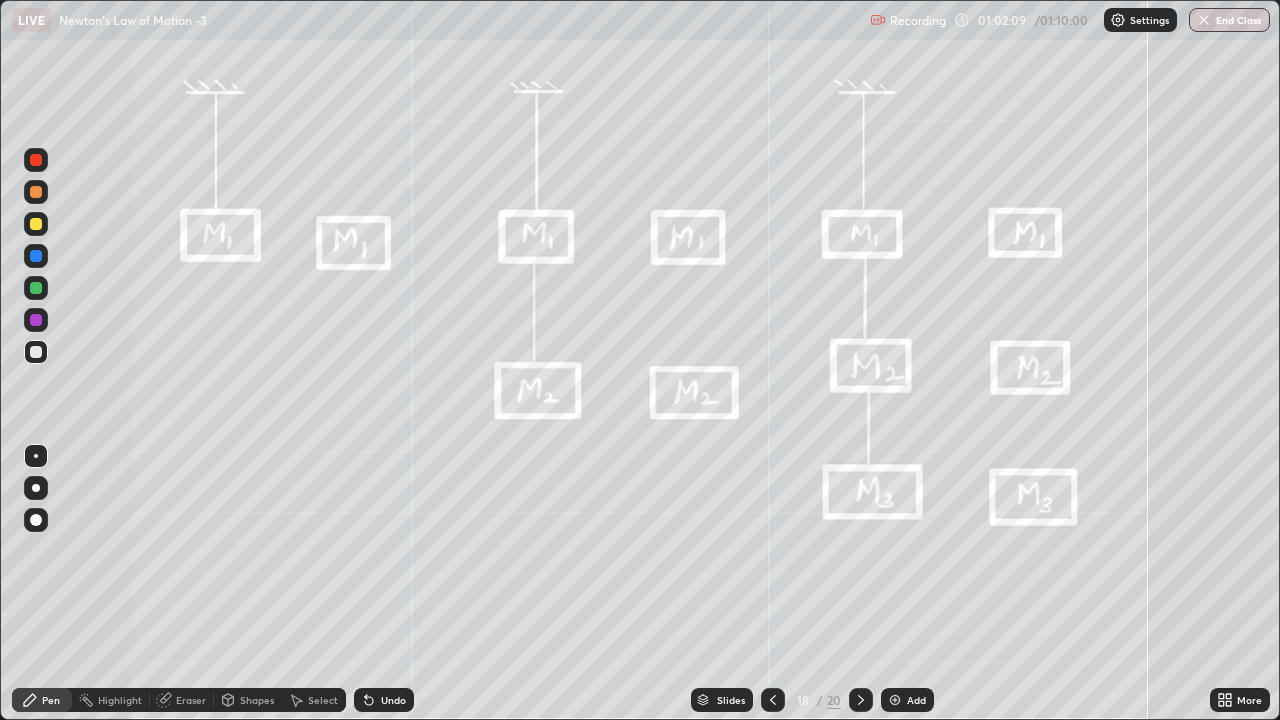 click at bounding box center [36, 256] 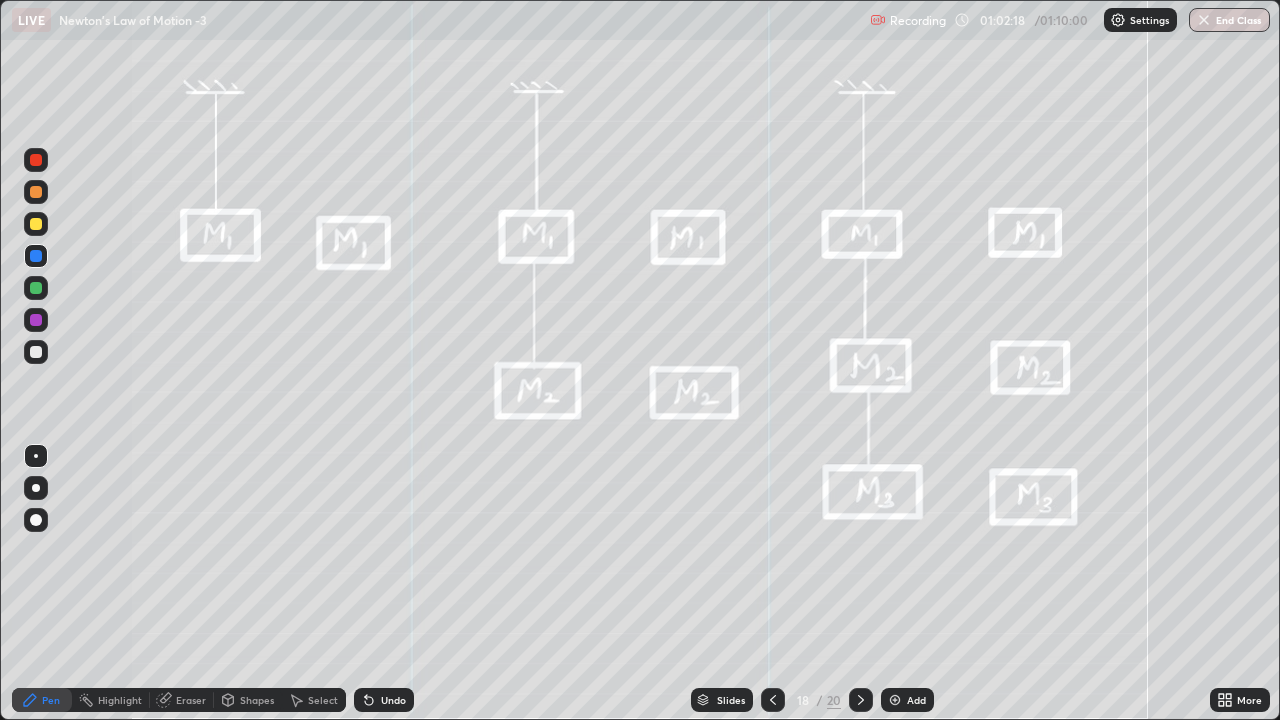 click at bounding box center [36, 288] 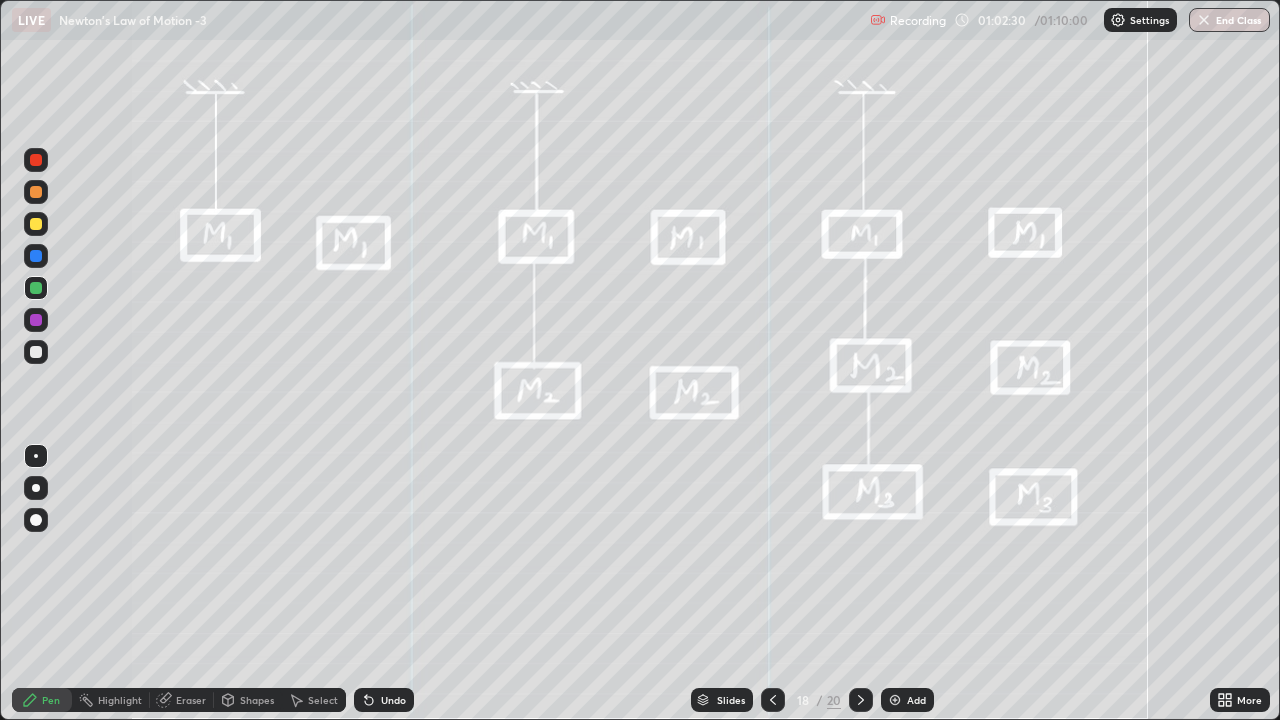 click at bounding box center (36, 352) 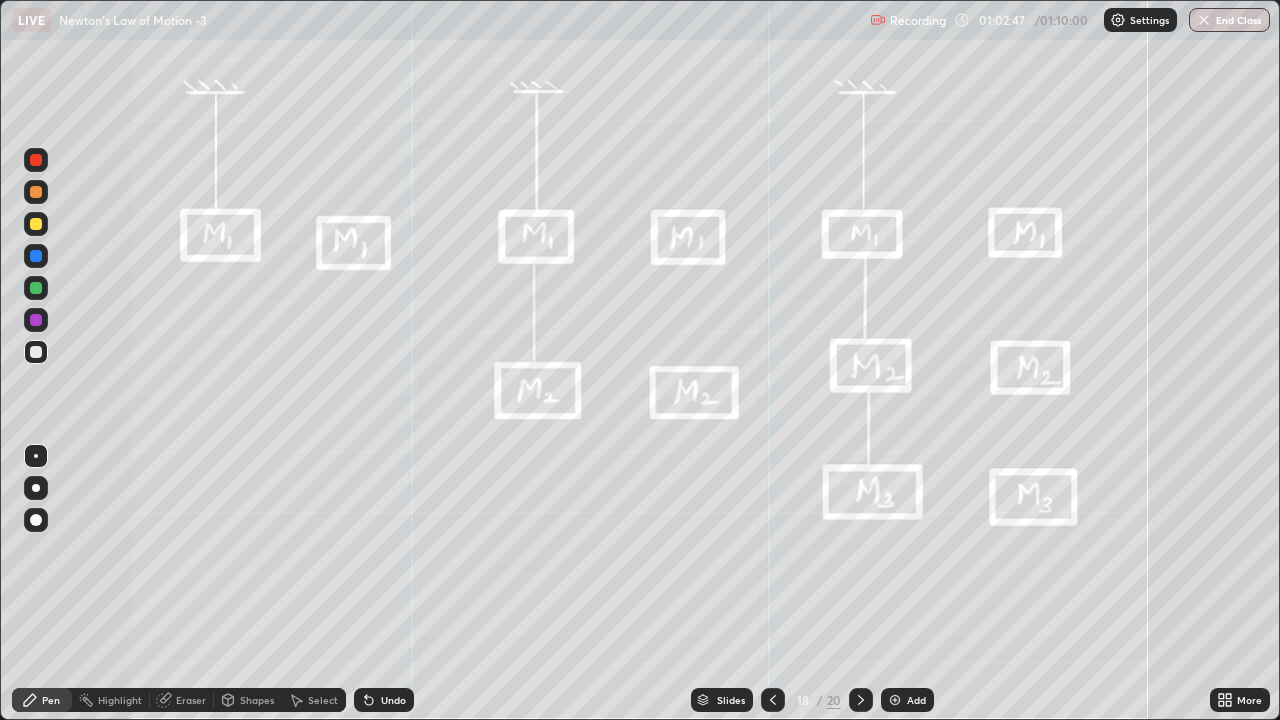click 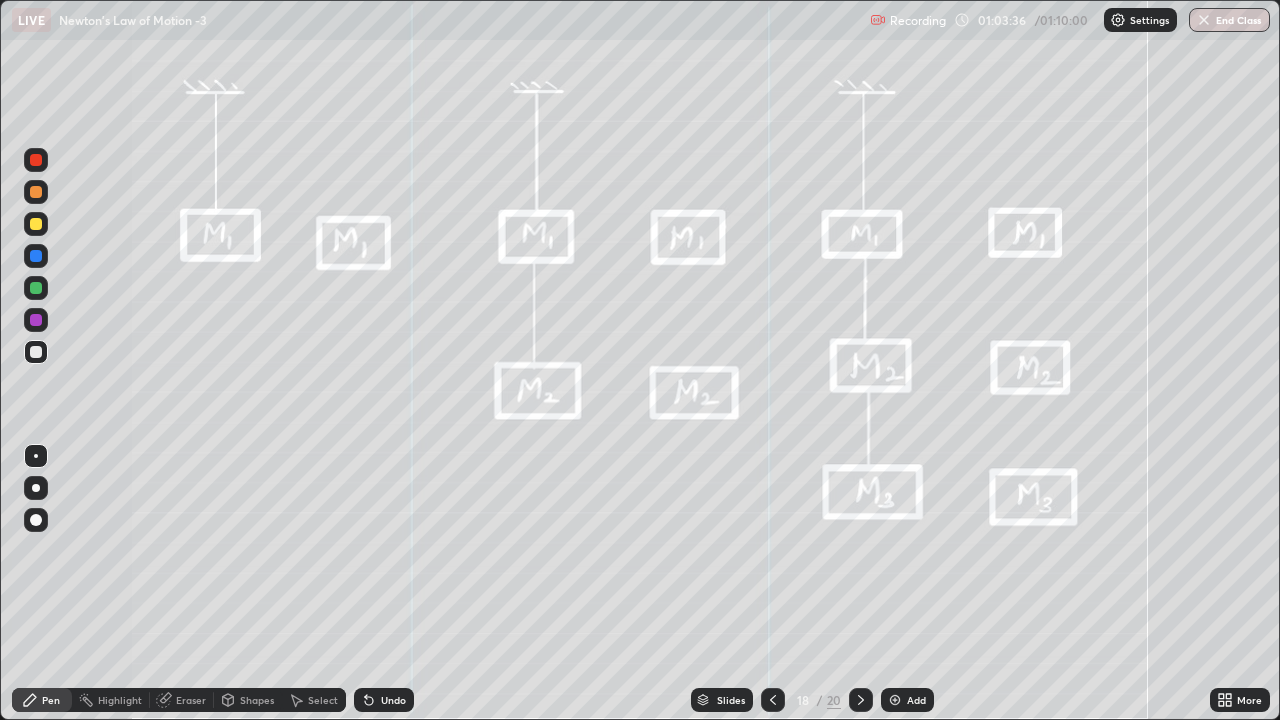click at bounding box center [36, 256] 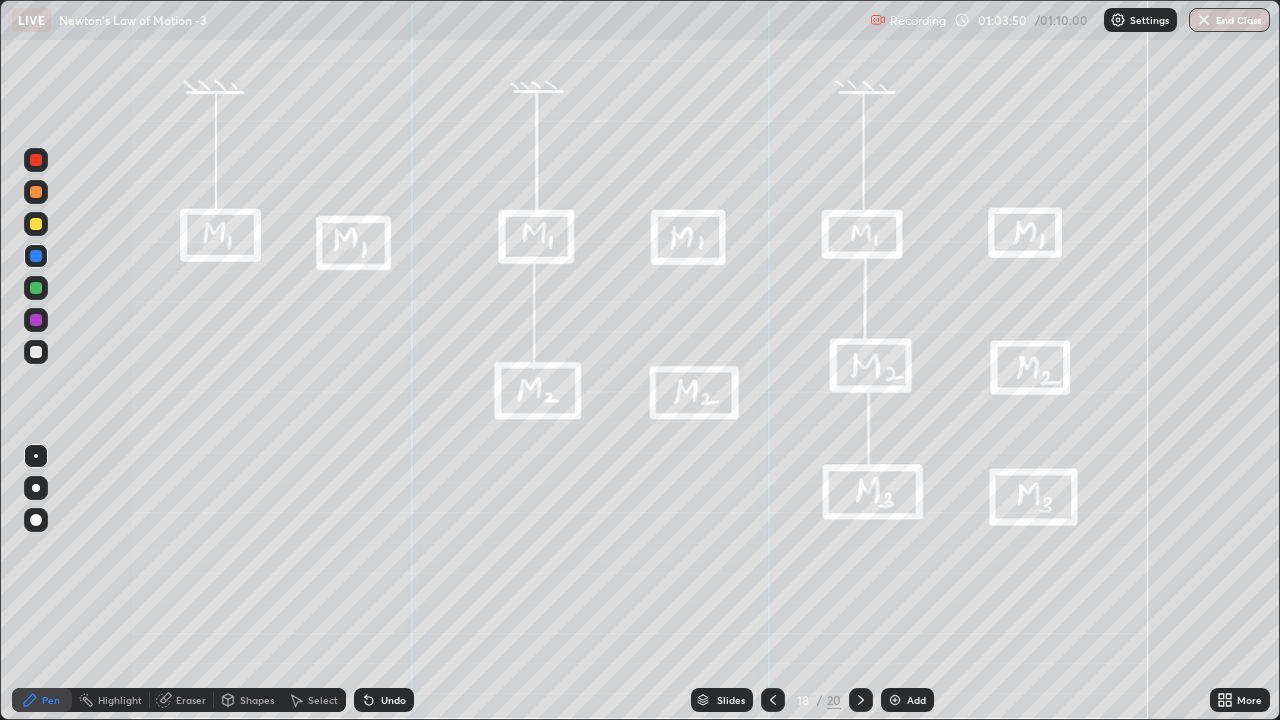 click at bounding box center [36, 288] 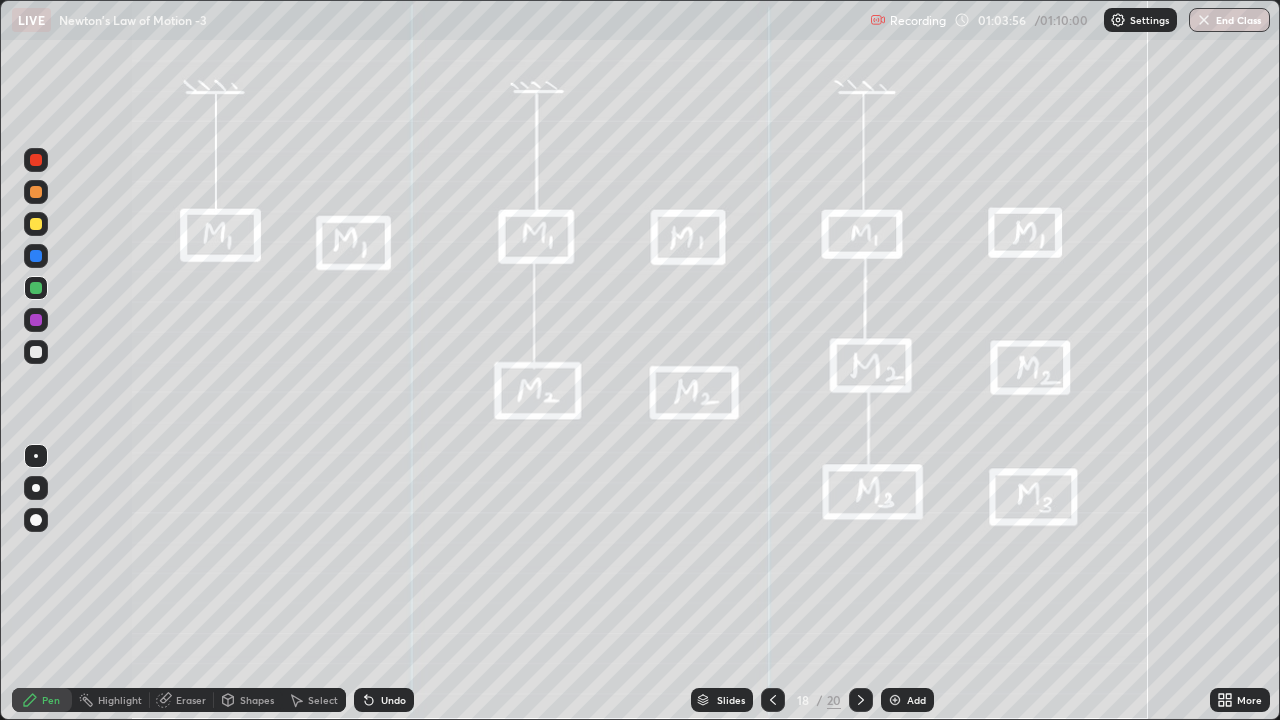 click 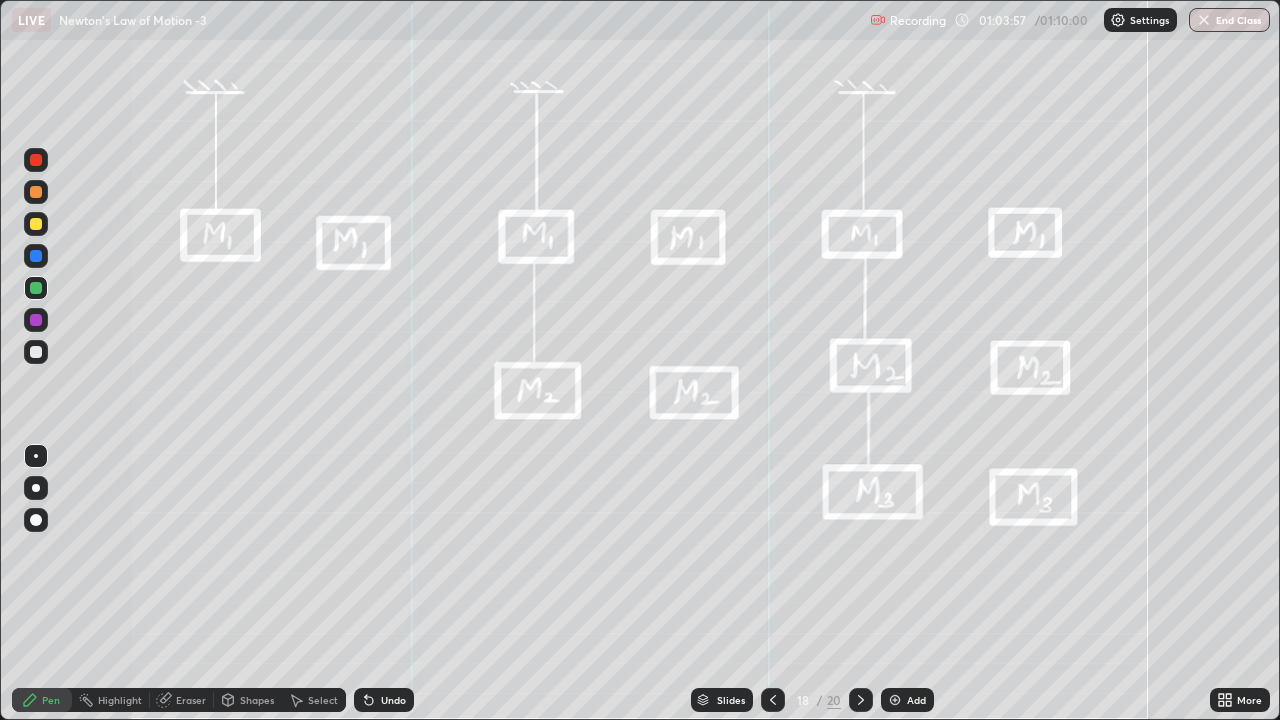click on "Undo" at bounding box center [384, 700] 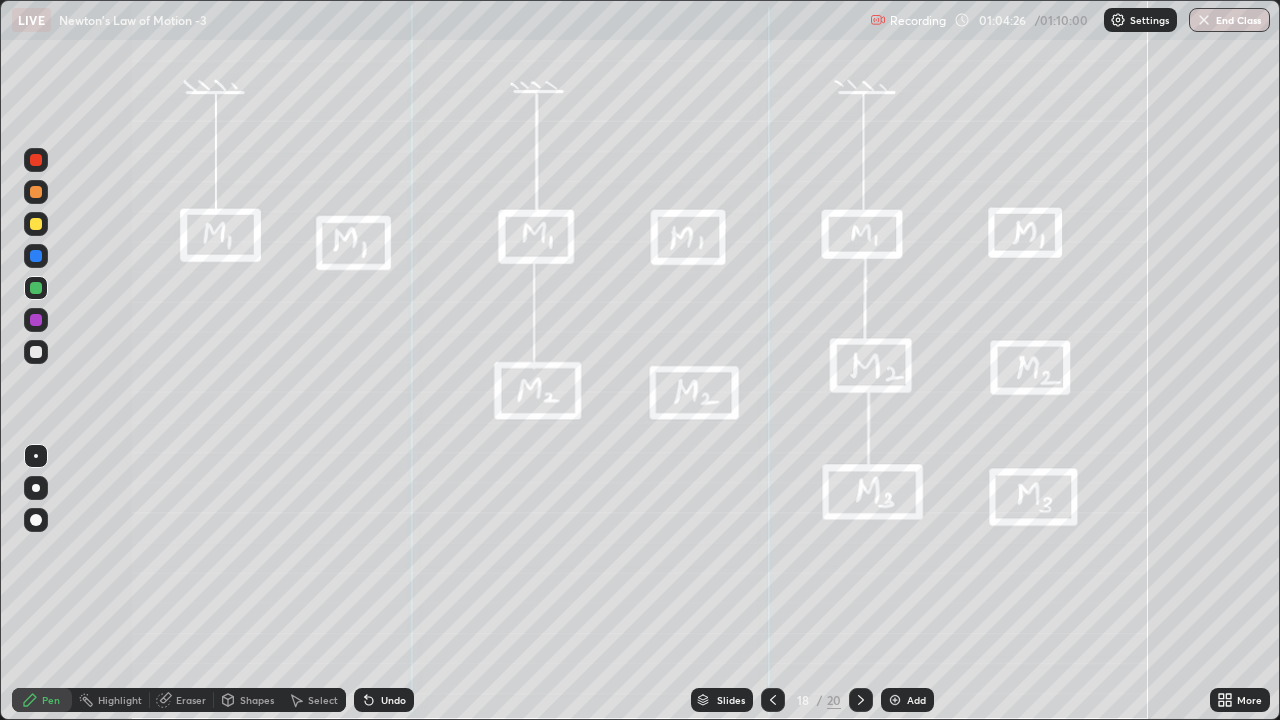 click at bounding box center (36, 352) 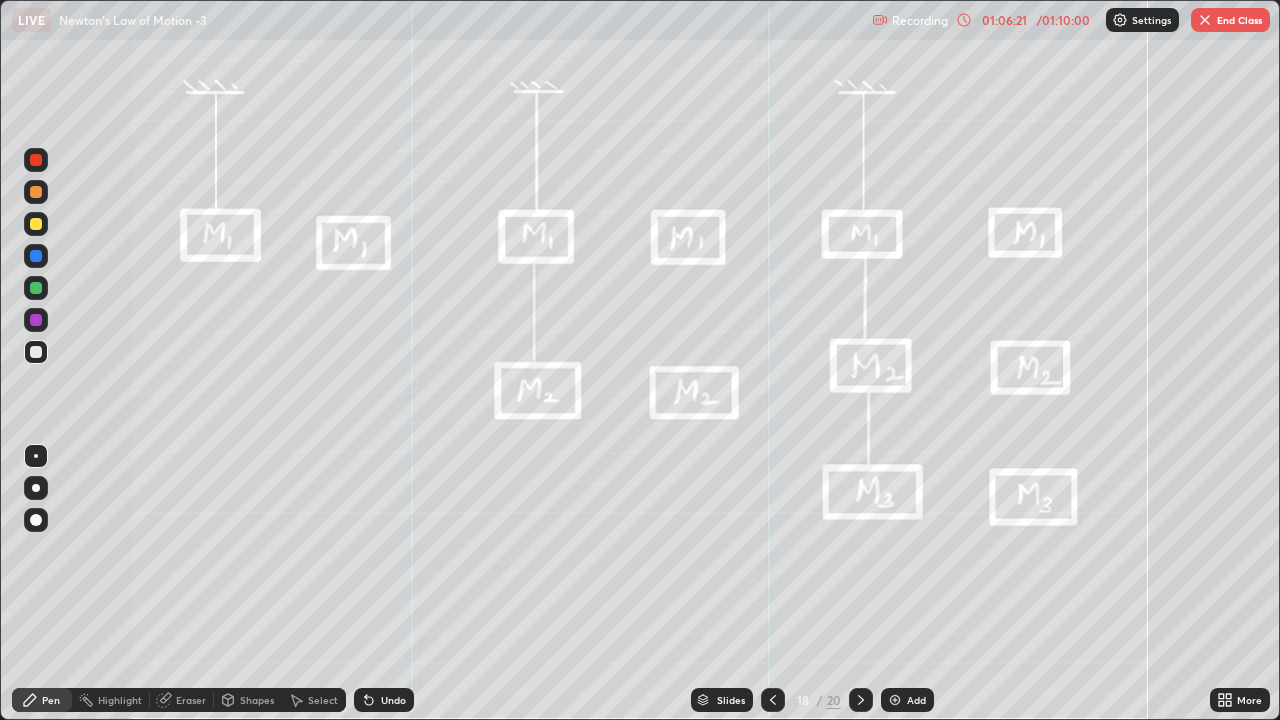 click at bounding box center (36, 288) 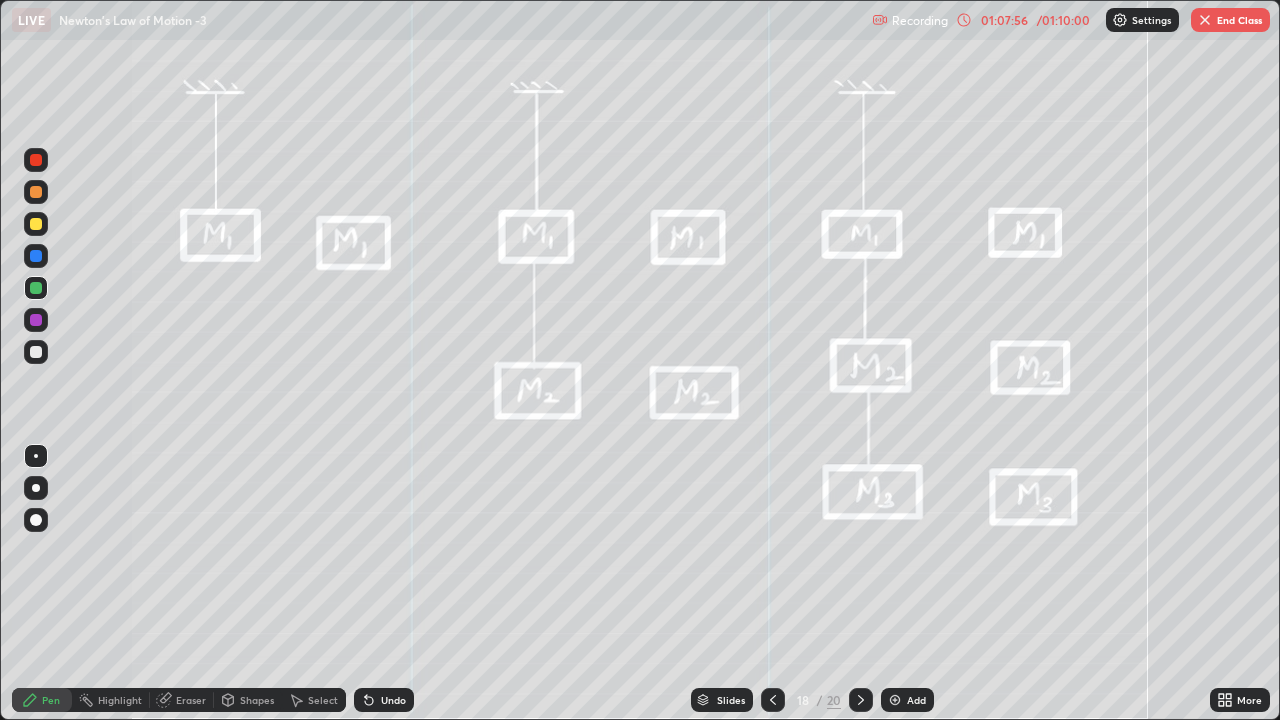 click on "End Class" at bounding box center [1230, 20] 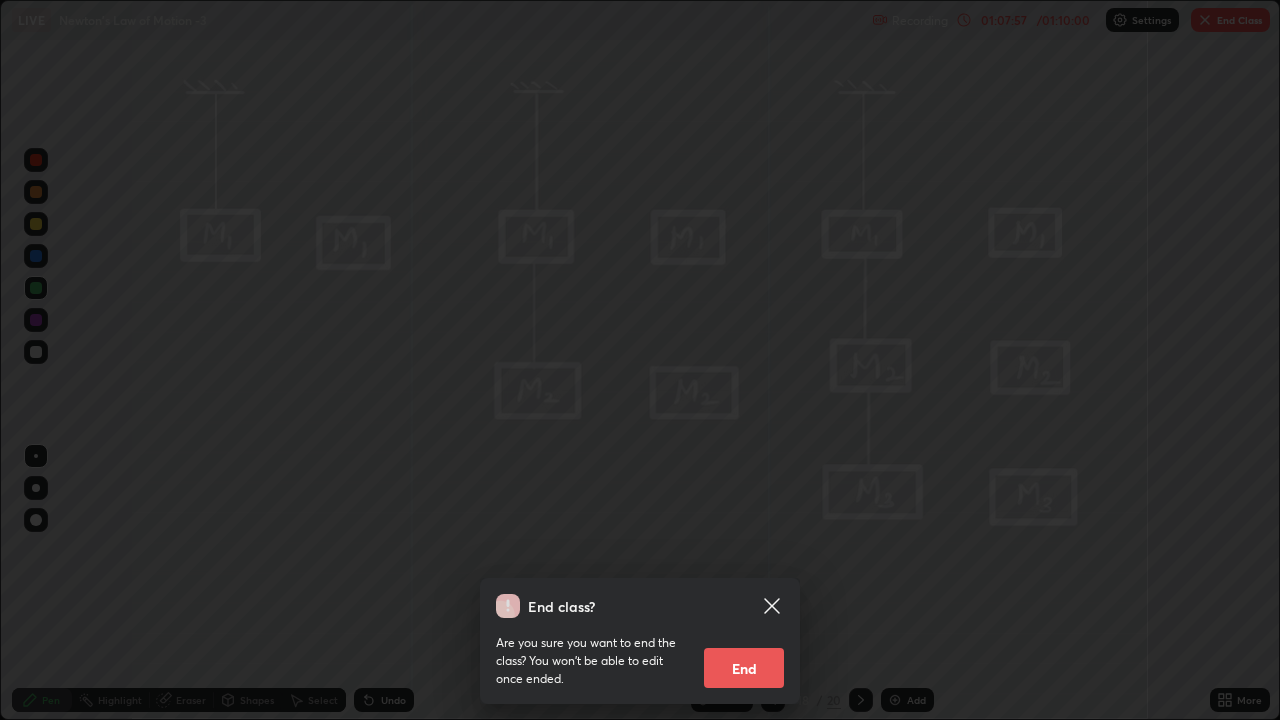 click on "End" at bounding box center (744, 668) 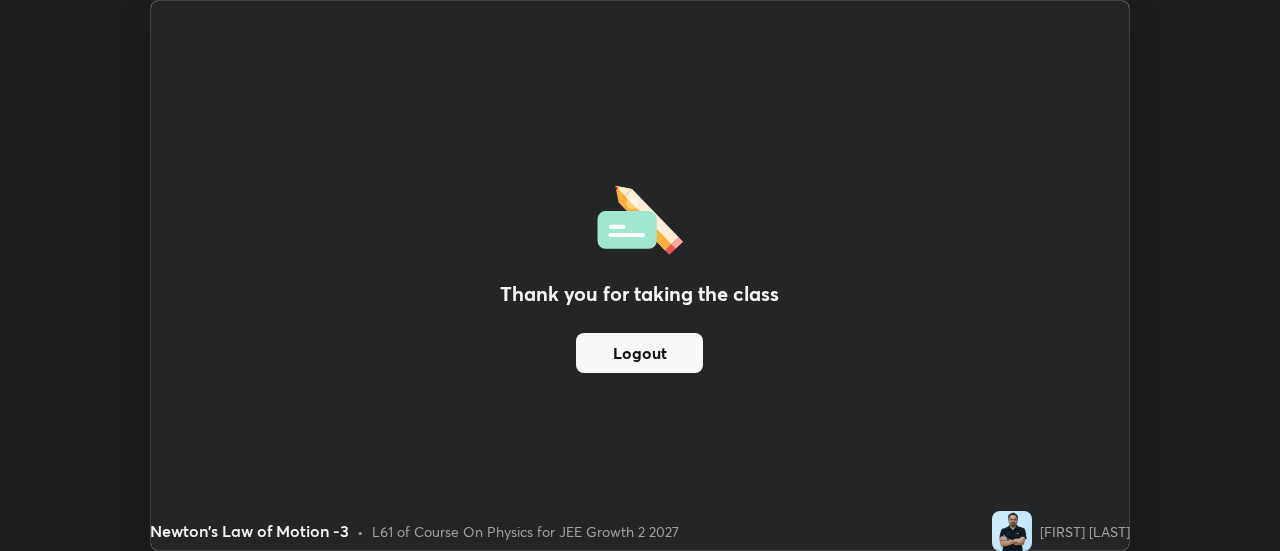 scroll, scrollTop: 551, scrollLeft: 1280, axis: both 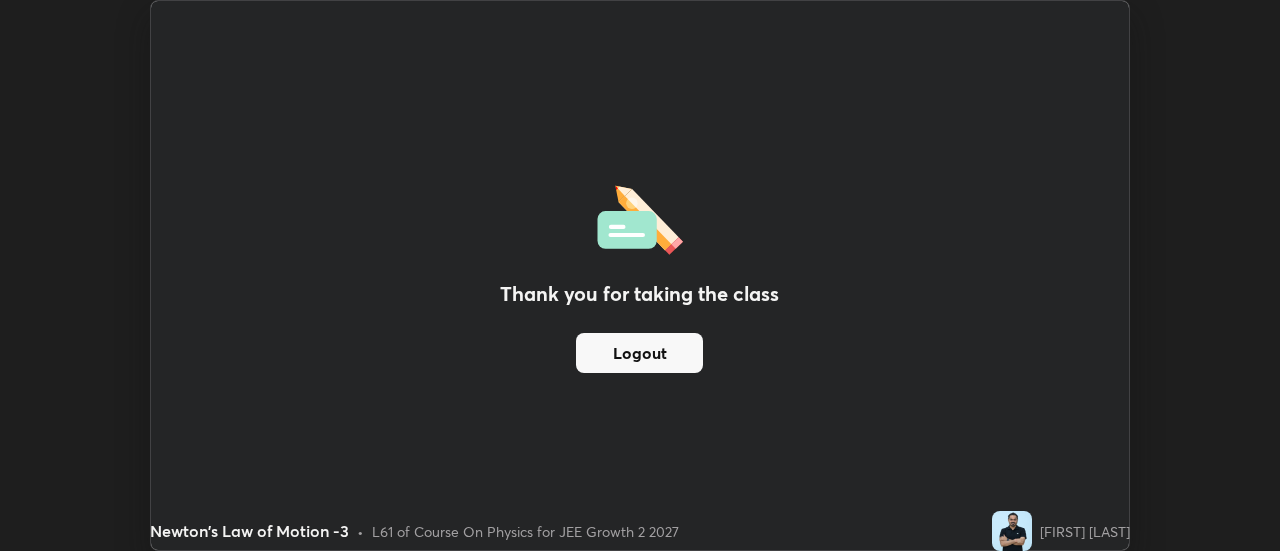 click on "Thank you for taking the class Logout" at bounding box center (640, 275) 